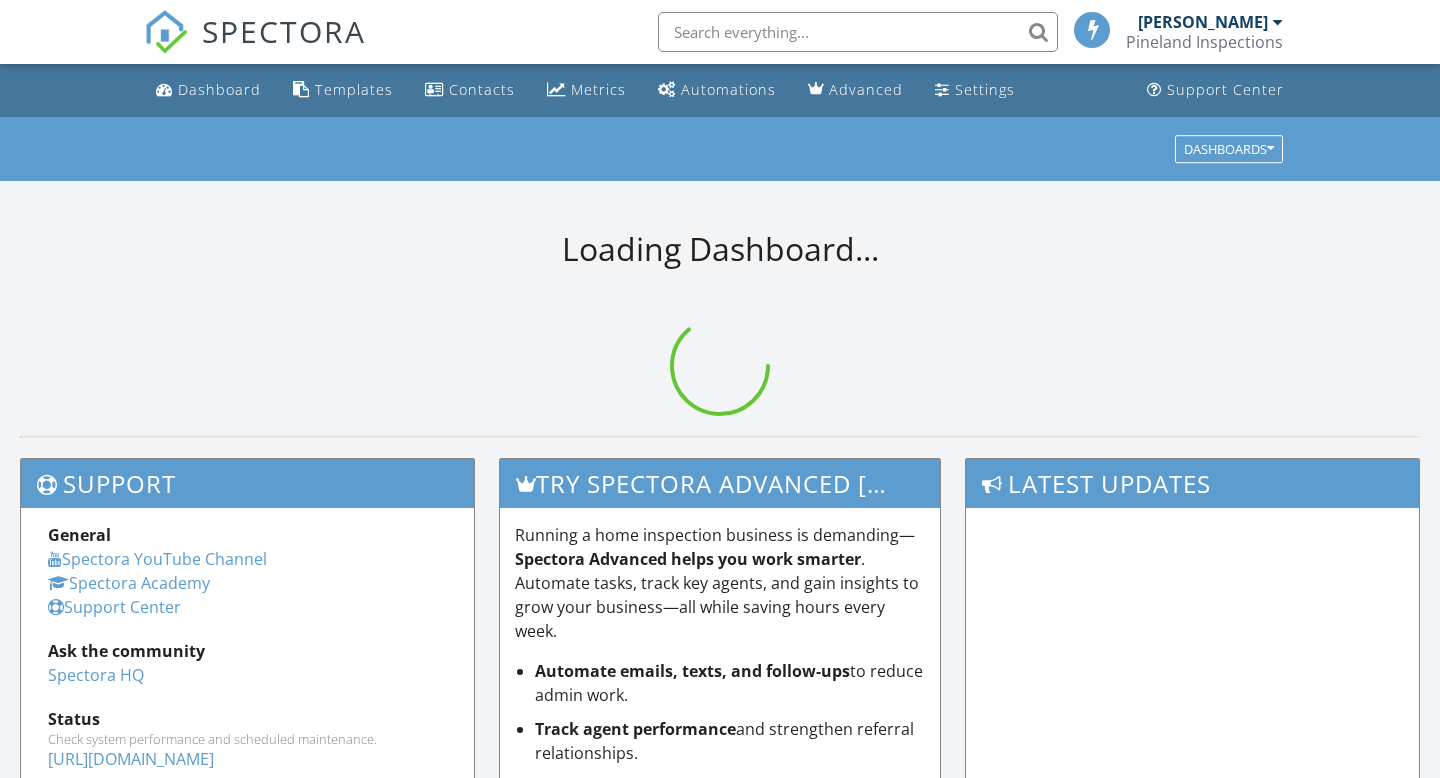 scroll, scrollTop: 0, scrollLeft: 0, axis: both 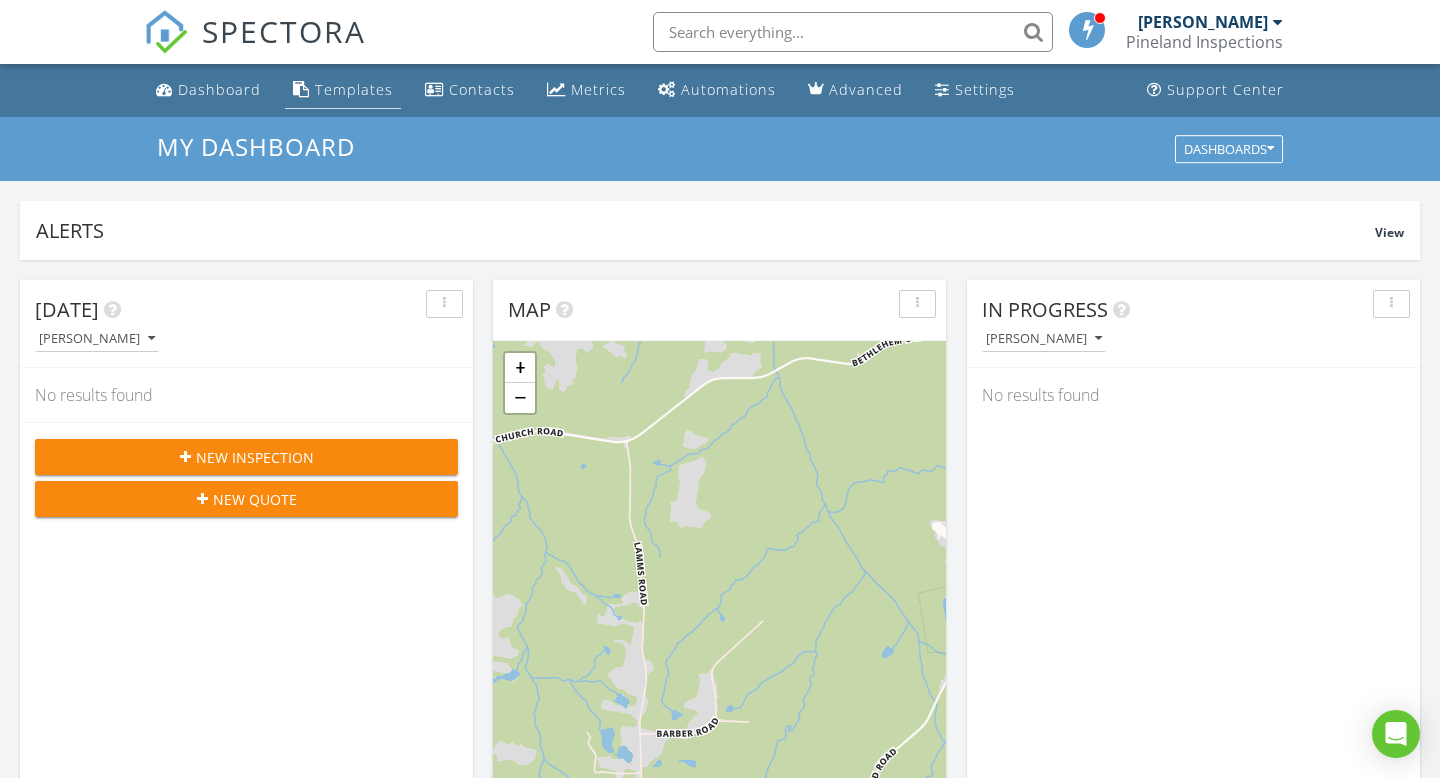 click on "Templates" at bounding box center (354, 89) 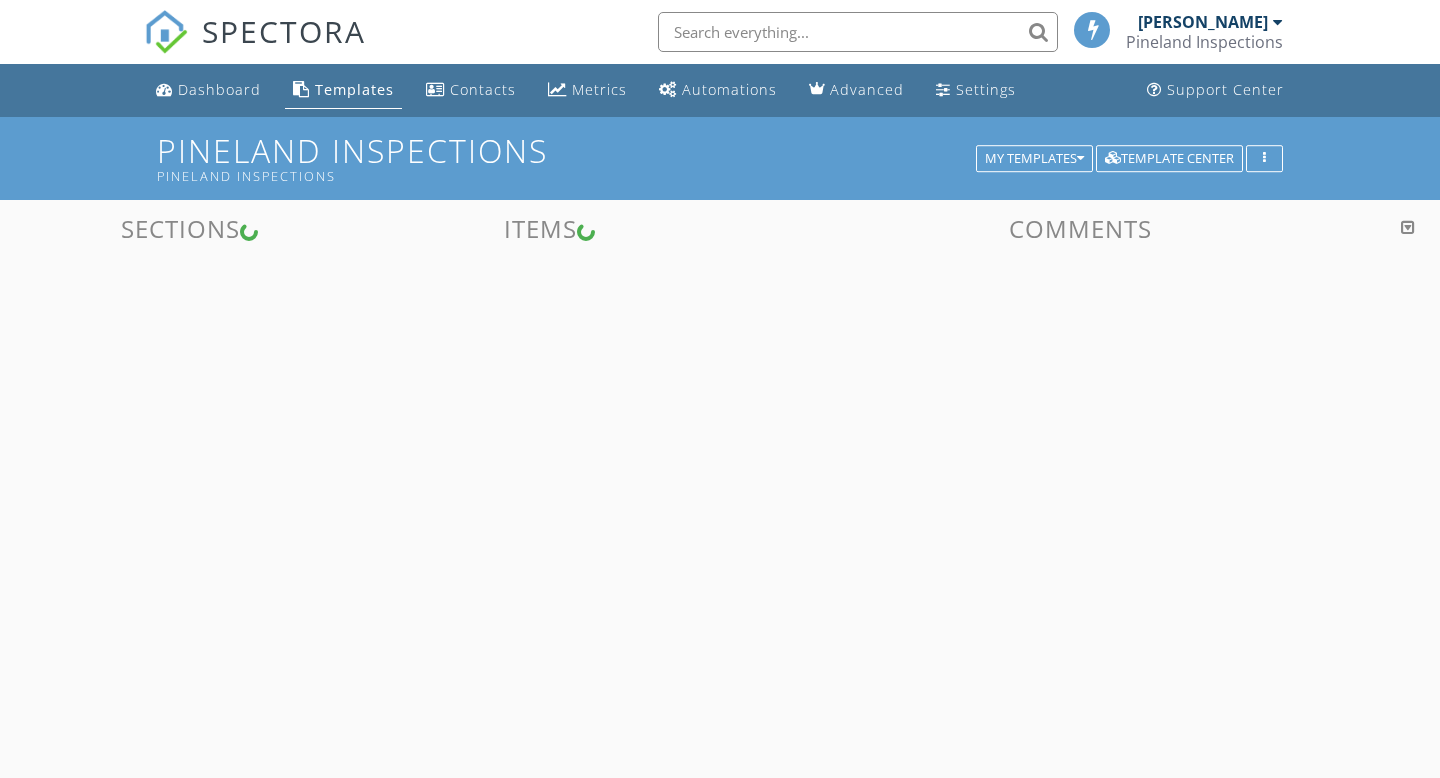 scroll, scrollTop: 0, scrollLeft: 0, axis: both 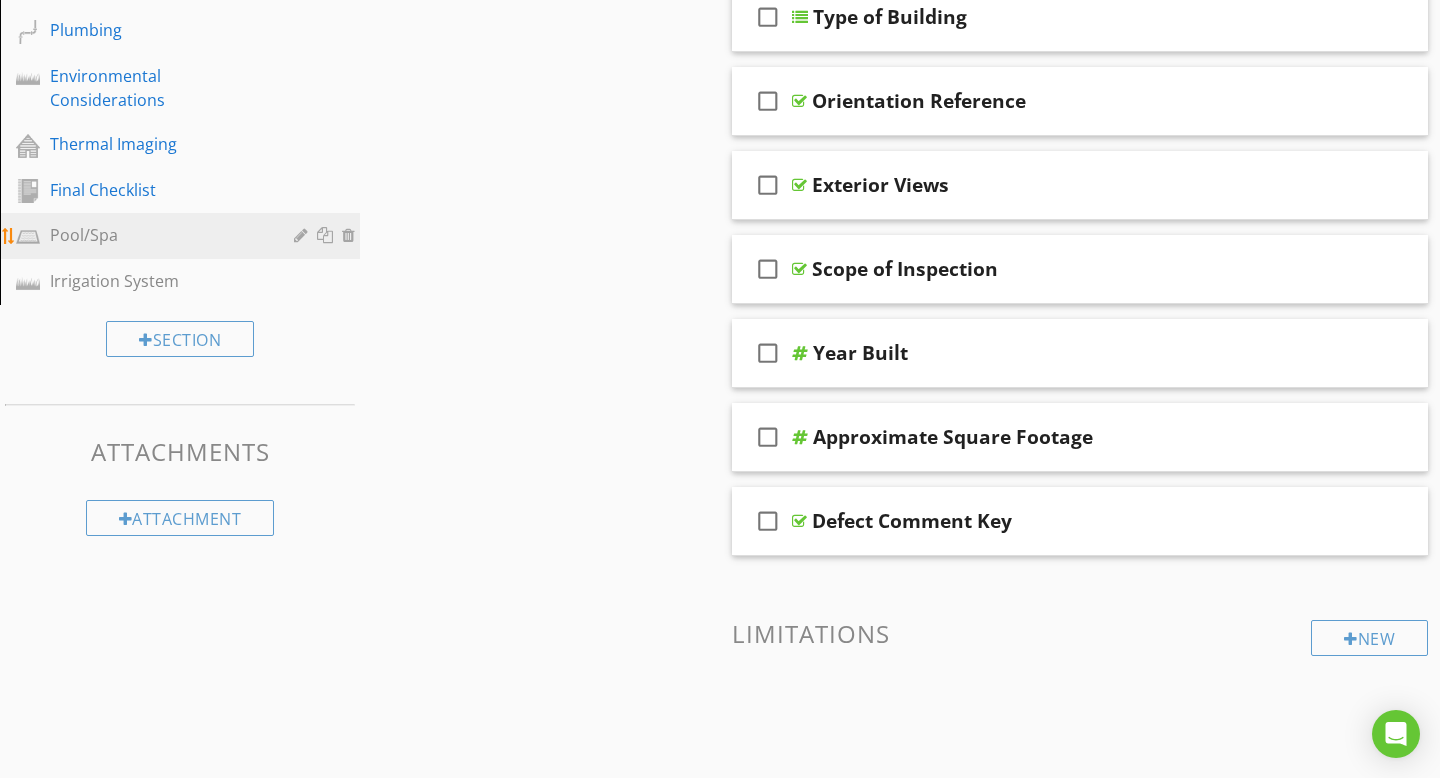 click on "Pool/Spa" at bounding box center [157, 235] 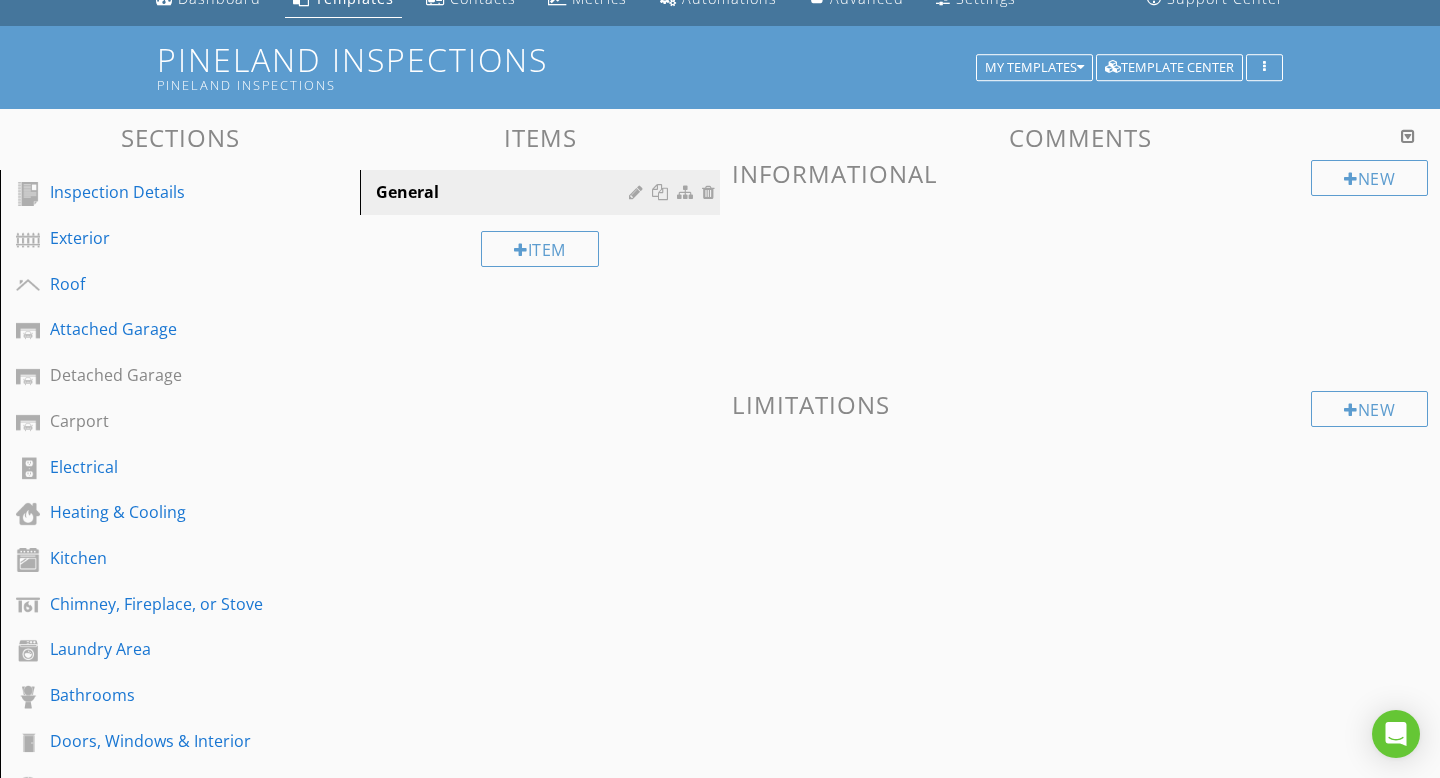 scroll, scrollTop: 0, scrollLeft: 0, axis: both 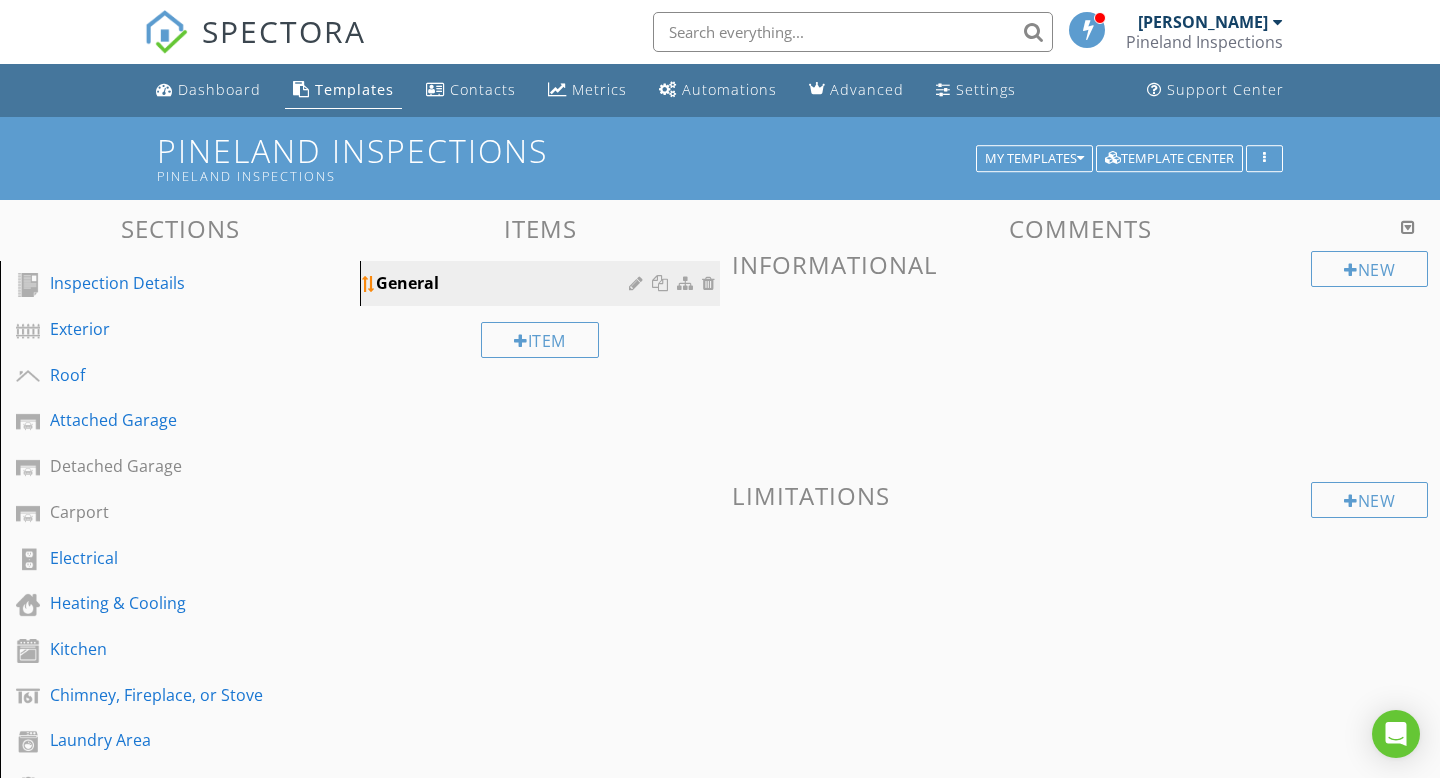 click on "General" at bounding box center (505, 283) 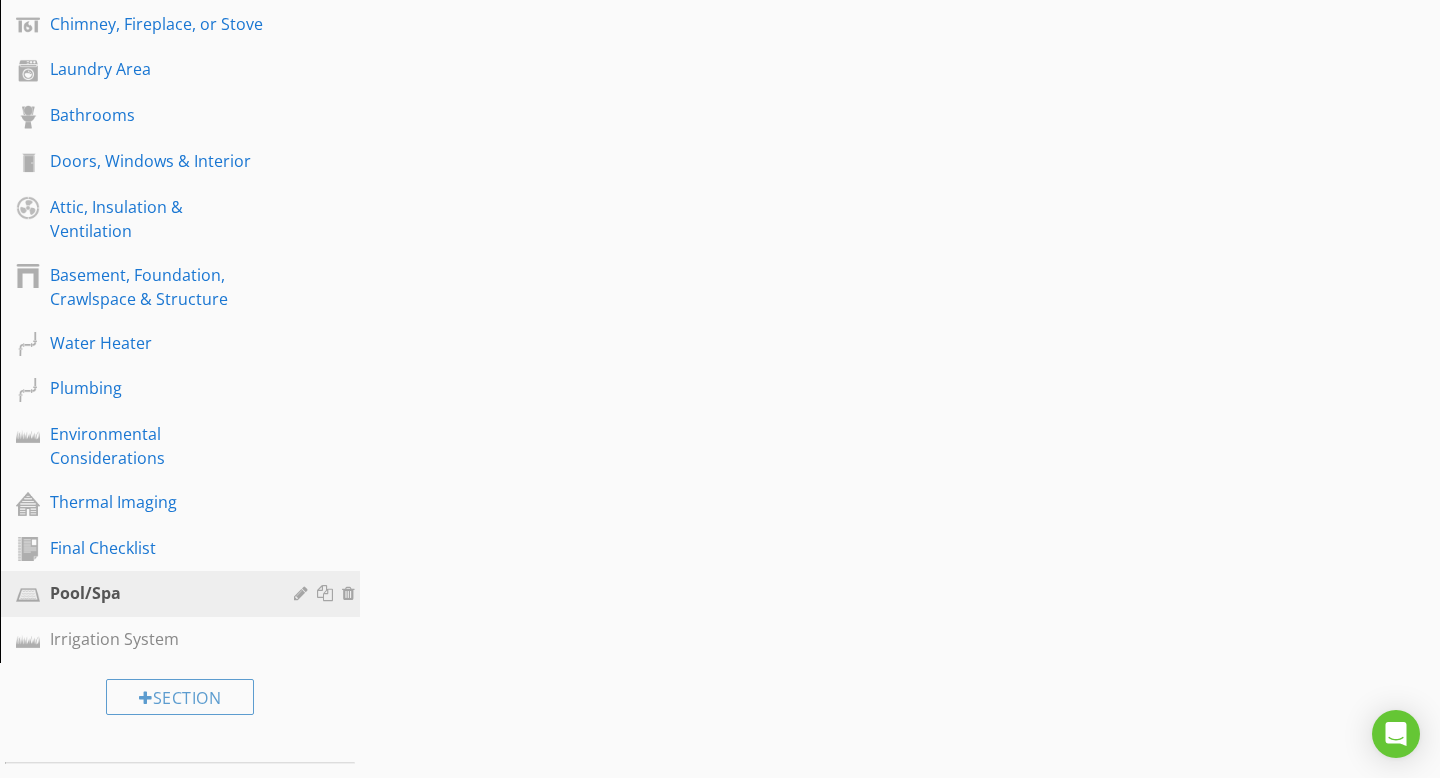 scroll, scrollTop: 778, scrollLeft: 0, axis: vertical 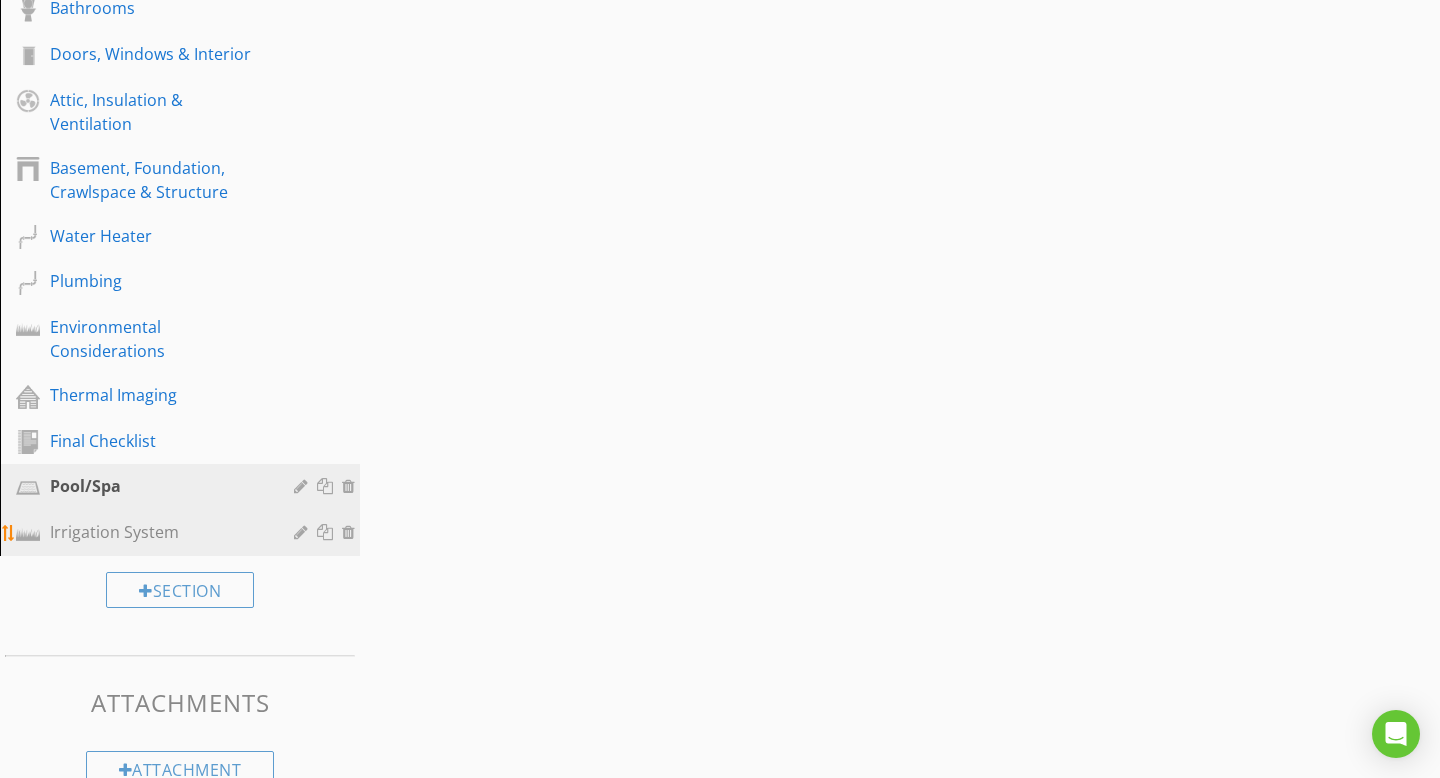 click on "Irrigation System" at bounding box center (157, 532) 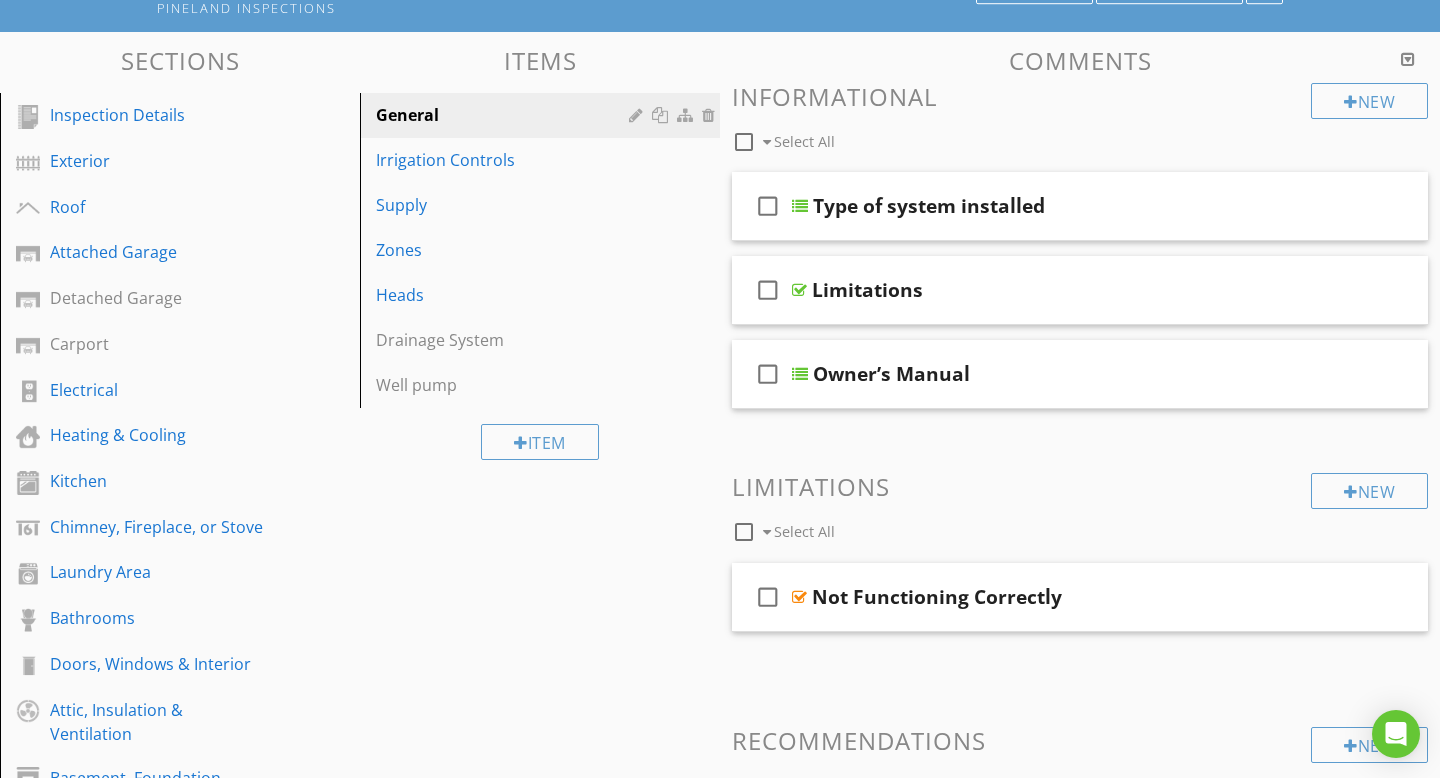 scroll, scrollTop: 0, scrollLeft: 0, axis: both 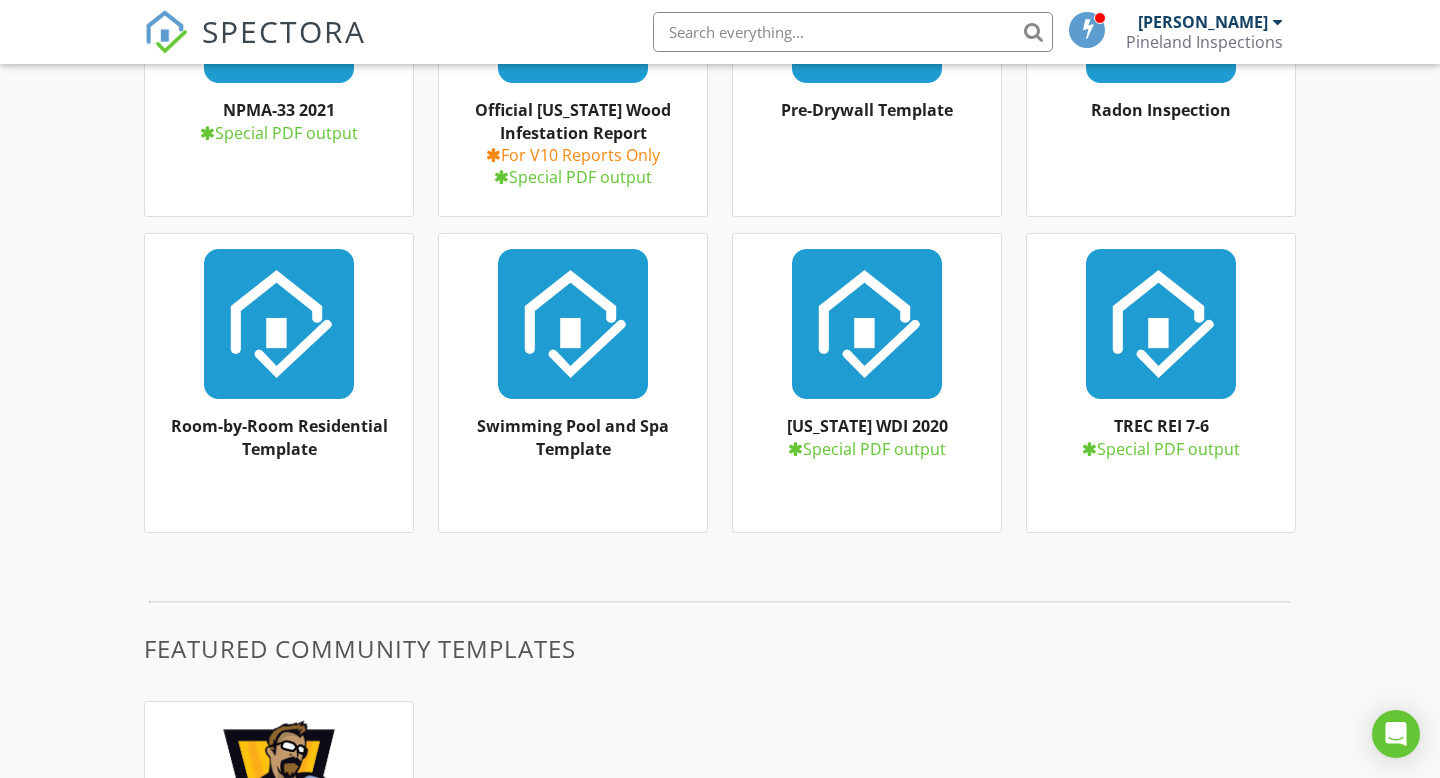 click on "Swimming Pool and Spa Template" at bounding box center (573, 437) 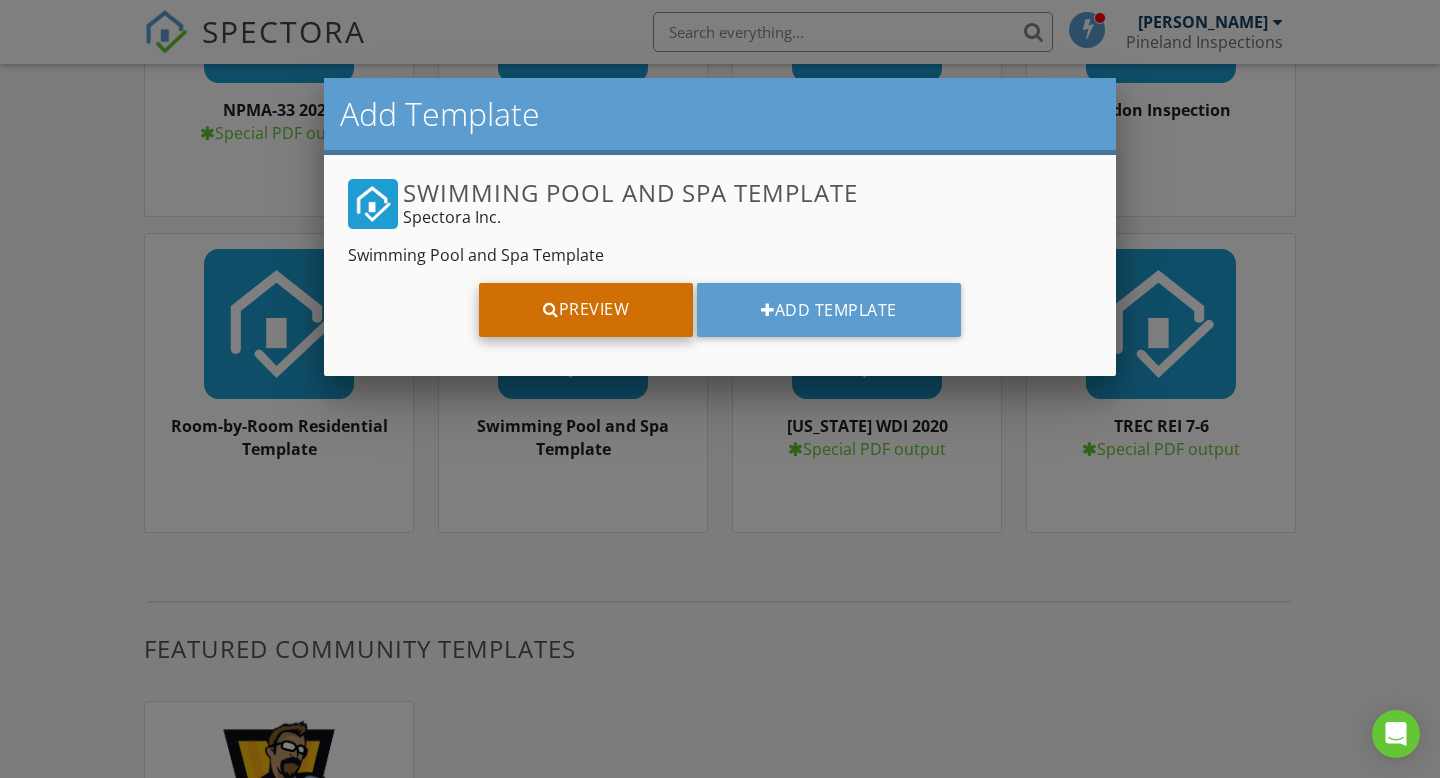 click on "Preview" at bounding box center [586, 310] 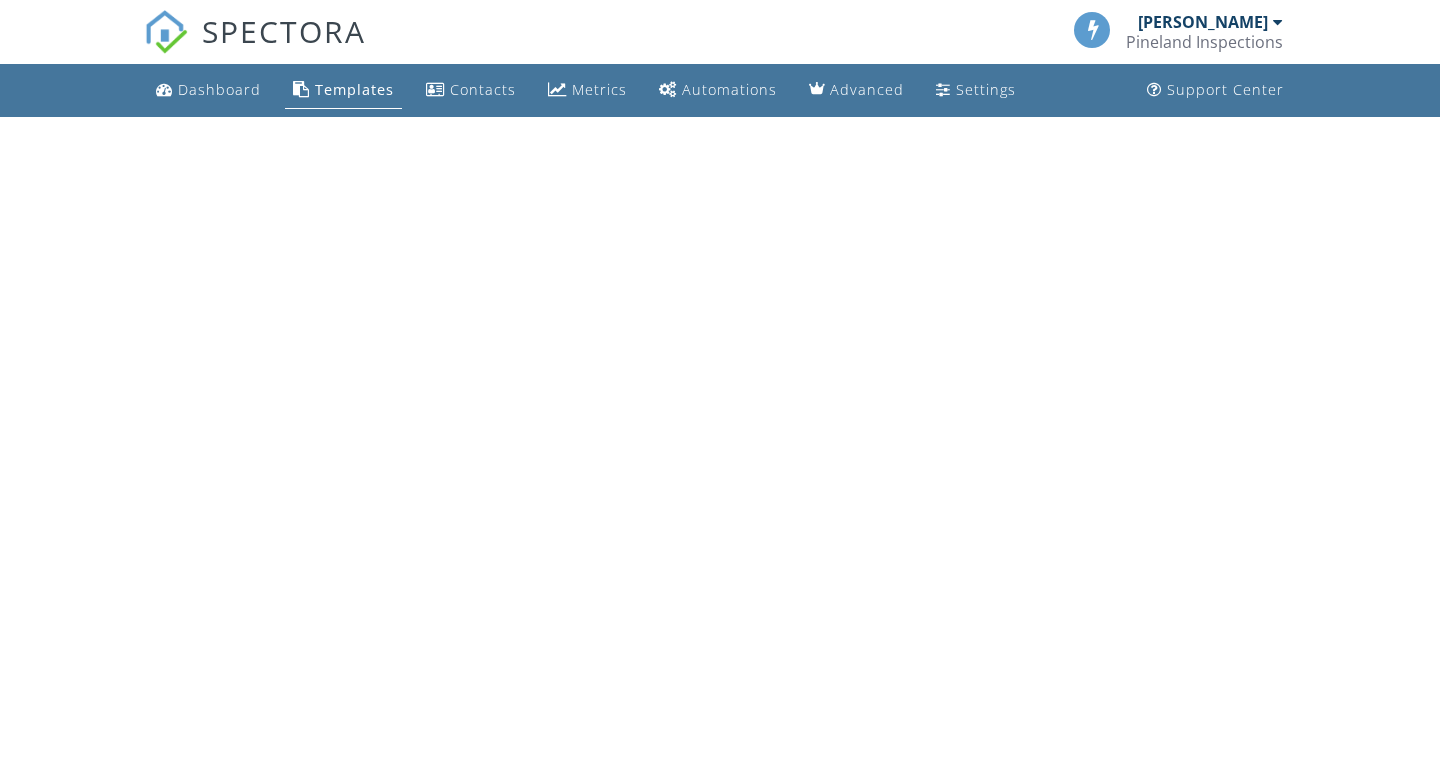 scroll, scrollTop: 0, scrollLeft: 0, axis: both 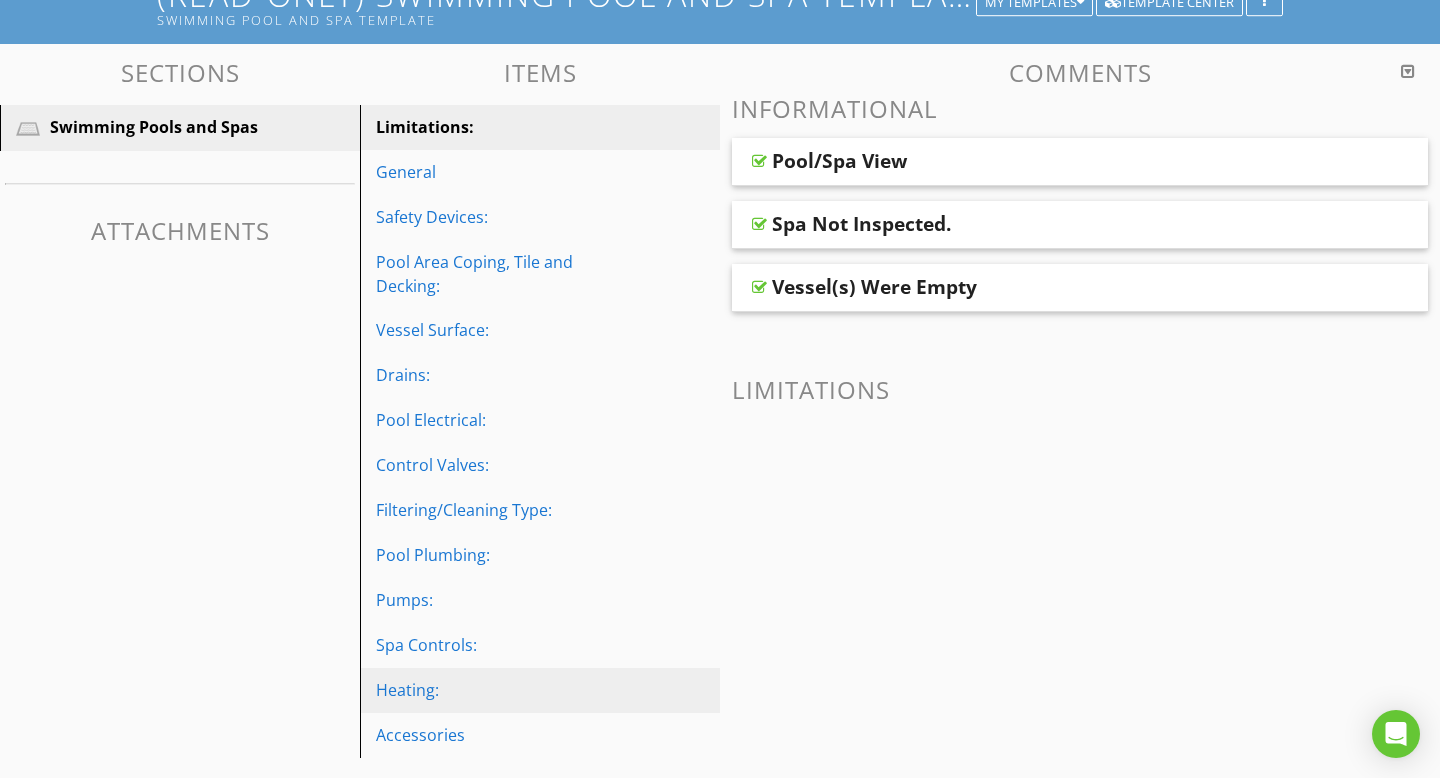 click on "Heating:" at bounding box center (505, 690) 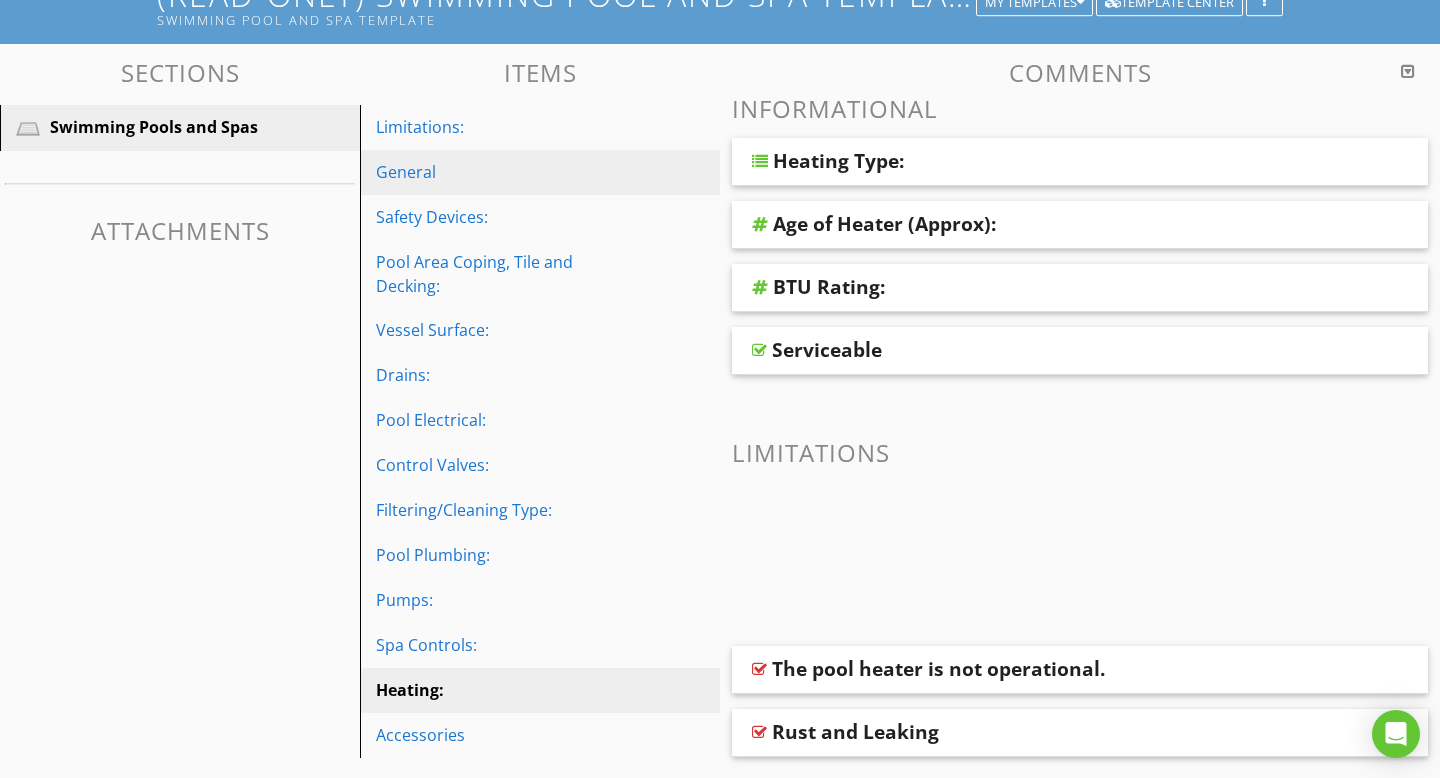 click on "General" at bounding box center (505, 172) 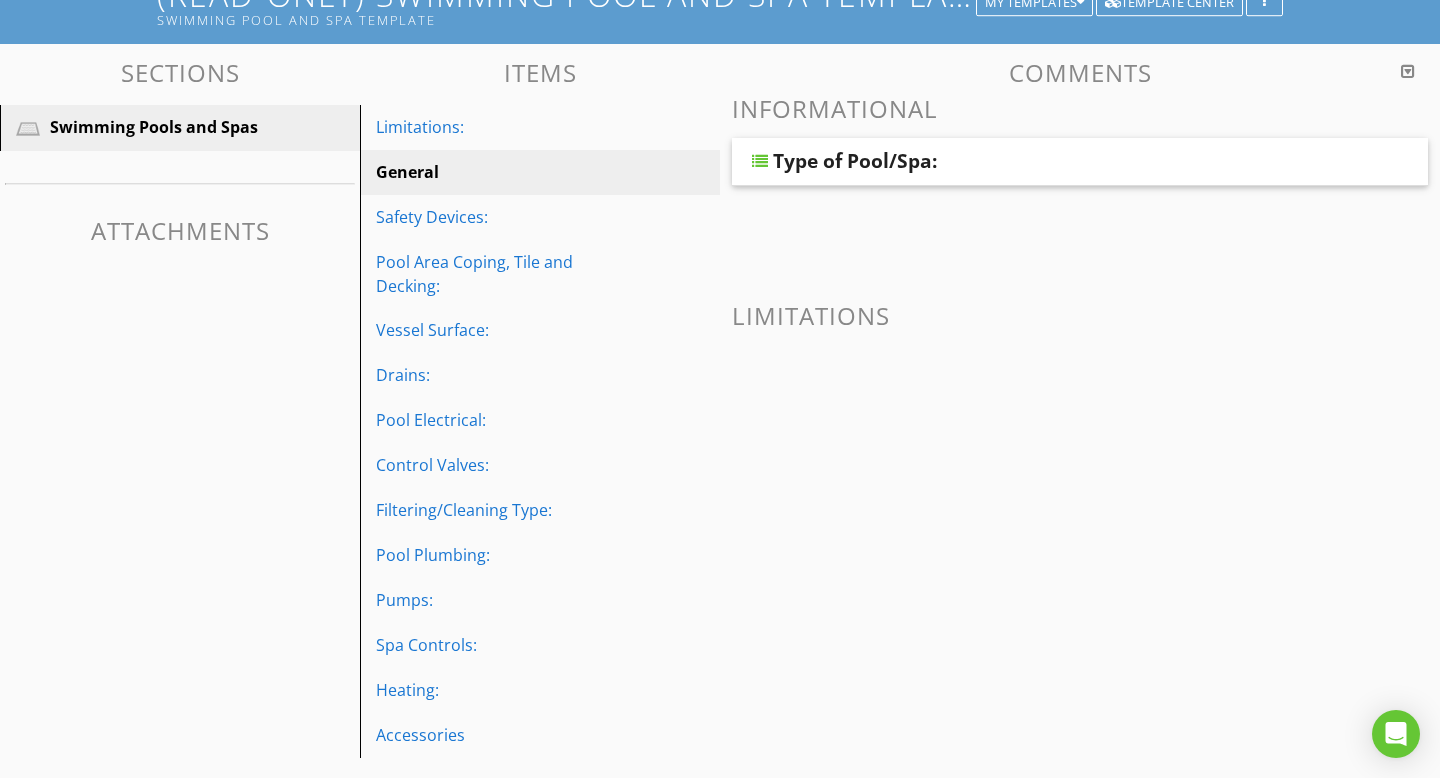 click on "Type of Pool/Spa:" at bounding box center [855, 161] 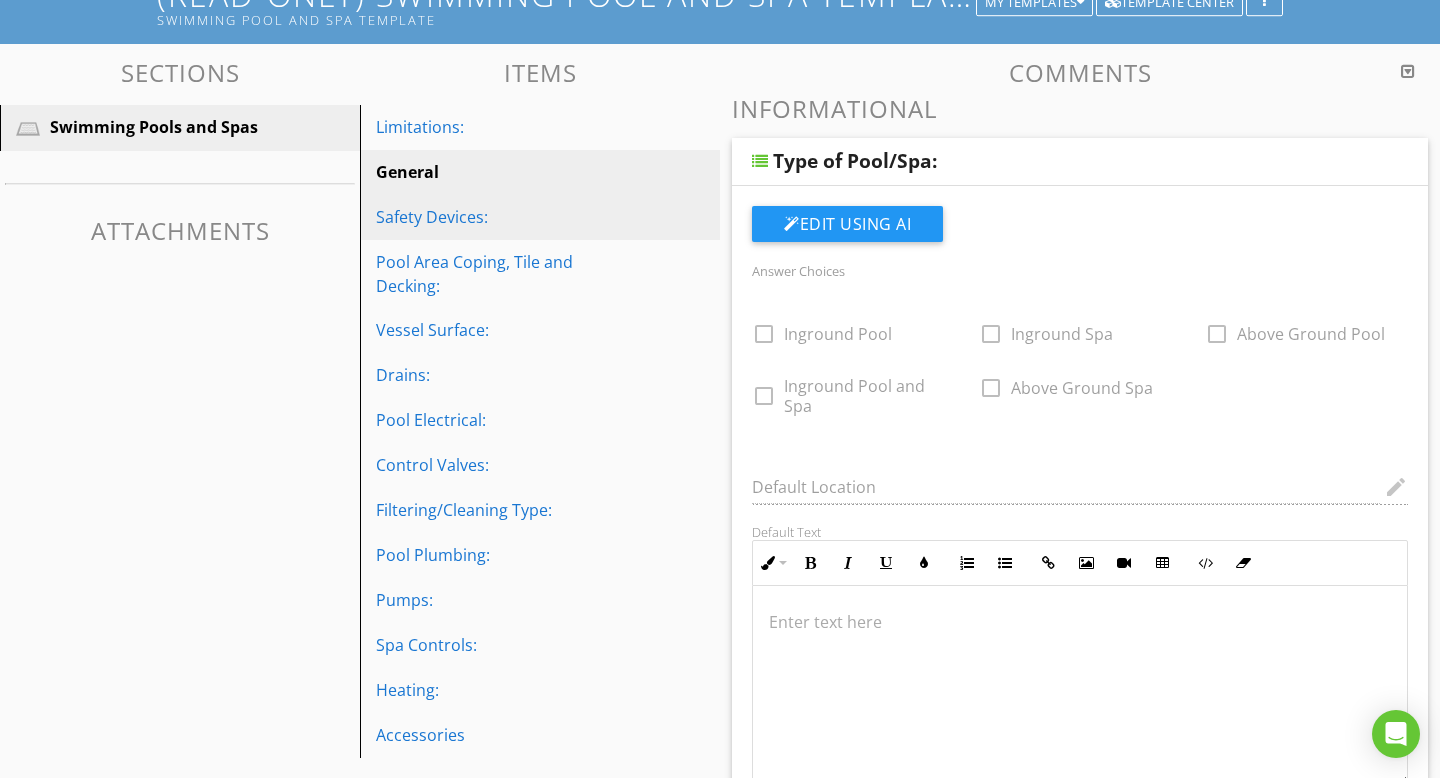 click on "Safety Devices:" at bounding box center [505, 217] 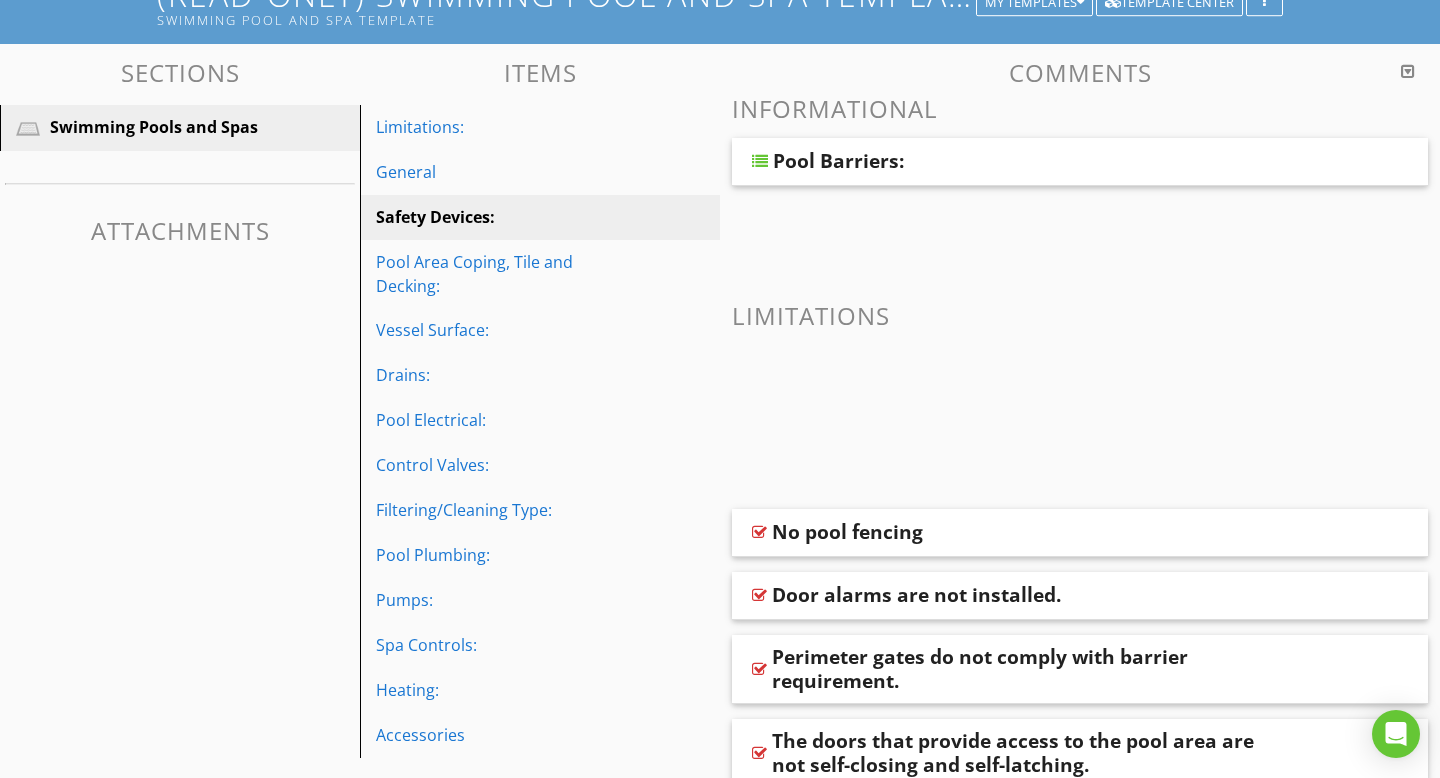 click on "Pool Barriers:" at bounding box center [838, 161] 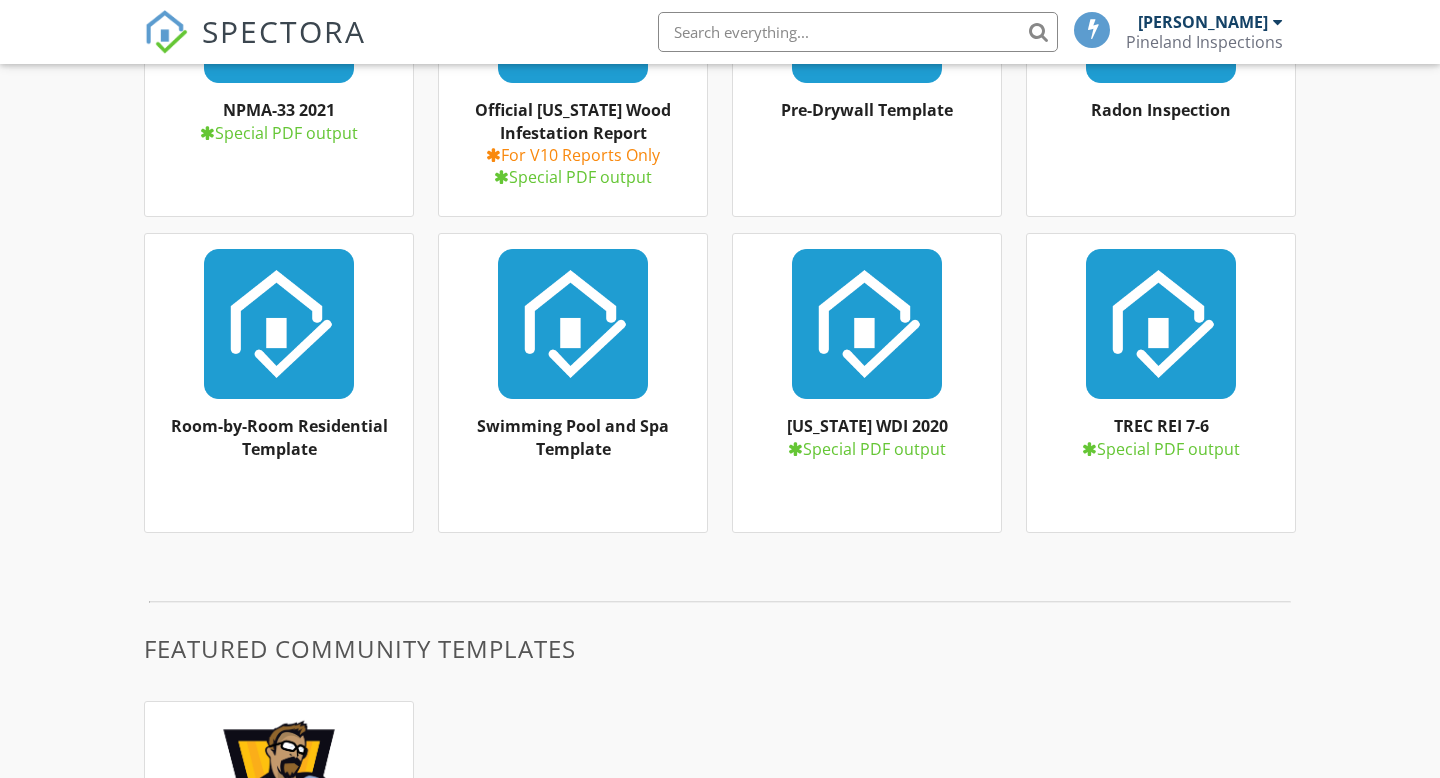 scroll, scrollTop: 1629, scrollLeft: 0, axis: vertical 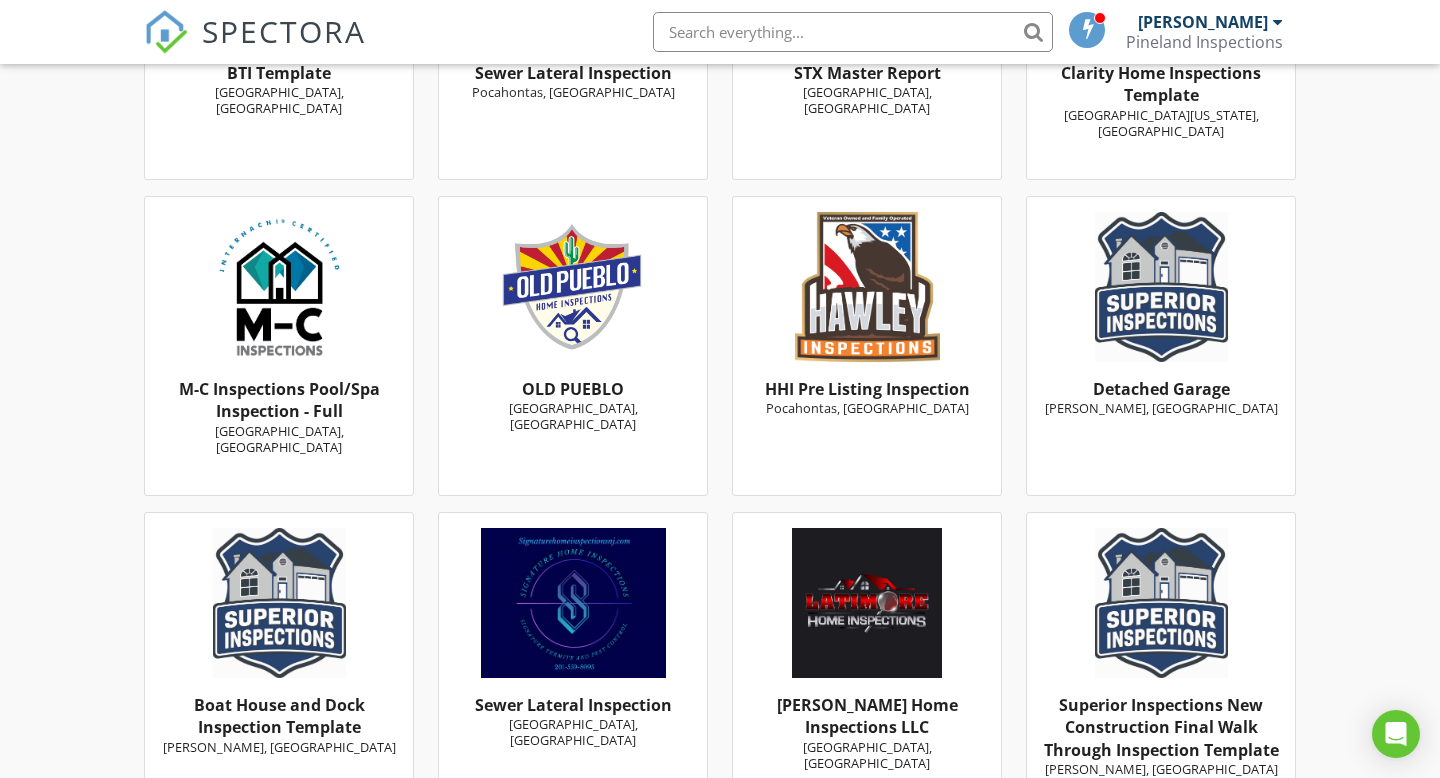 click on "M-C Inspections Pool/Spa Inspection - Full
Arroyo Grande, CA" at bounding box center (279, 346) 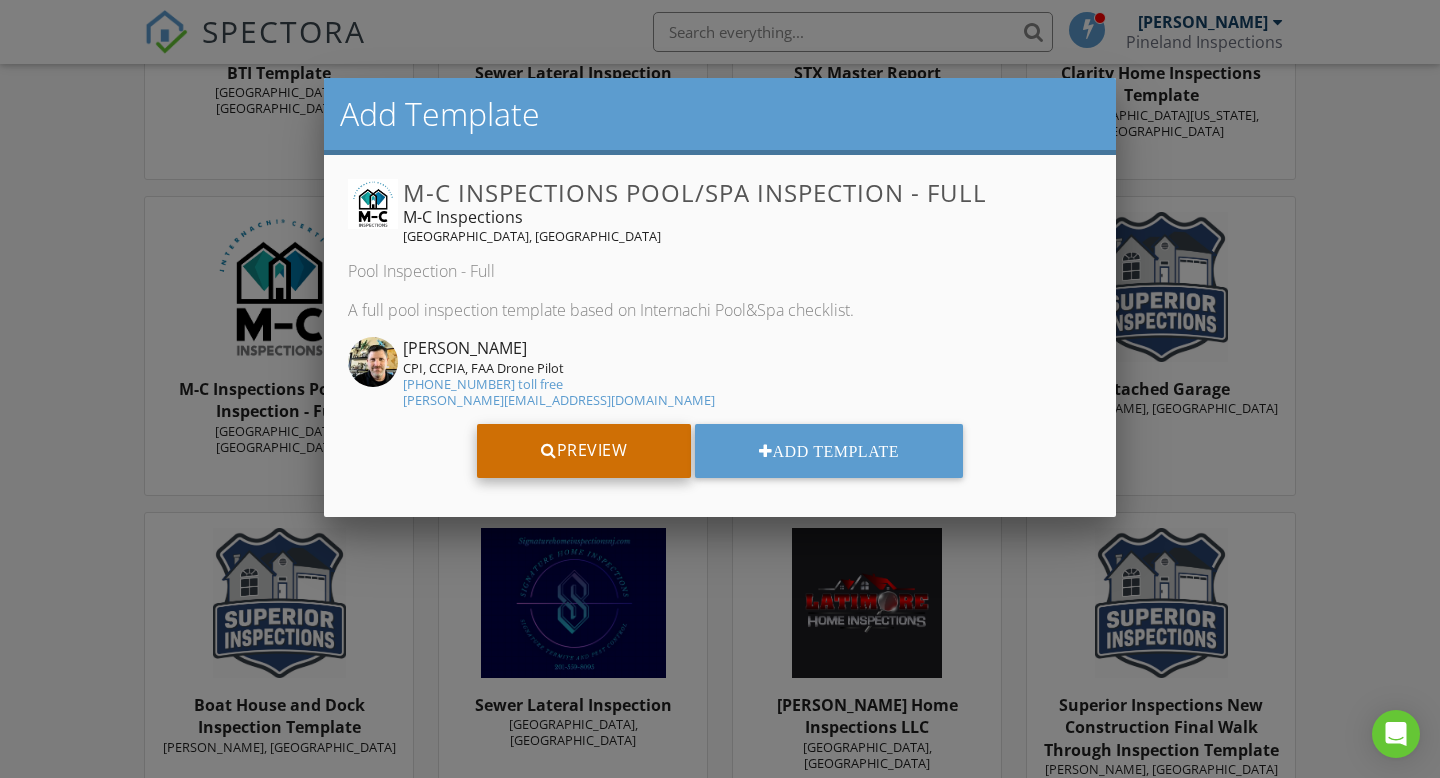 click on "Preview" at bounding box center [584, 451] 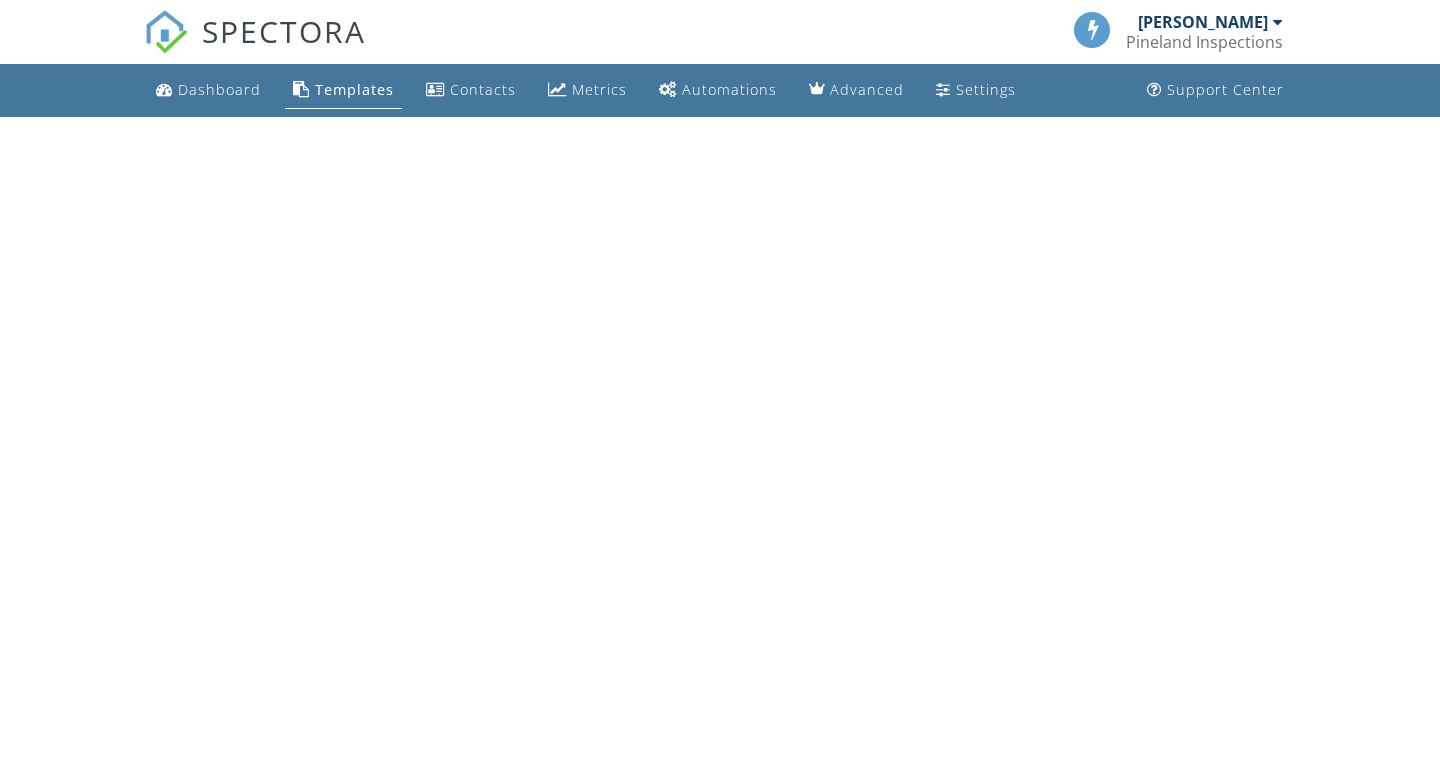 scroll, scrollTop: 0, scrollLeft: 0, axis: both 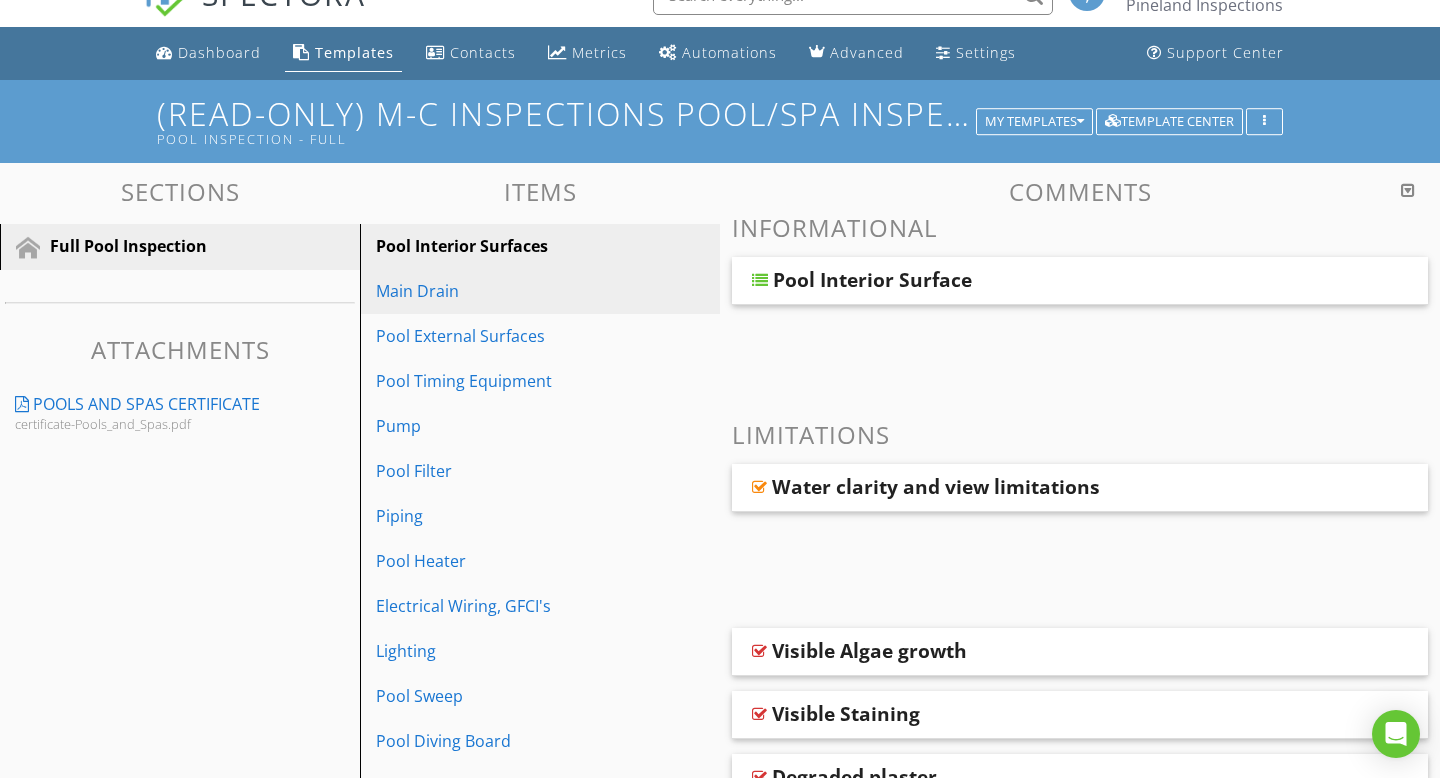 click on "Main Drain" at bounding box center (505, 291) 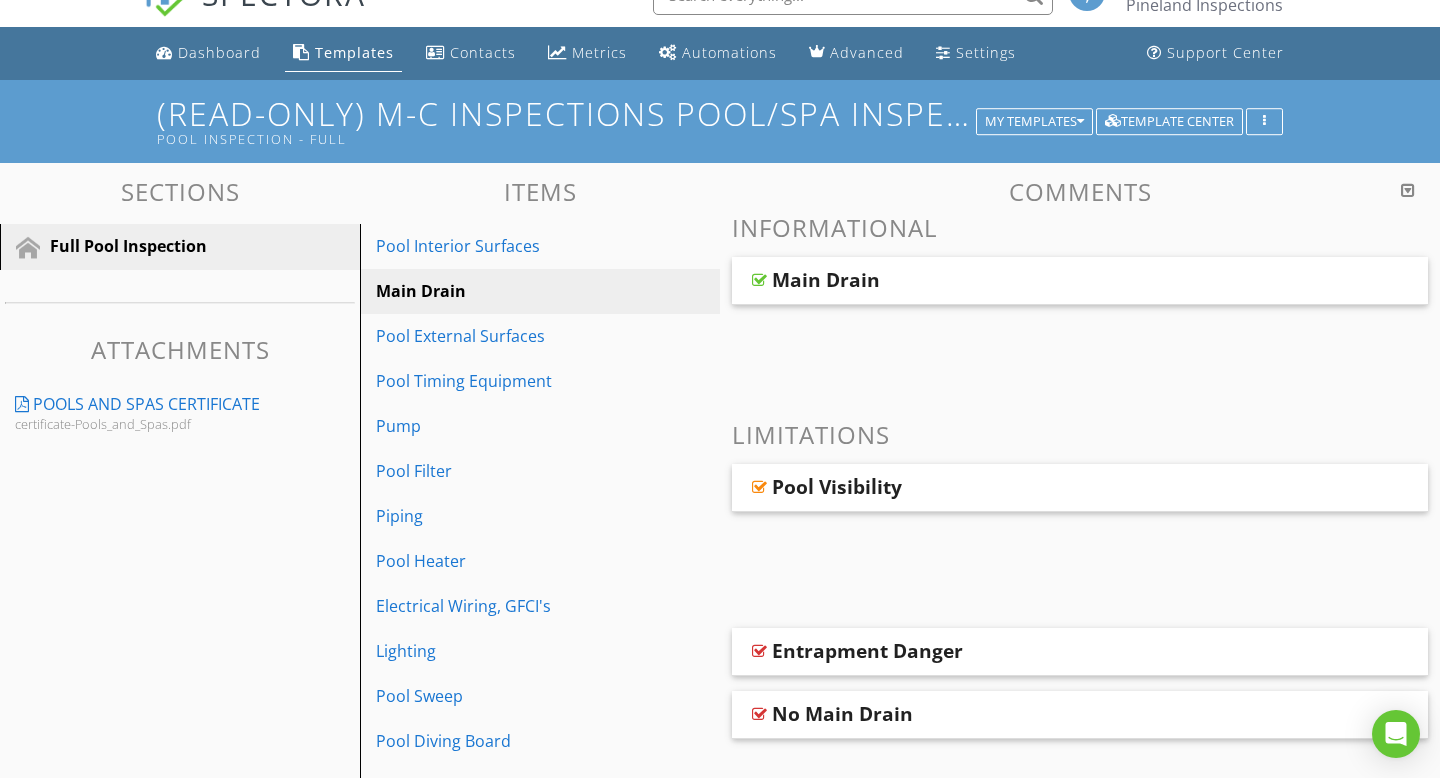 click on "Main Drain" at bounding box center [826, 280] 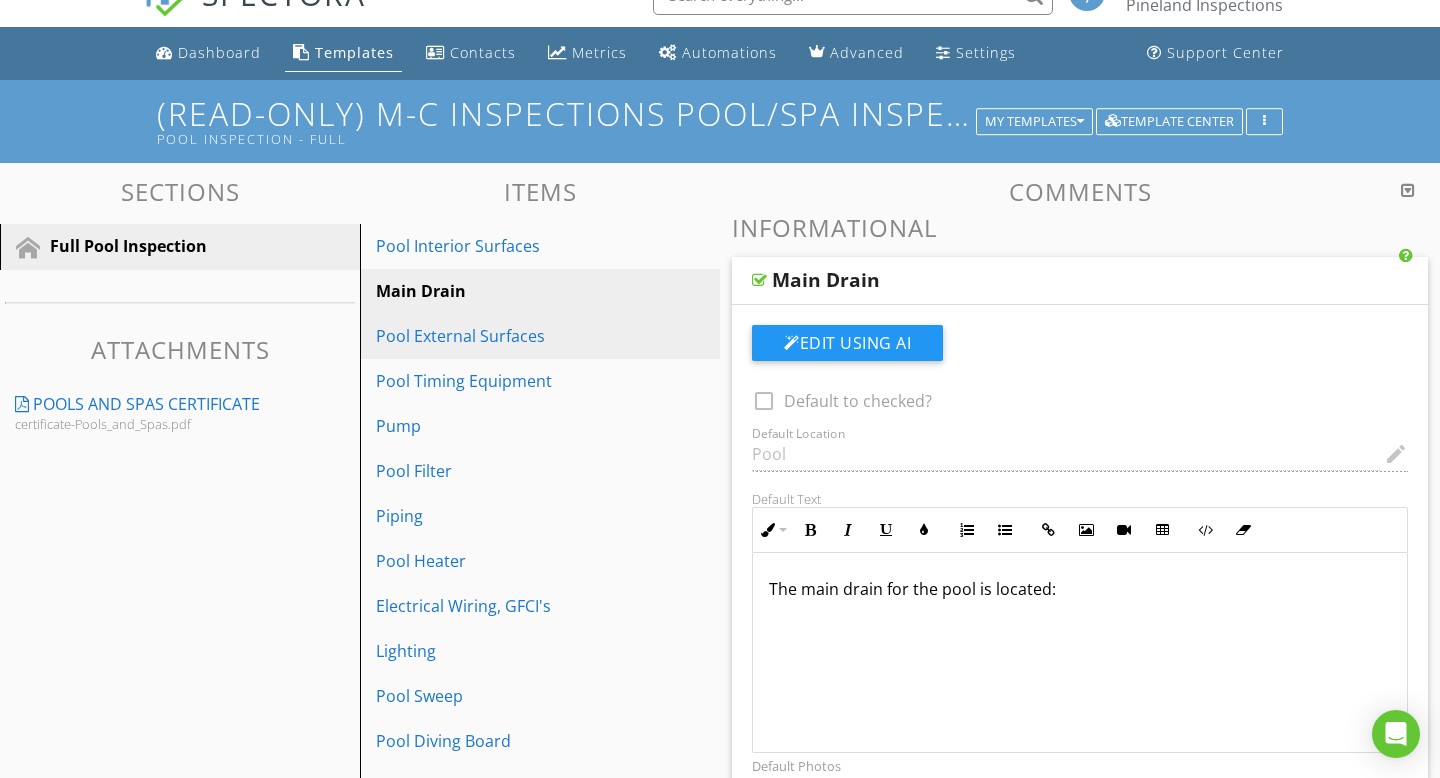 click on "Pool External Surfaces" at bounding box center [505, 336] 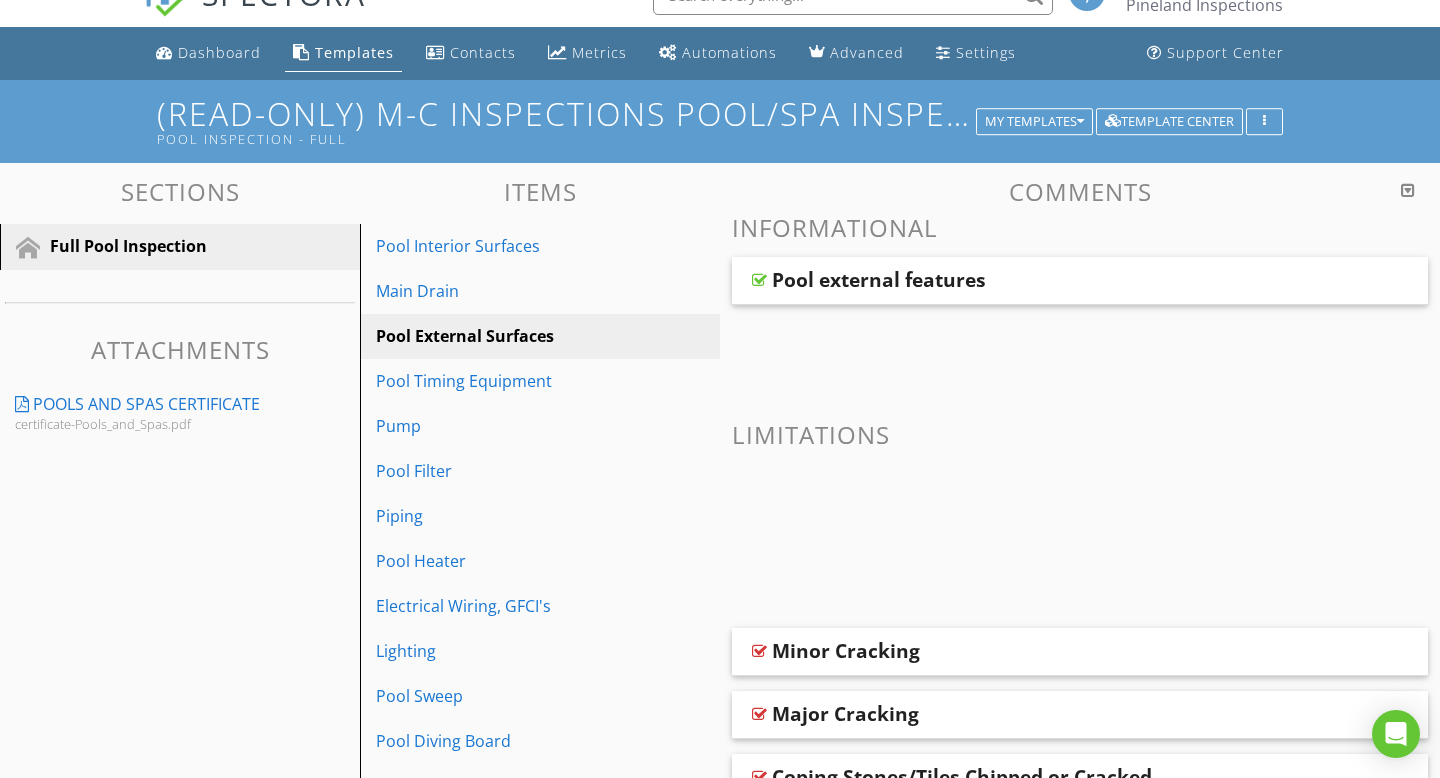 click at bounding box center [759, 280] 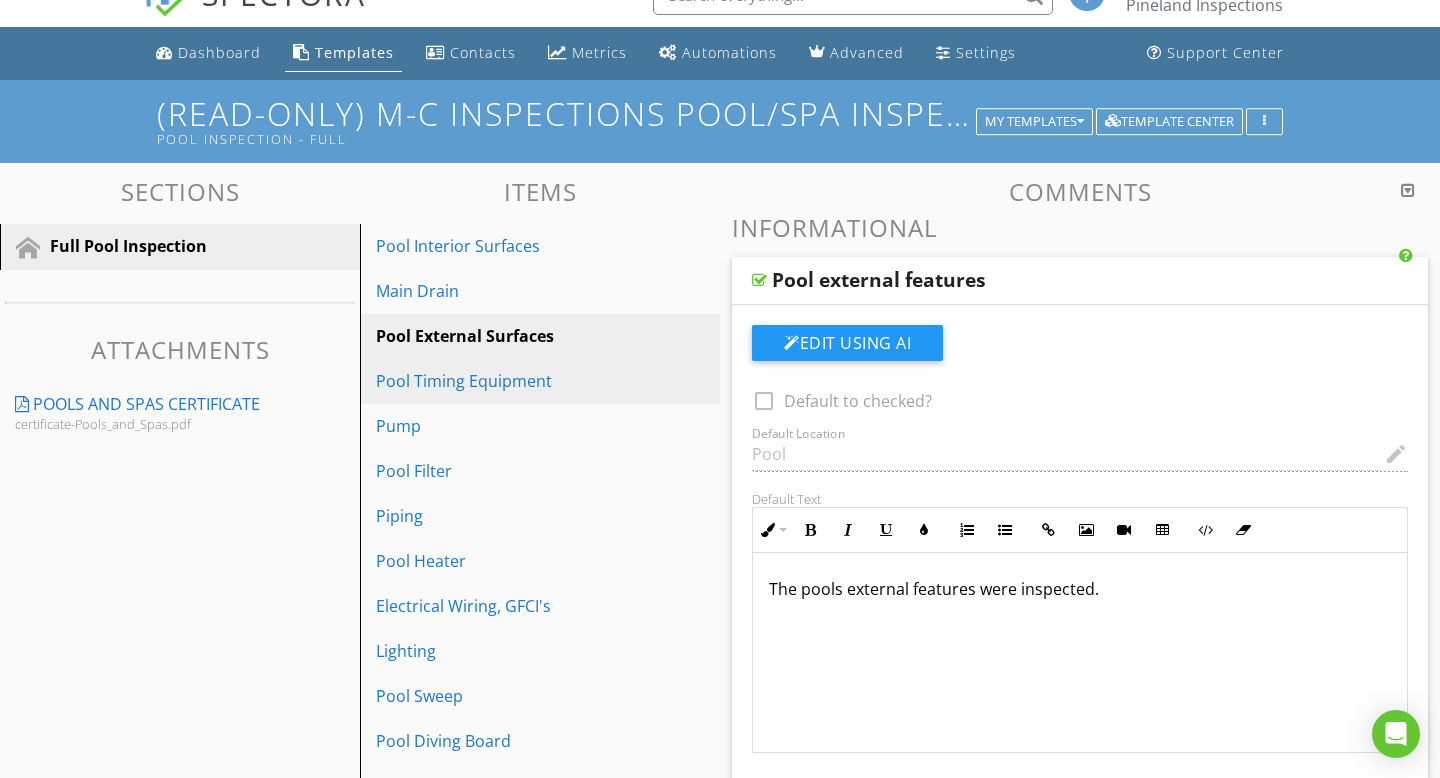 click on "Pool Timing Equipment" at bounding box center [505, 381] 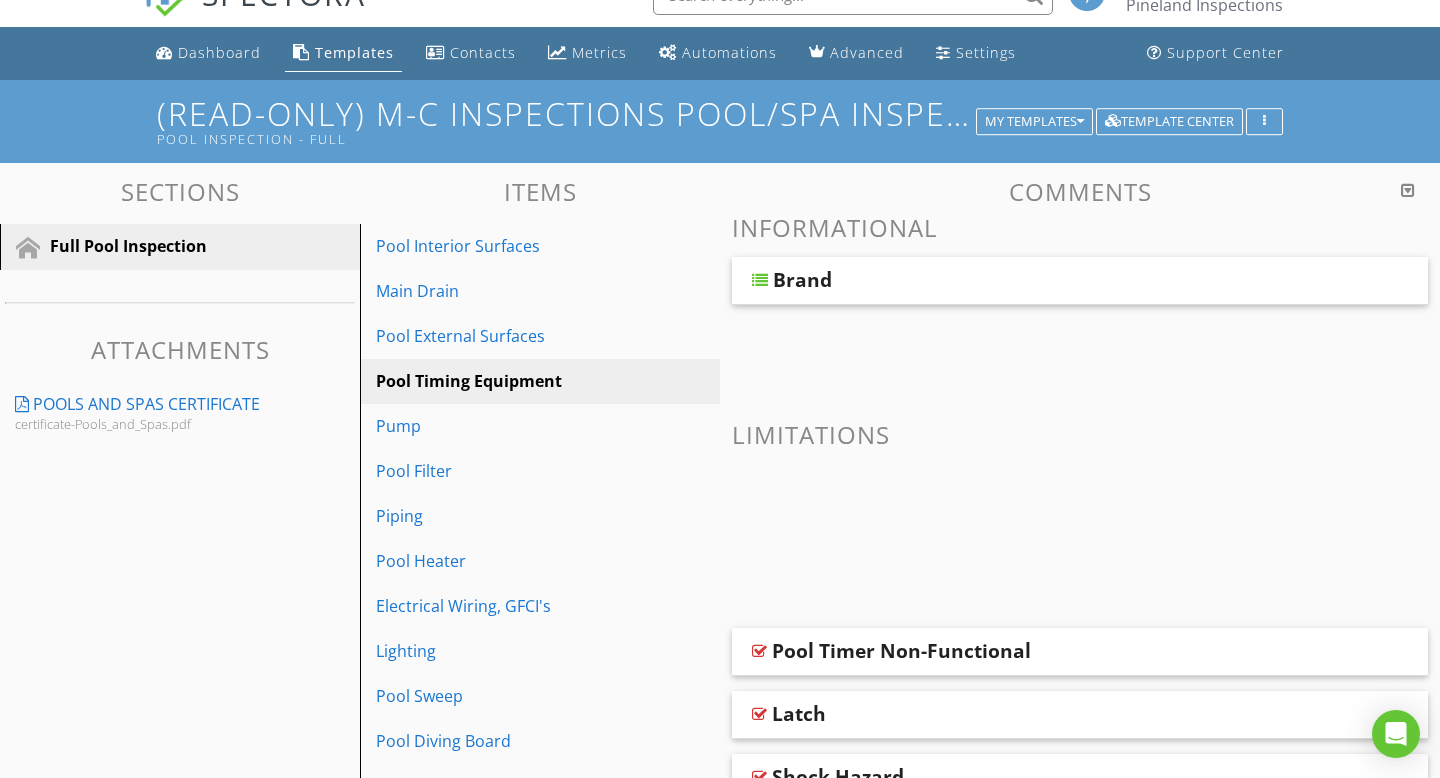 click at bounding box center [760, 280] 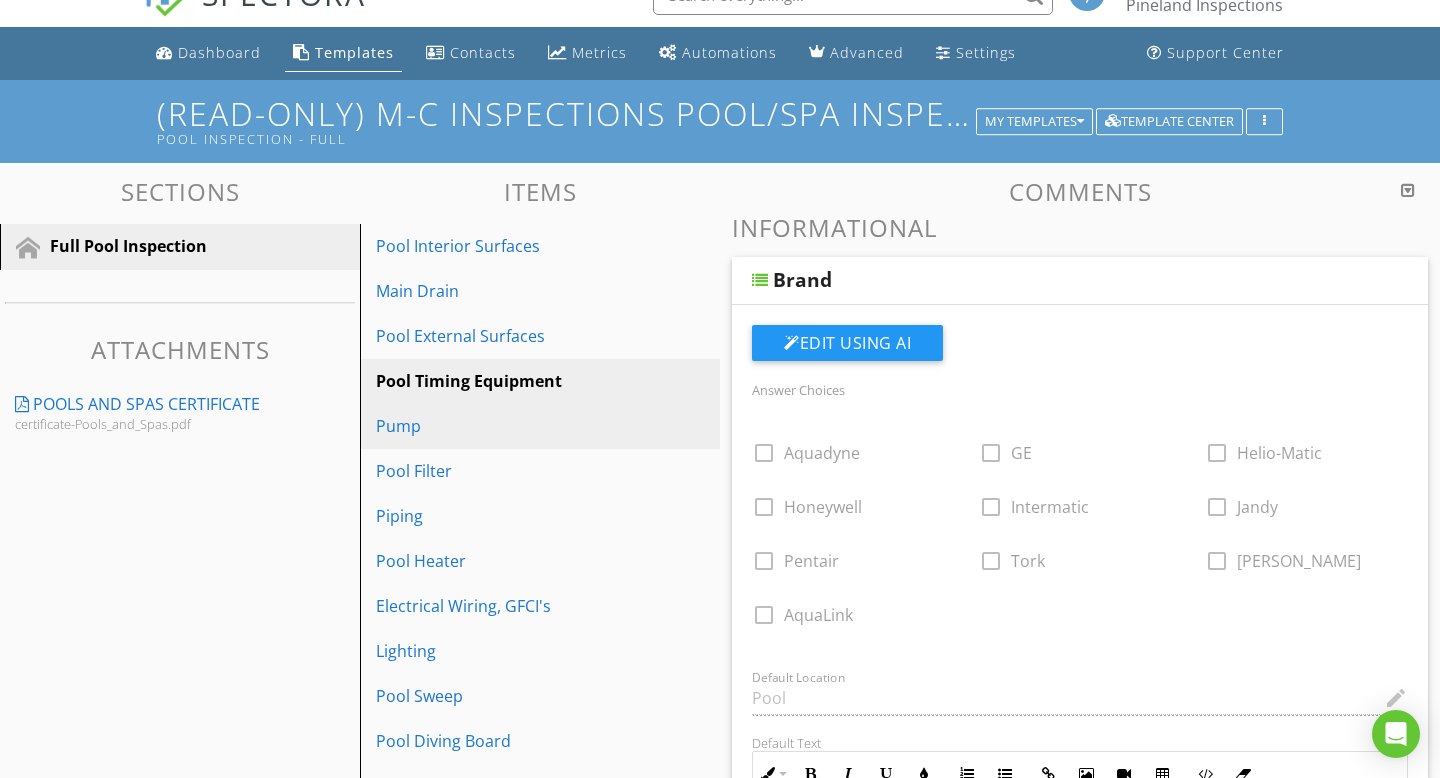 click on "Pump" at bounding box center (505, 426) 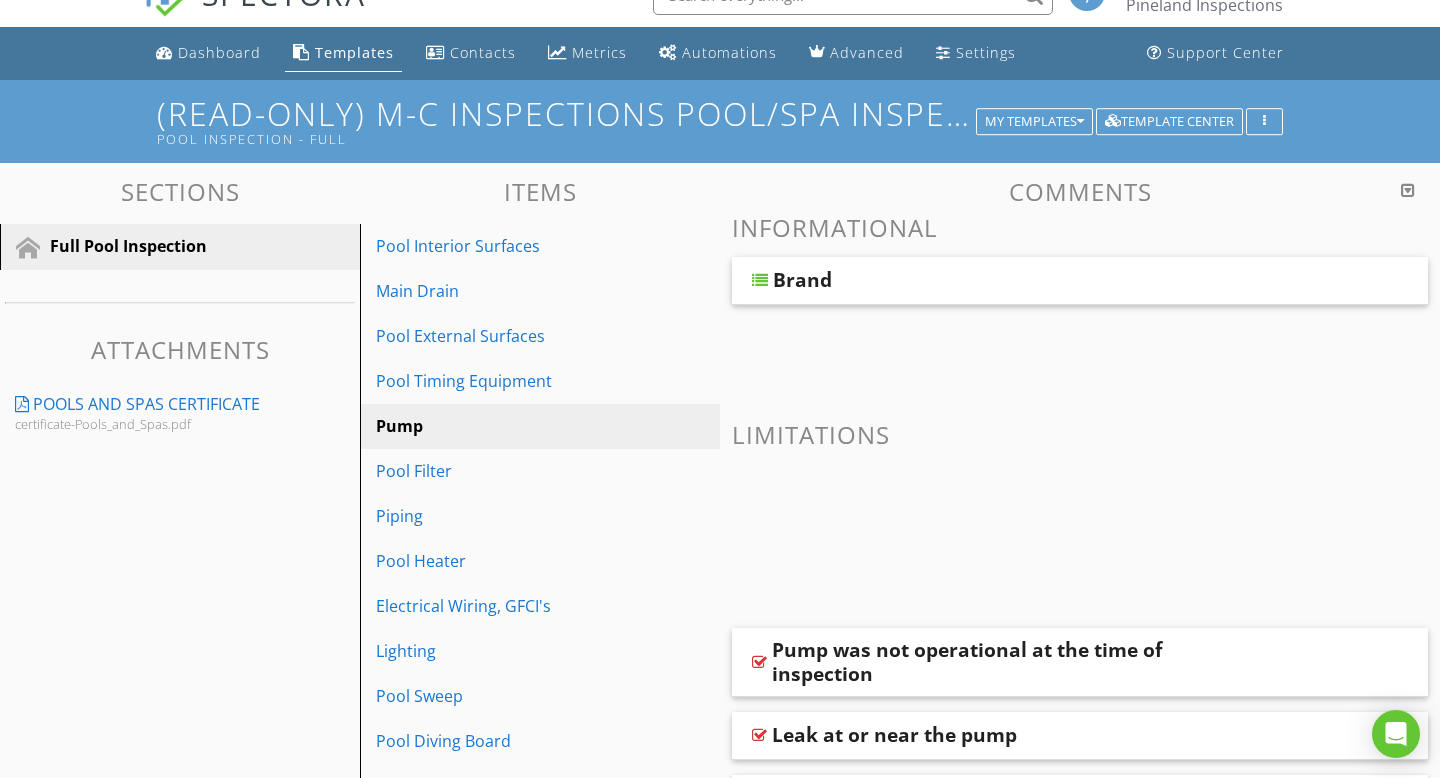 click at bounding box center (760, 280) 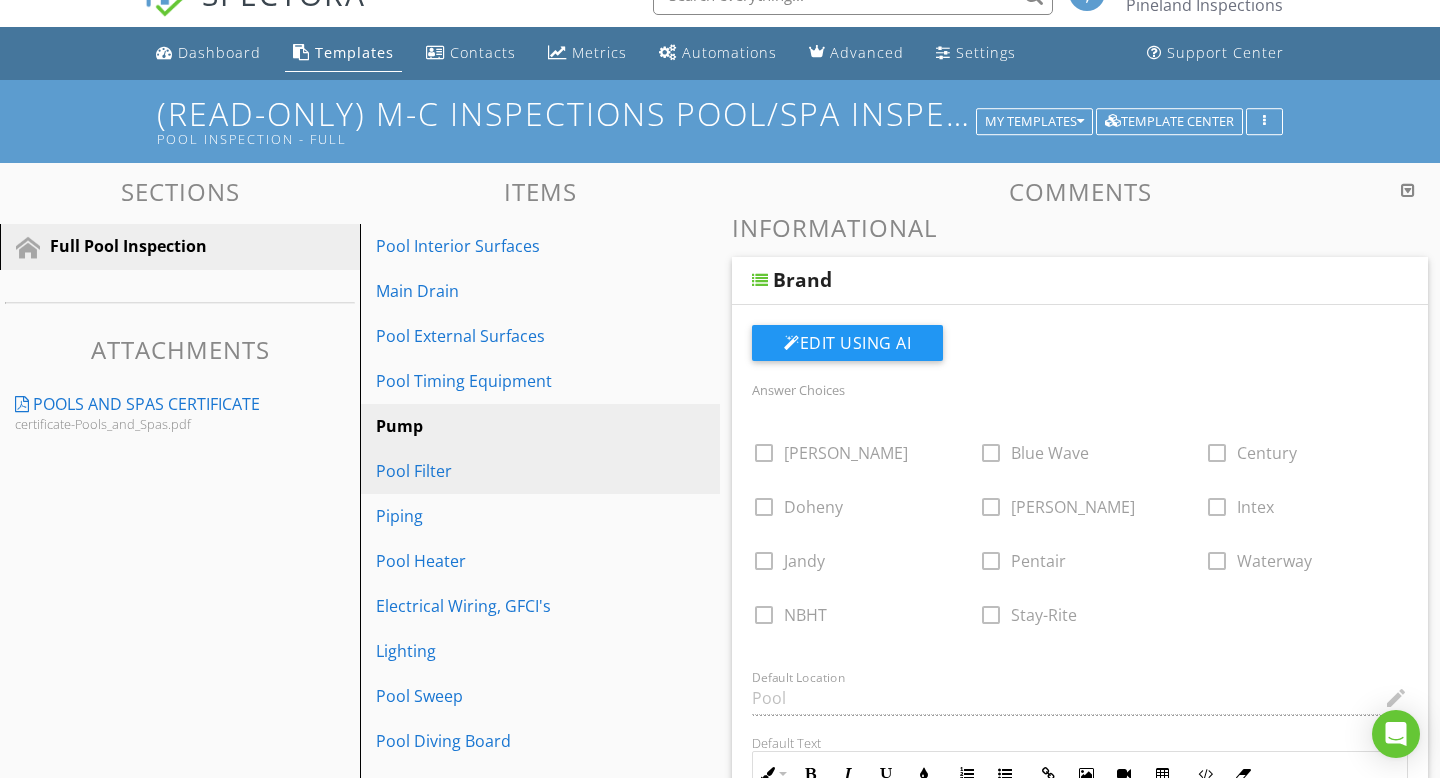click on "Pool Filter" at bounding box center (505, 471) 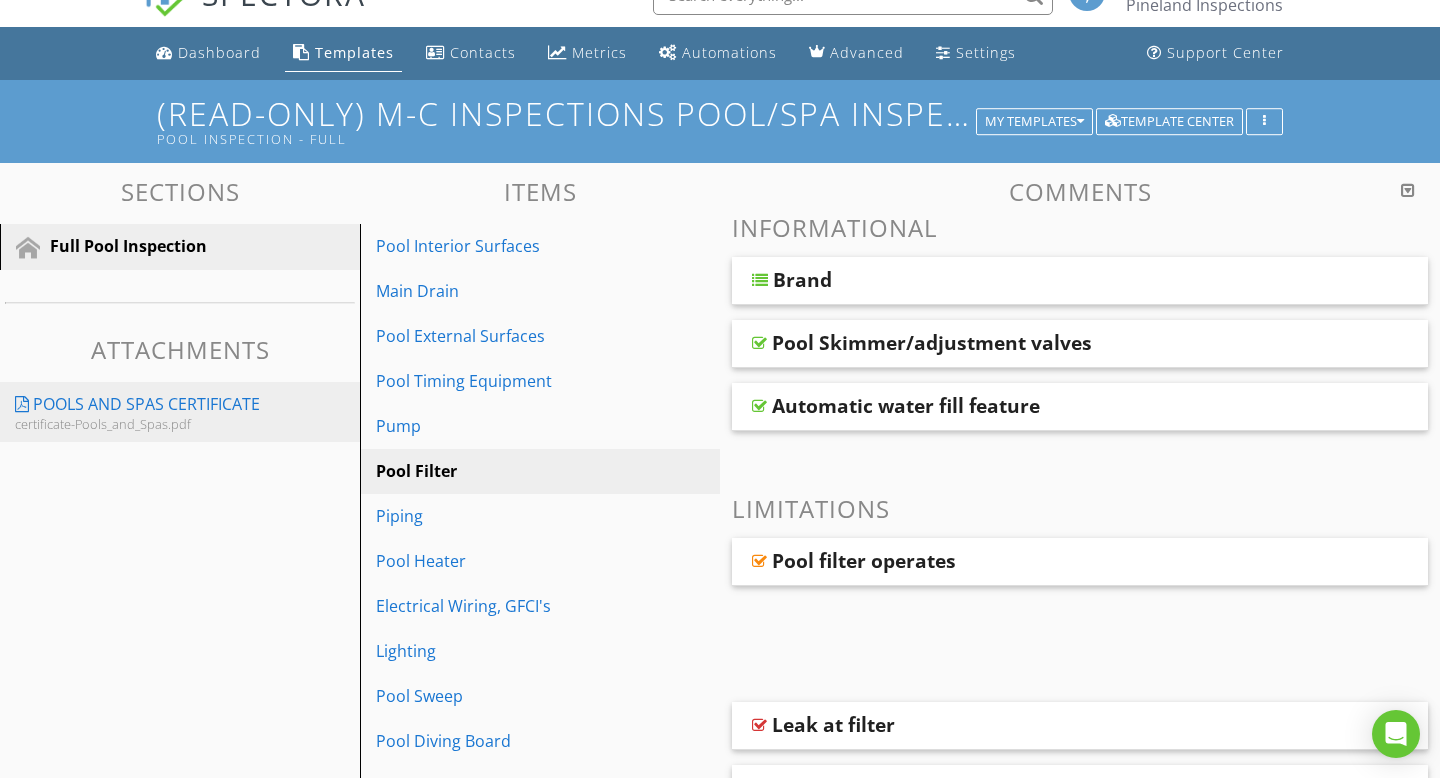 click on "Pools and Spas Certificate" at bounding box center [146, 404] 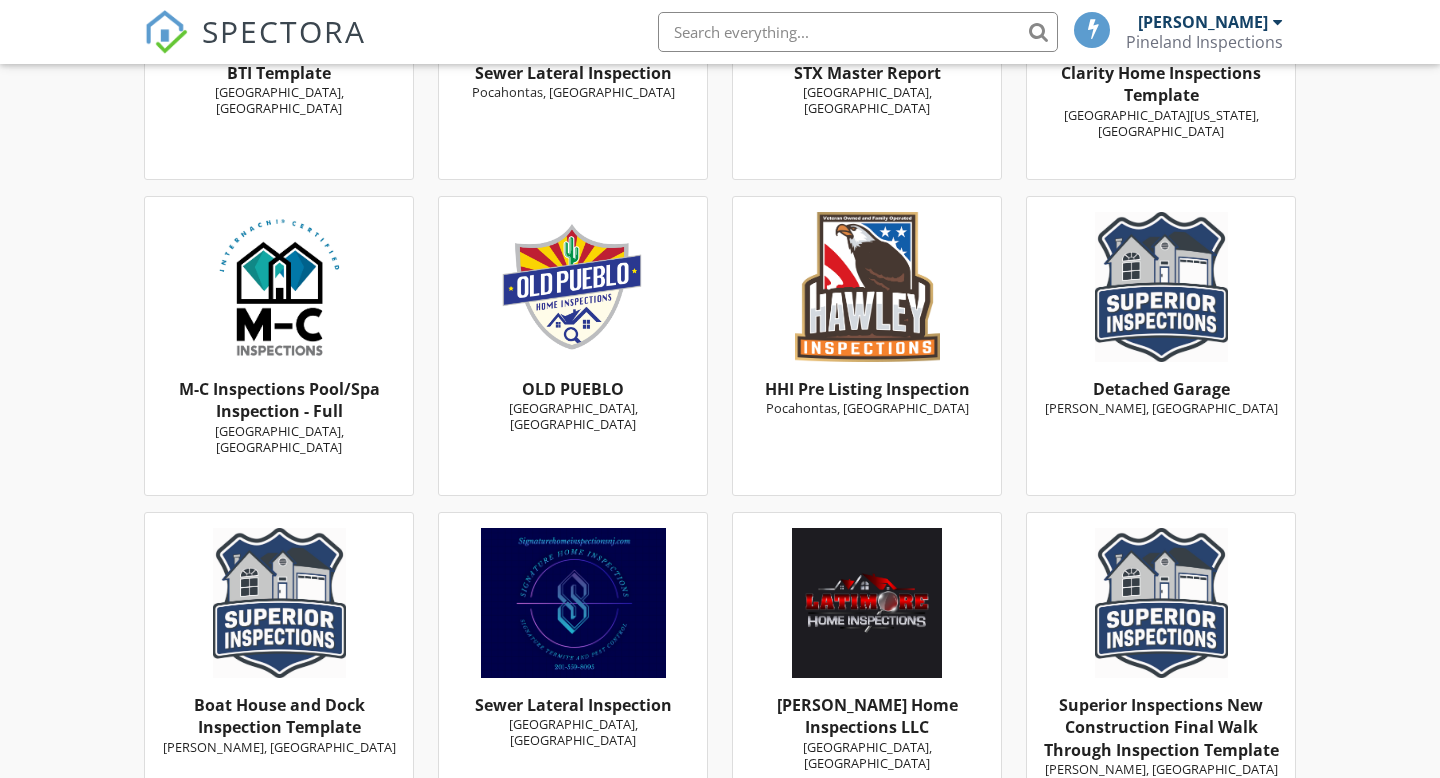 scroll, scrollTop: 15558, scrollLeft: 0, axis: vertical 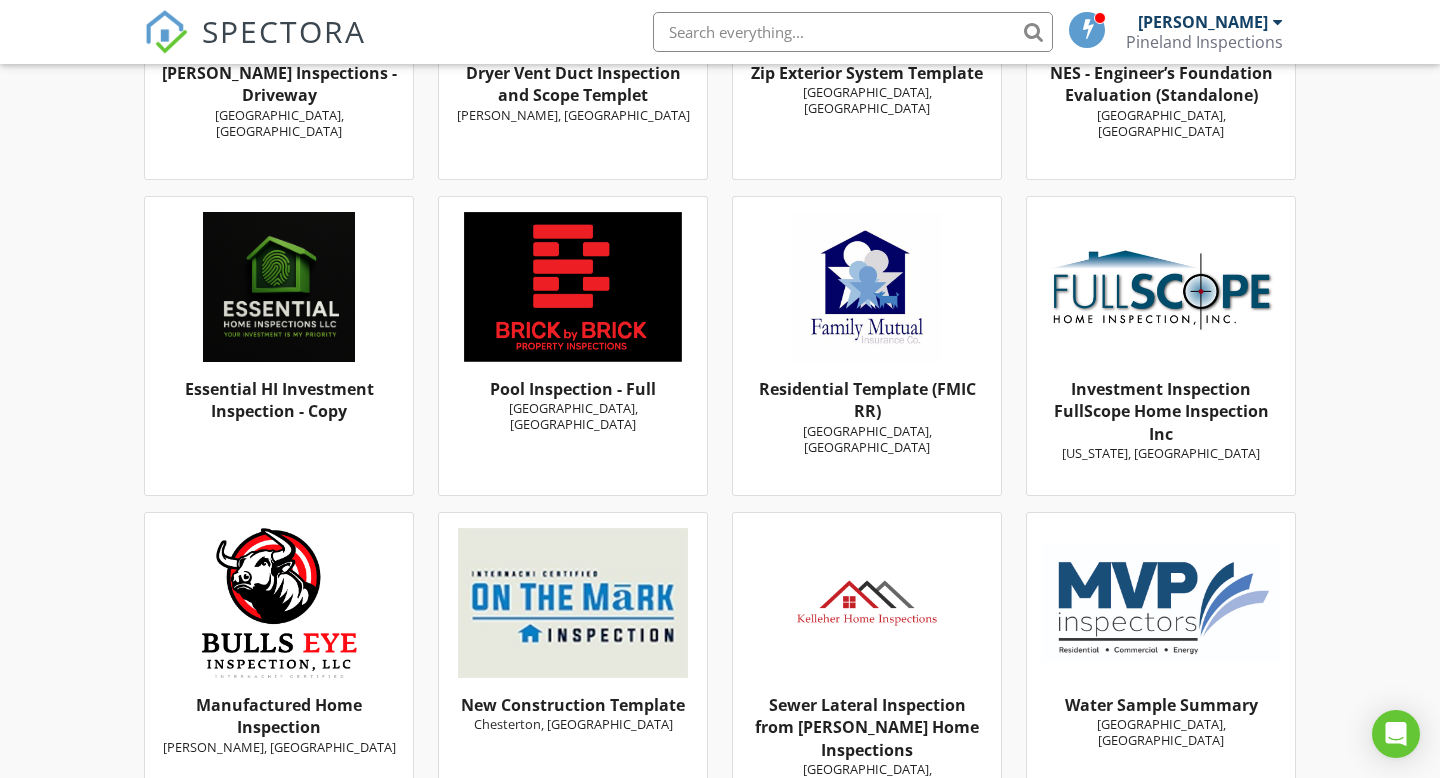 click at bounding box center (573, 287) 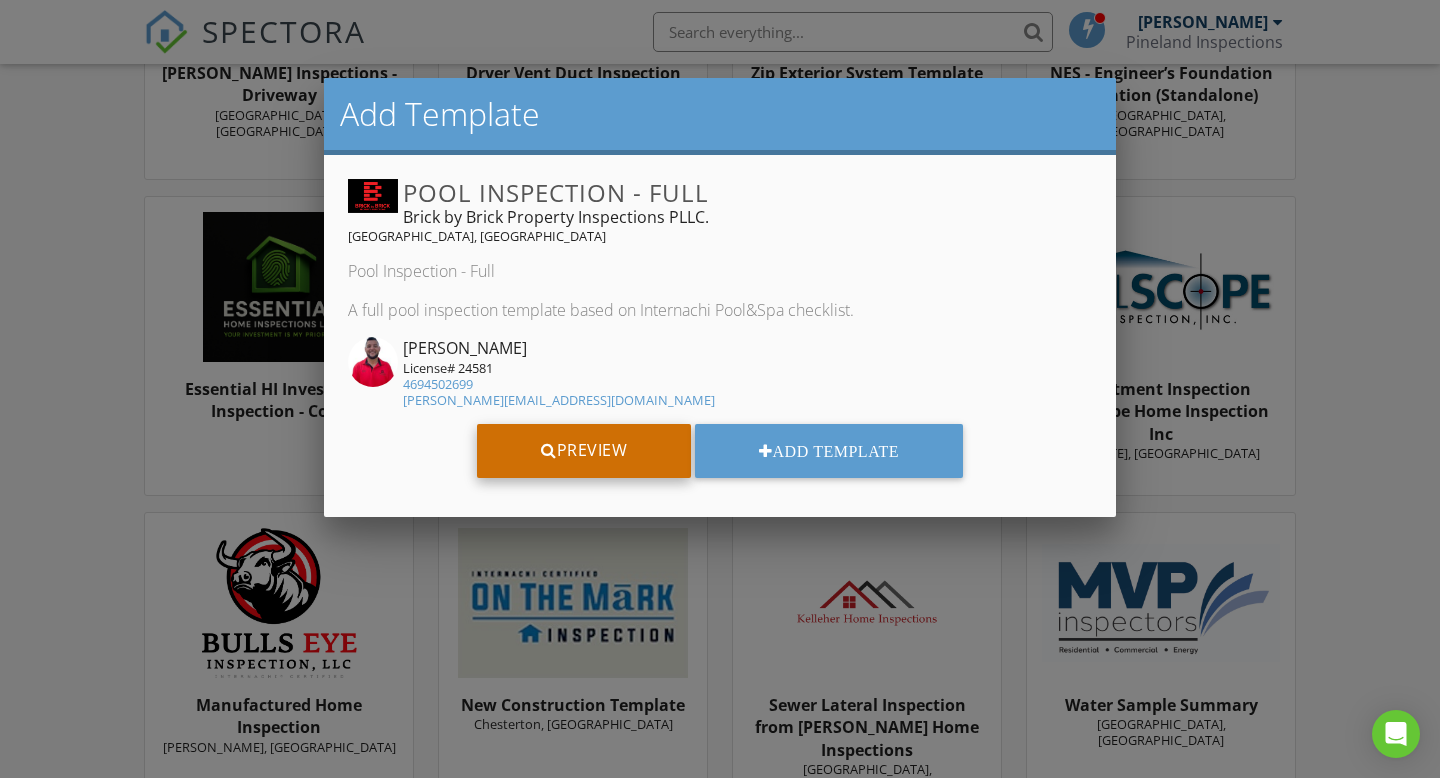 click on "Preview" at bounding box center [584, 451] 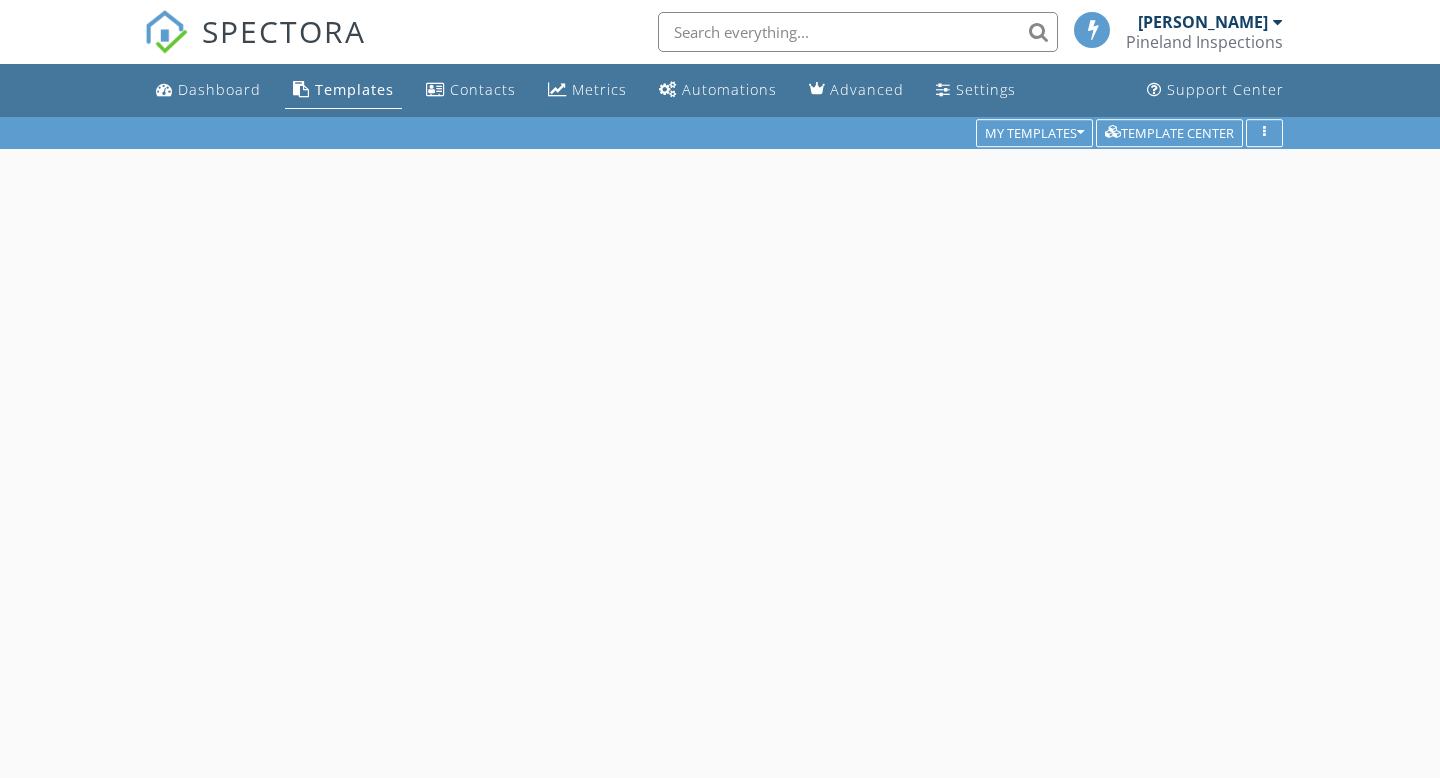 scroll, scrollTop: 0, scrollLeft: 0, axis: both 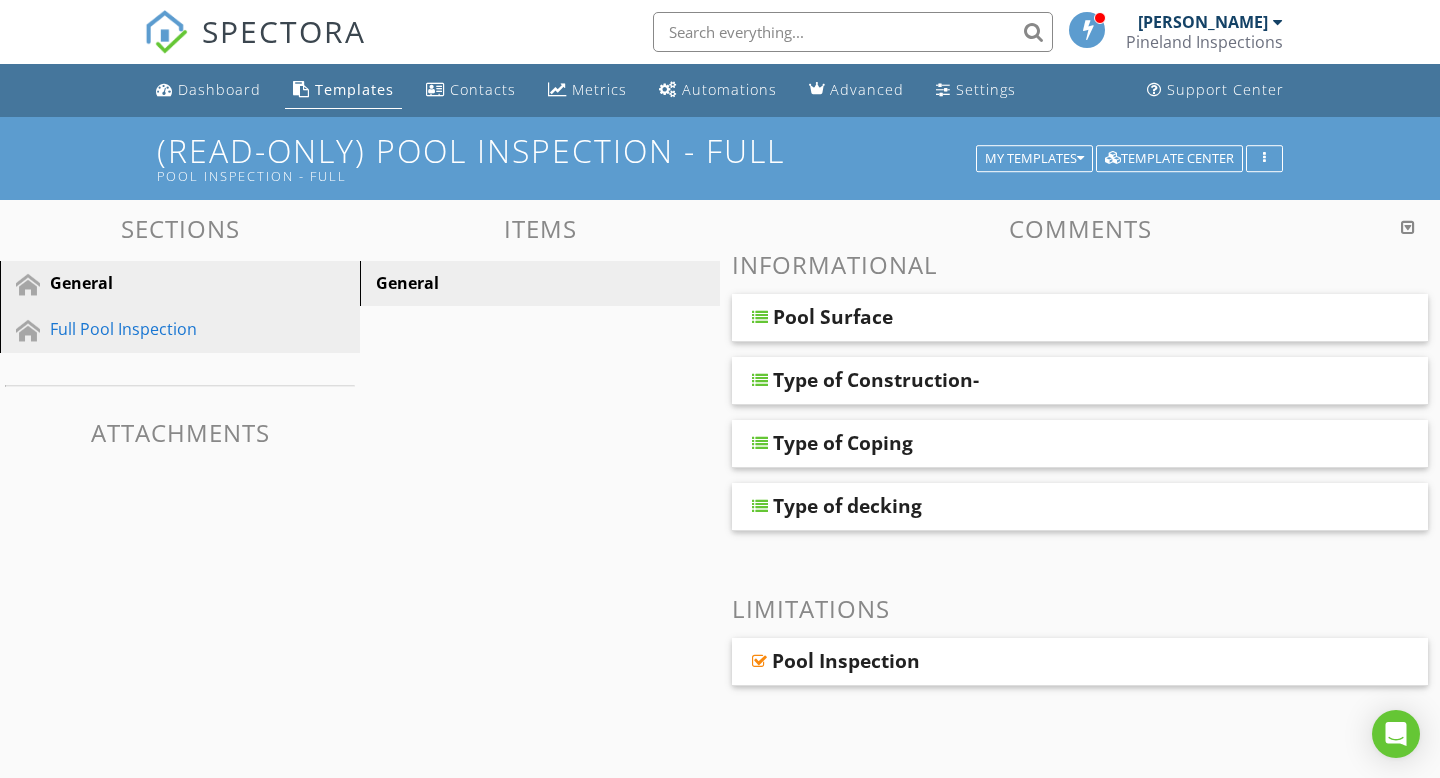 click on "Full Pool Inspection" at bounding box center [157, 329] 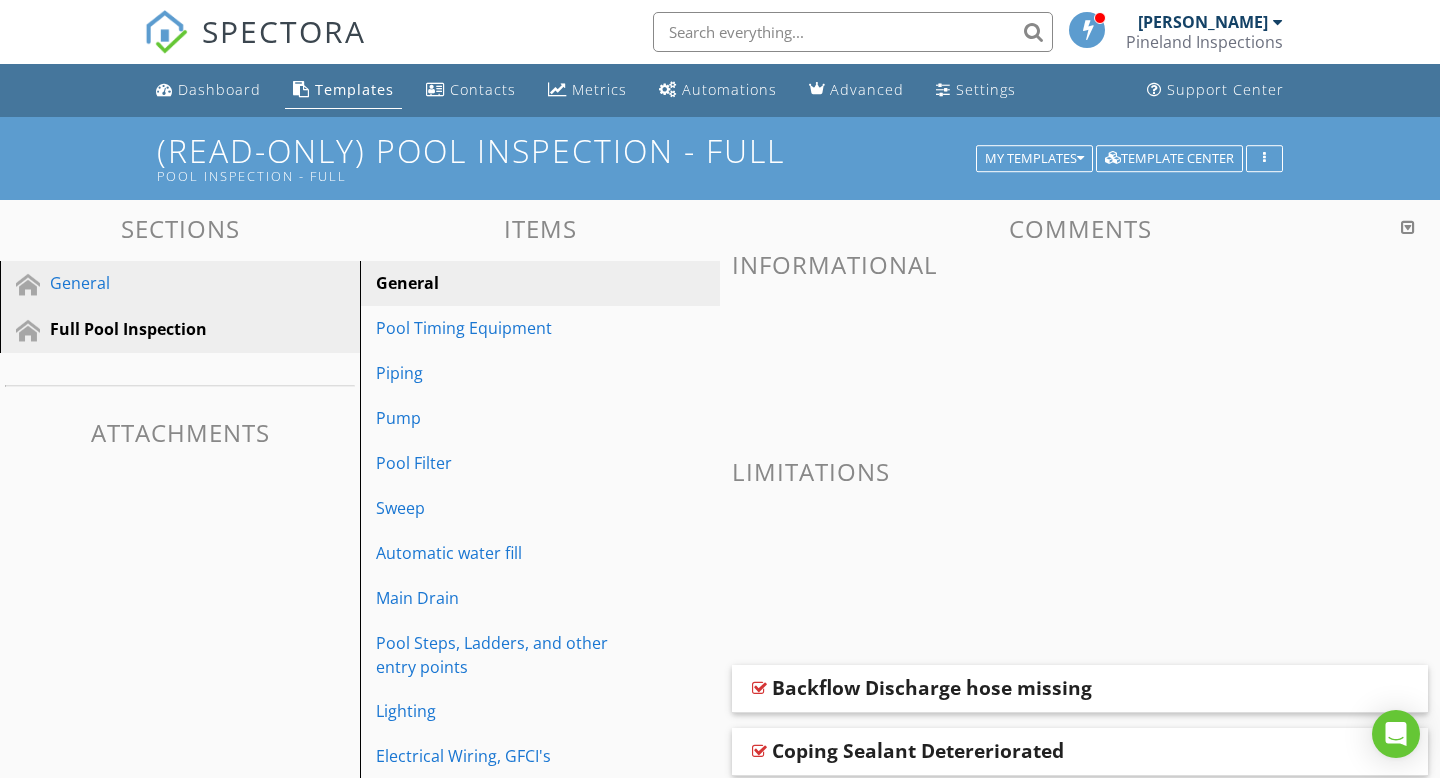 click on "General" at bounding box center (157, 283) 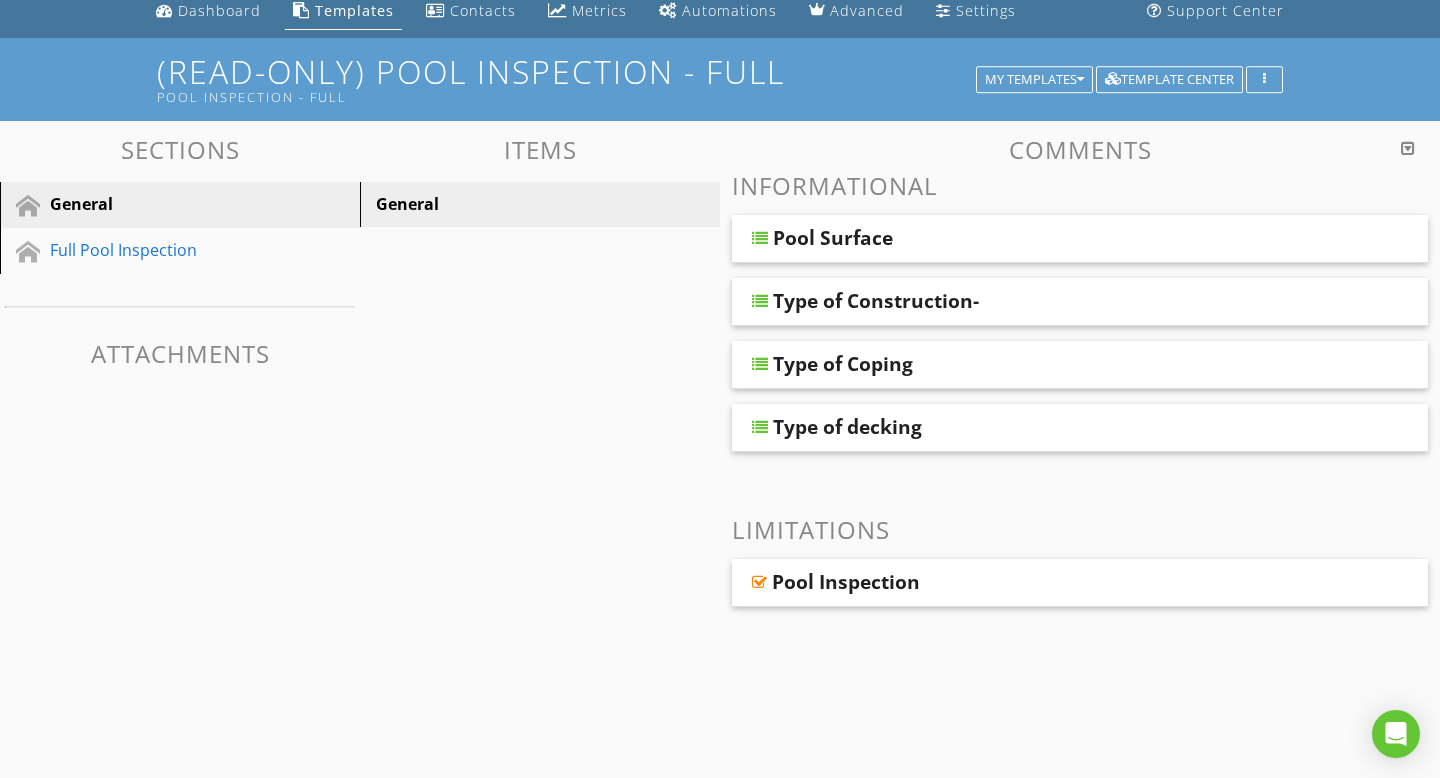 scroll, scrollTop: 81, scrollLeft: 0, axis: vertical 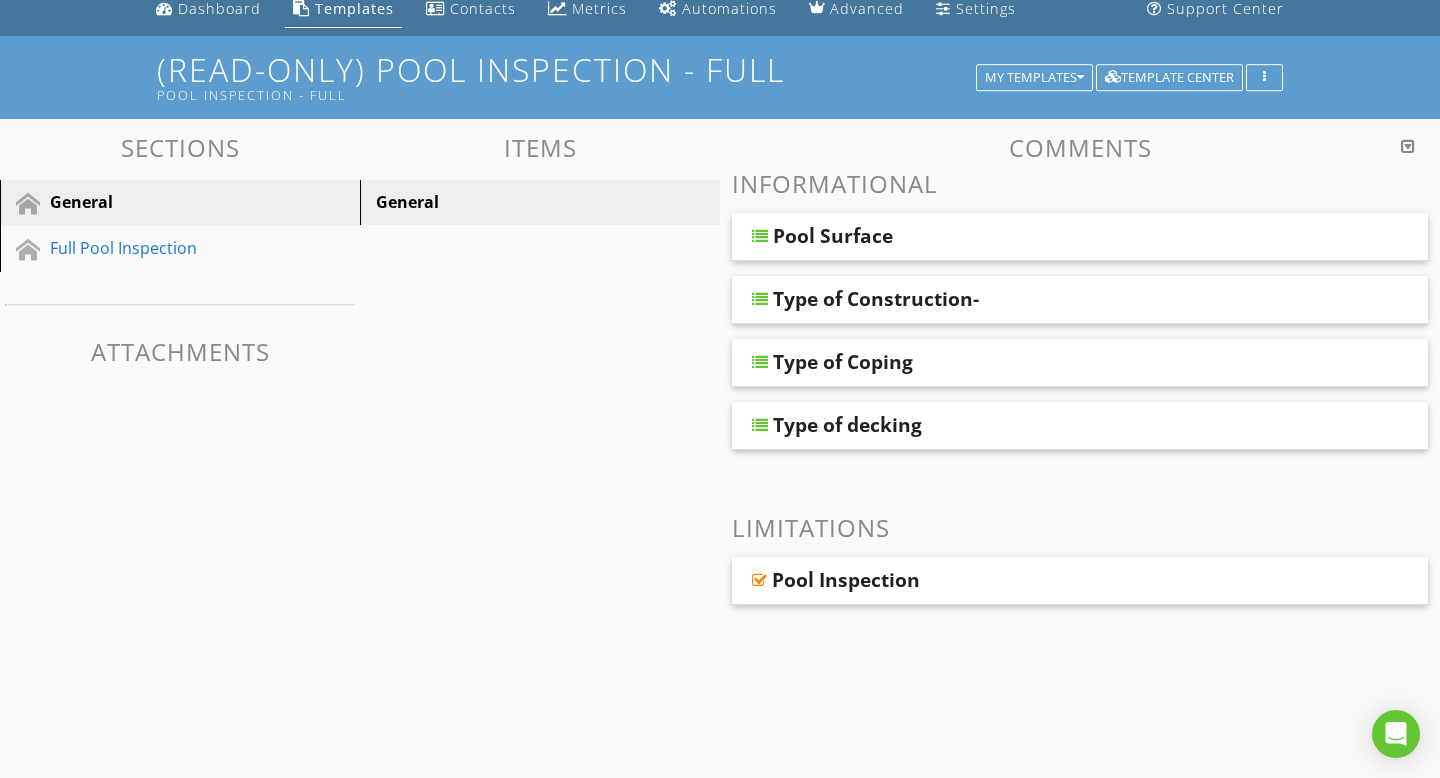 click at bounding box center [759, 580] 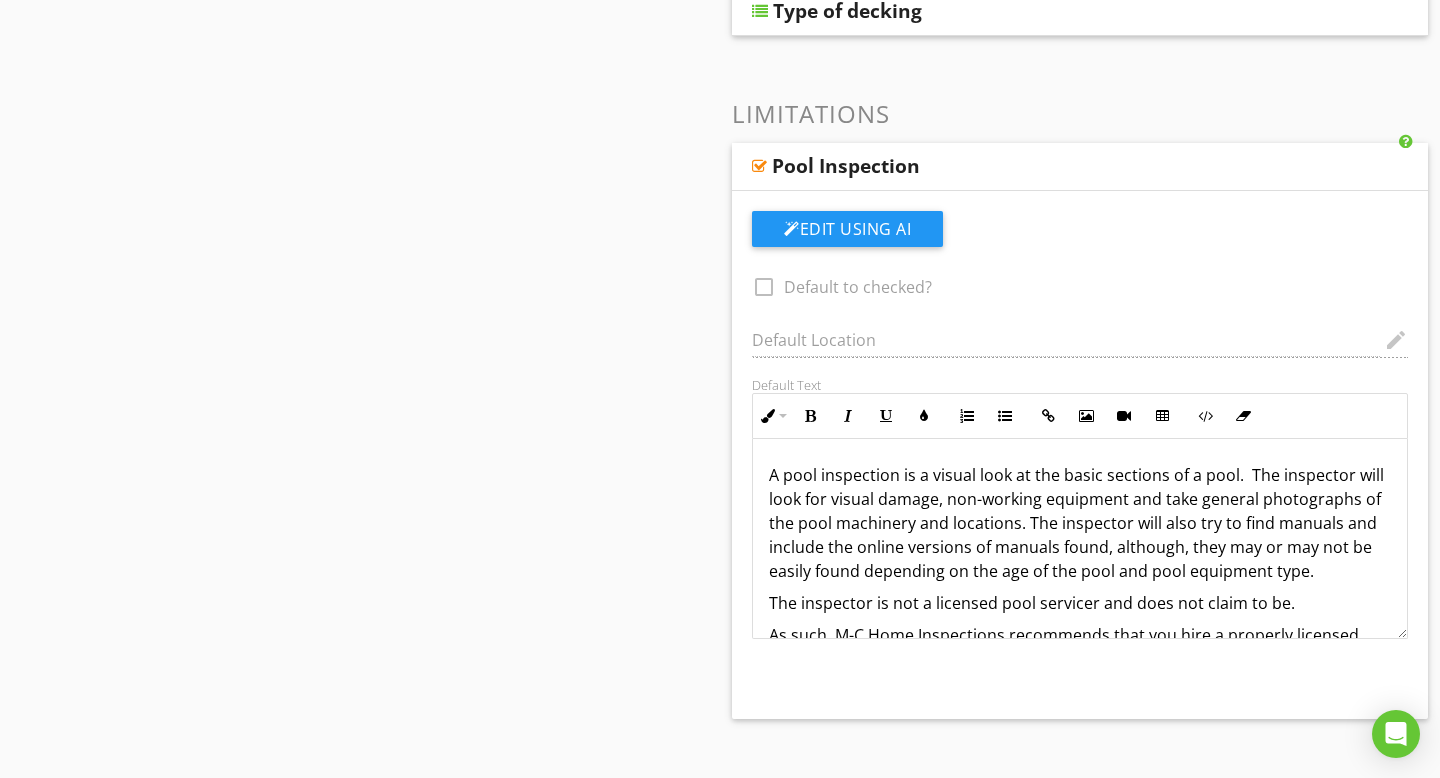scroll, scrollTop: 506, scrollLeft: 0, axis: vertical 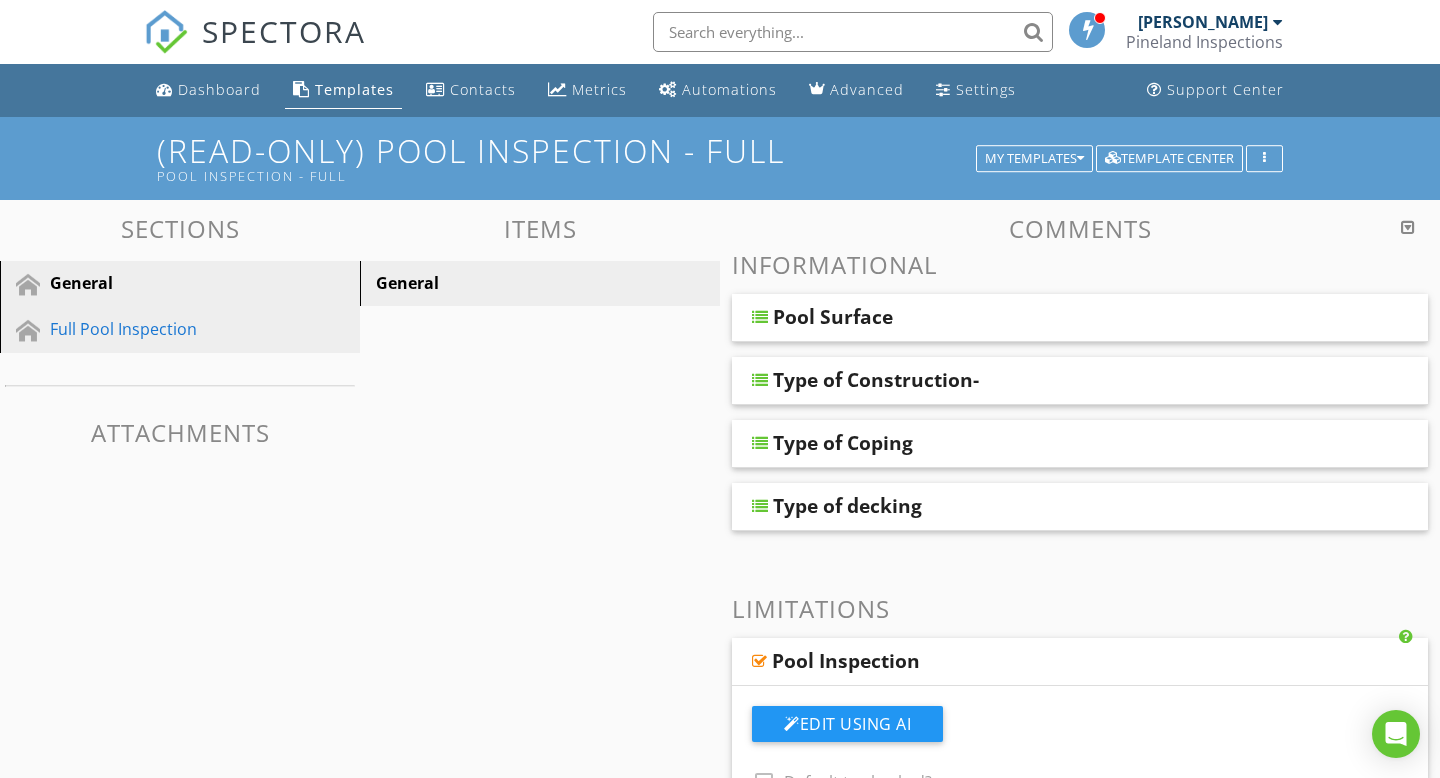 click on "Full Pool Inspection" at bounding box center [157, 329] 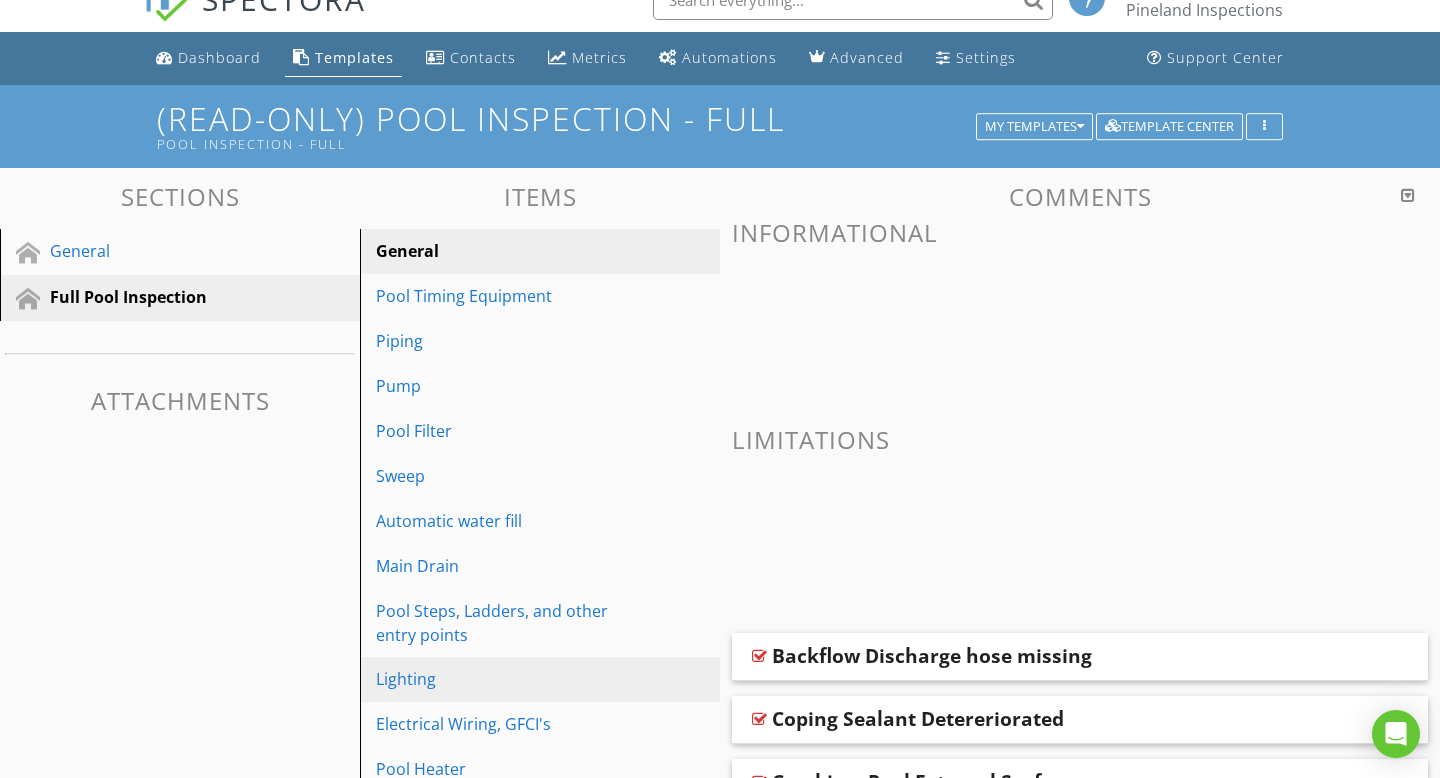 scroll, scrollTop: 0, scrollLeft: 0, axis: both 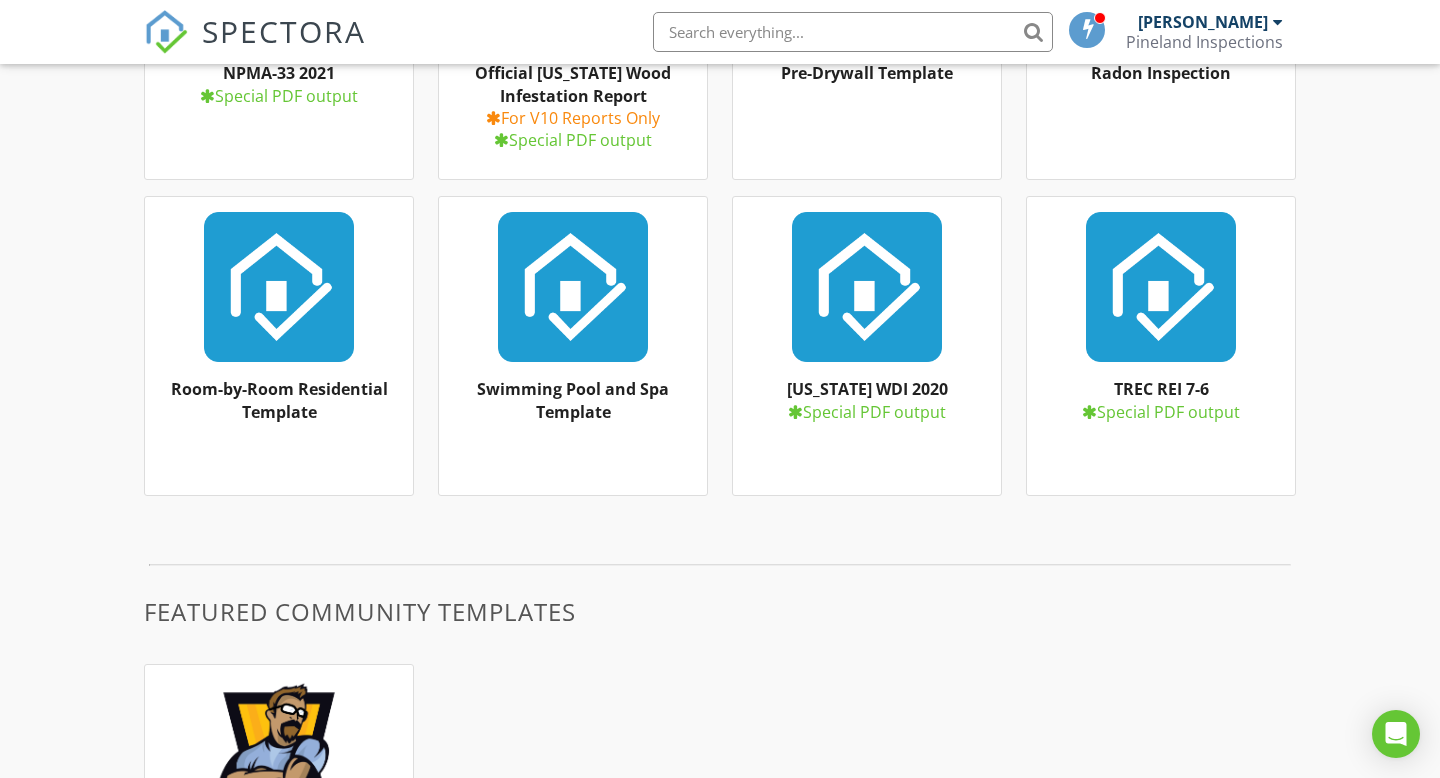 click at bounding box center [573, 287] 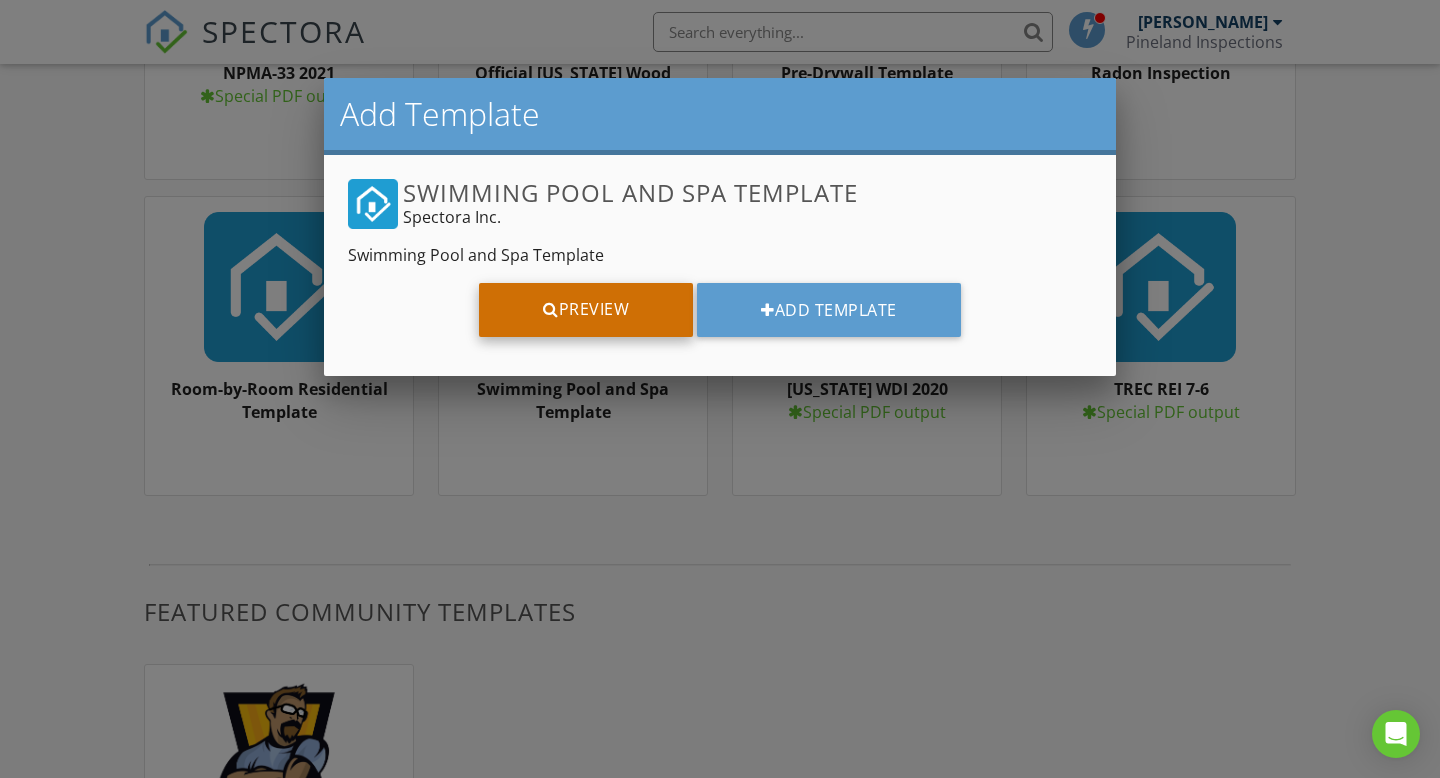 click on "Preview" at bounding box center (586, 310) 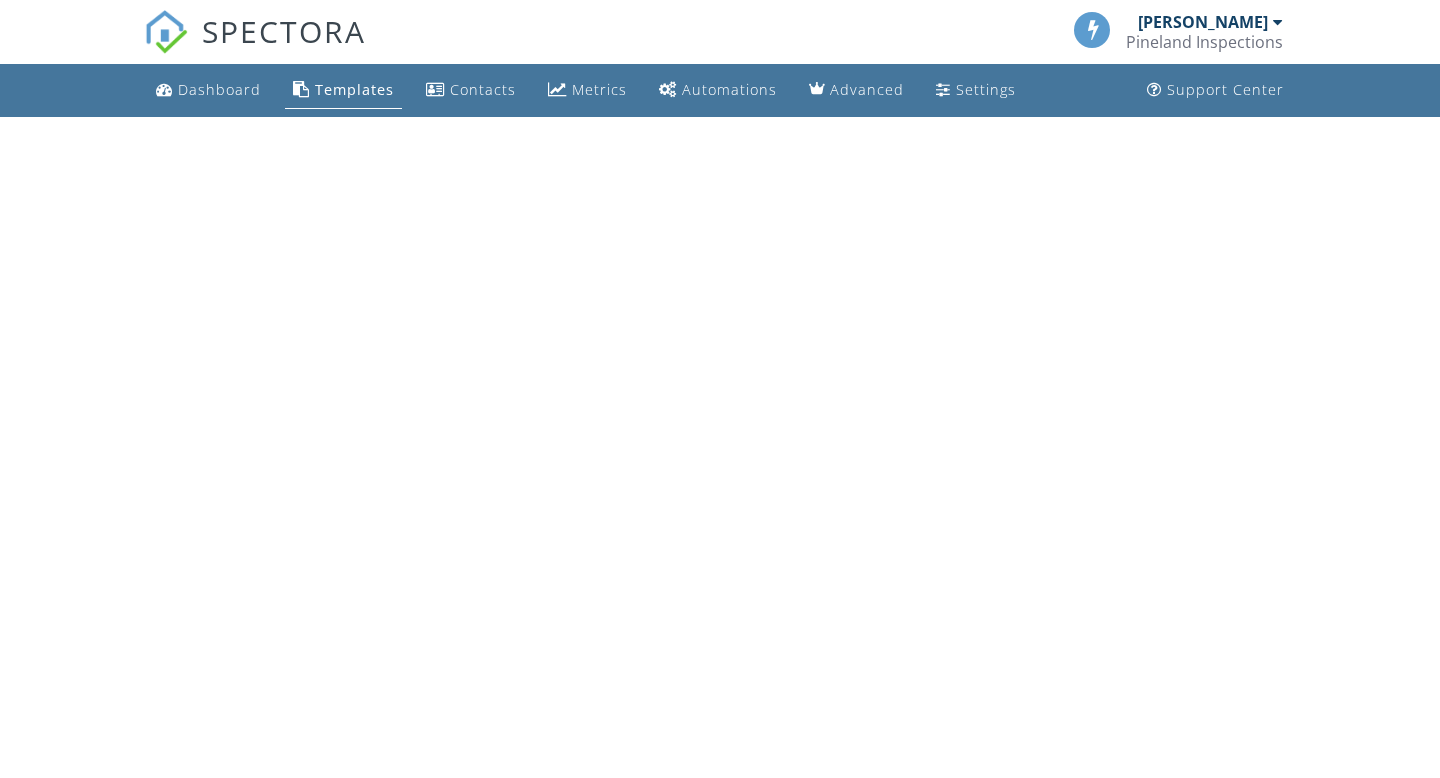 scroll, scrollTop: 0, scrollLeft: 0, axis: both 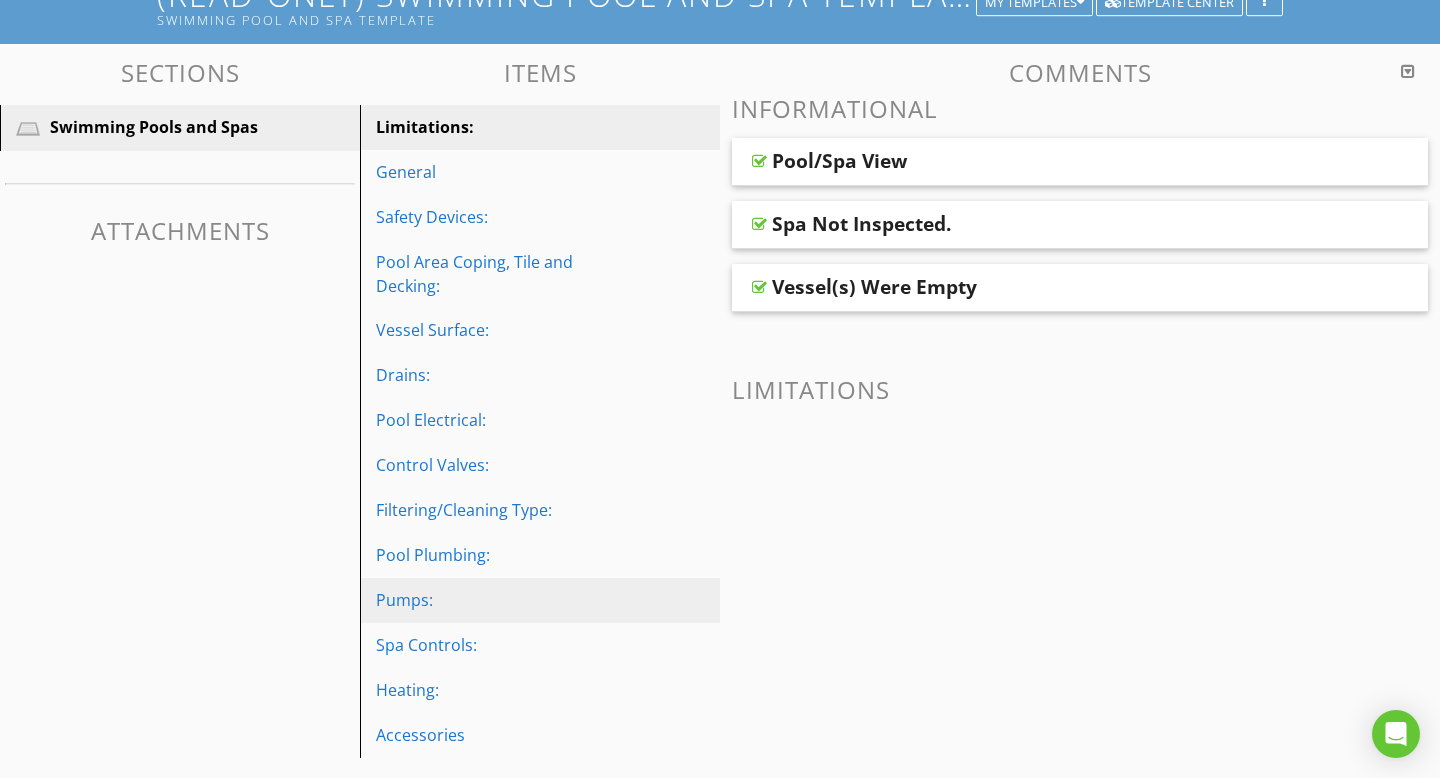click on "Pumps:" at bounding box center [505, 600] 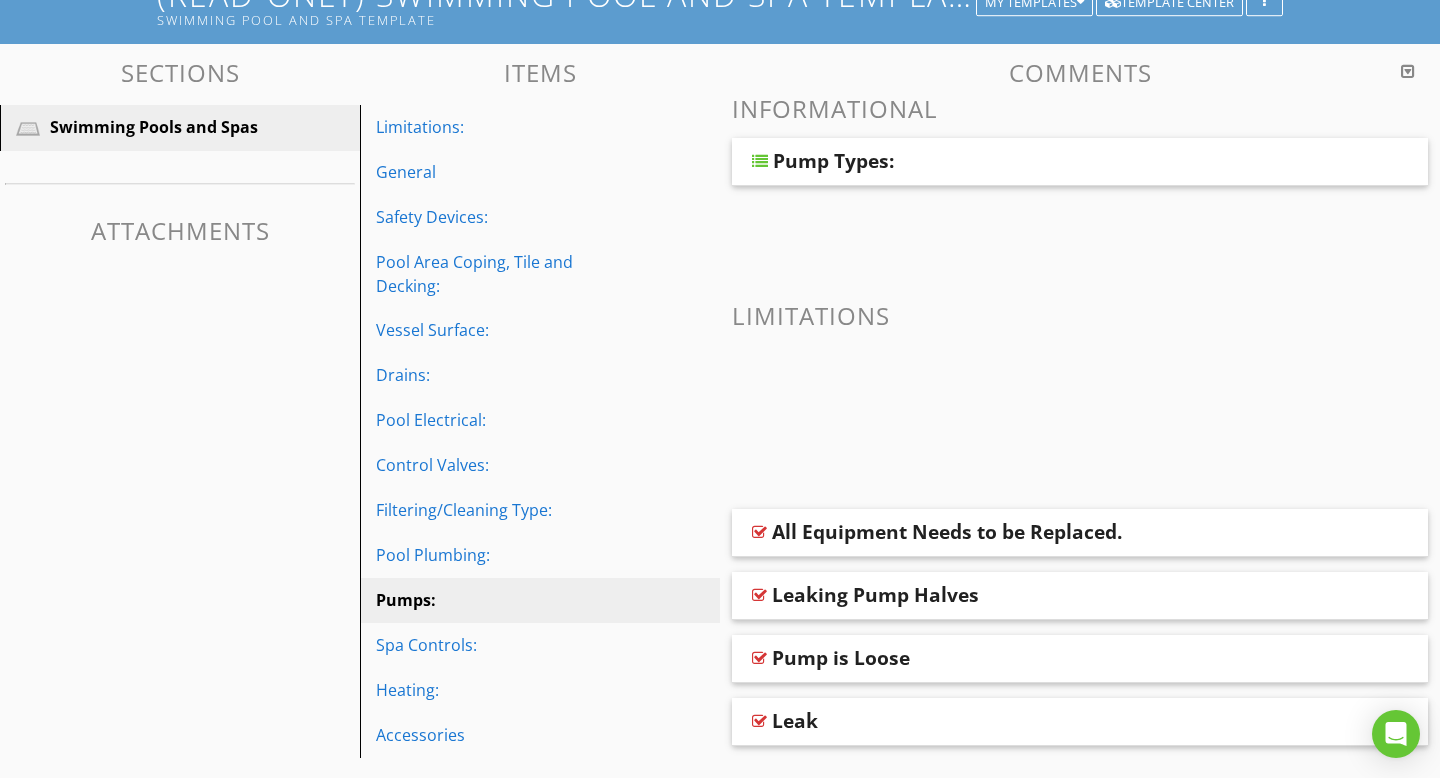 click at bounding box center [760, 161] 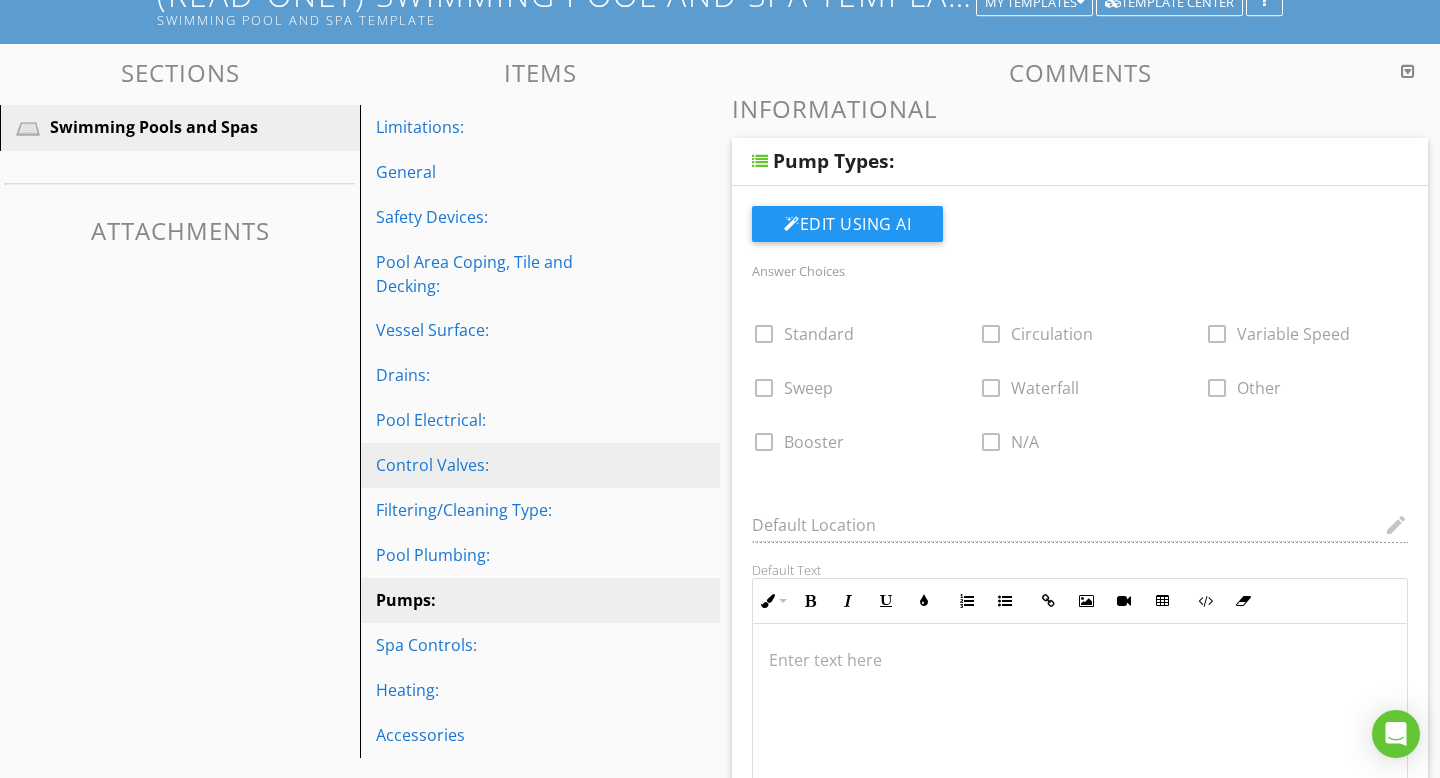click on "Control Valves:" at bounding box center [505, 465] 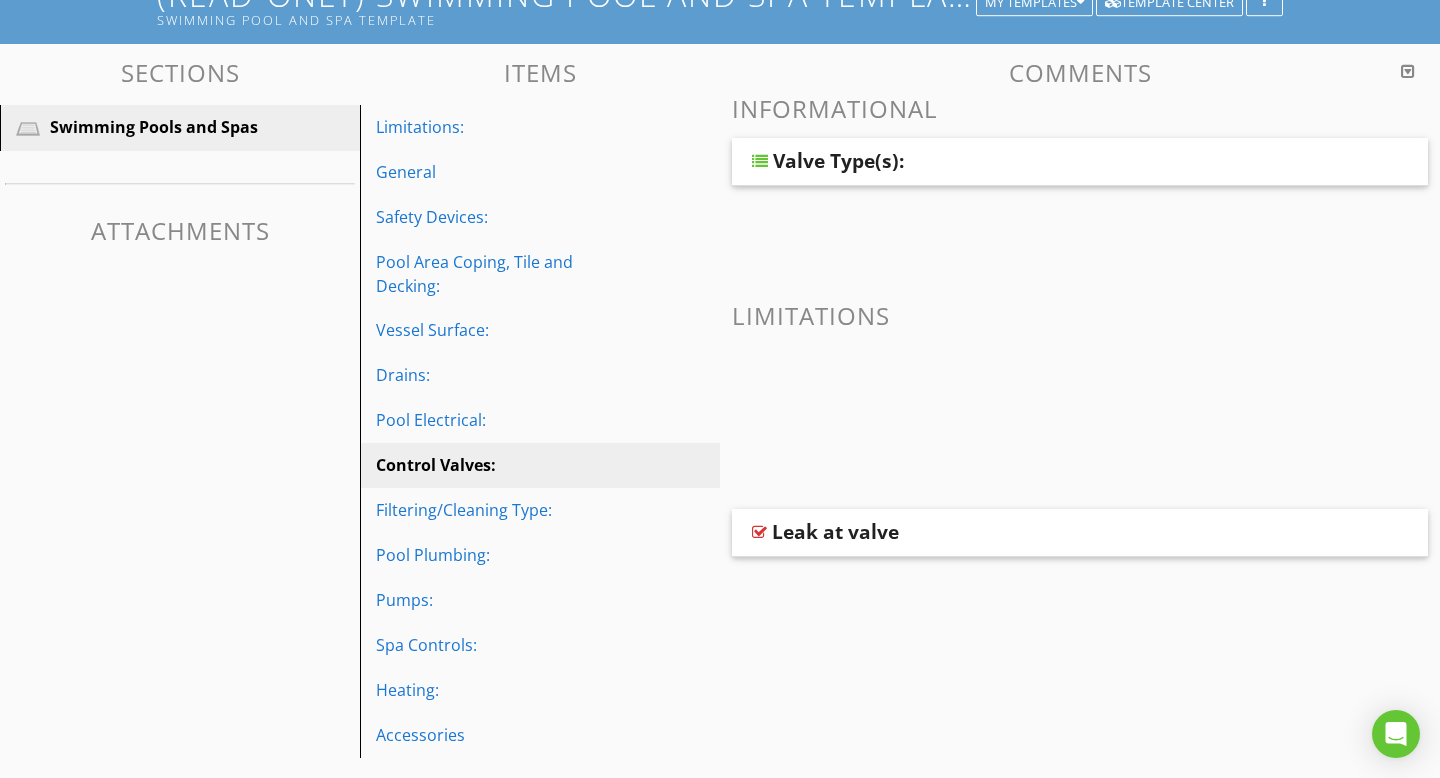 click at bounding box center (760, 161) 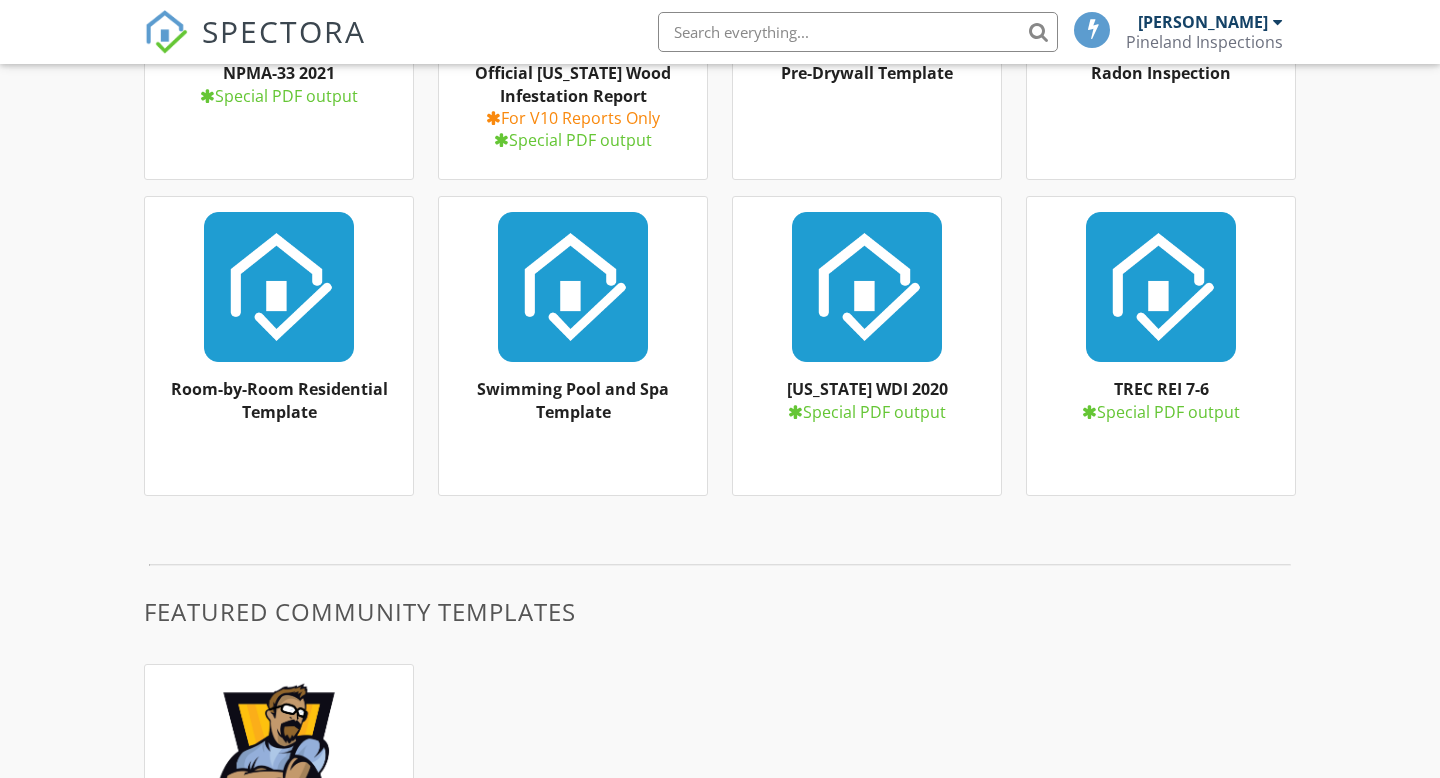 scroll, scrollTop: 1666, scrollLeft: 0, axis: vertical 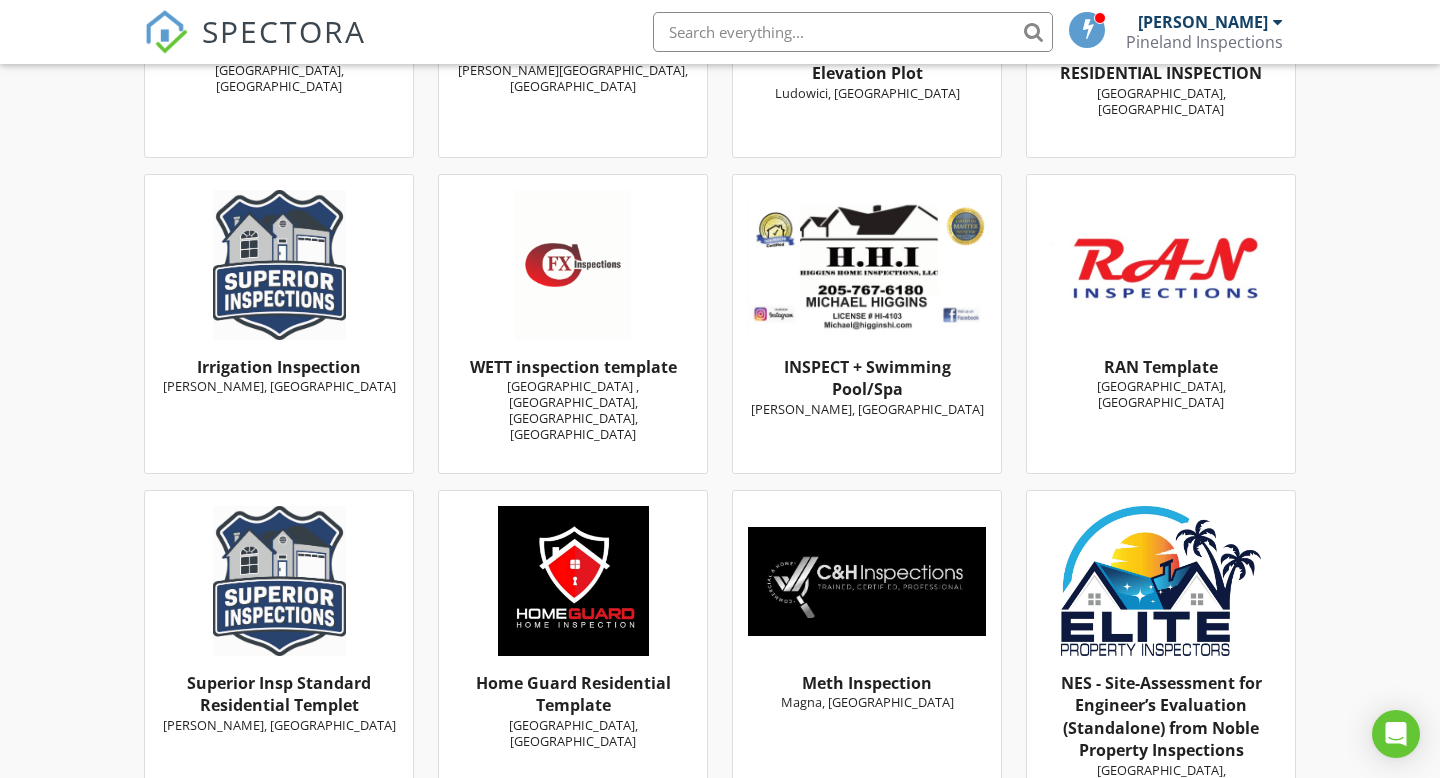 click at bounding box center [867, 265] 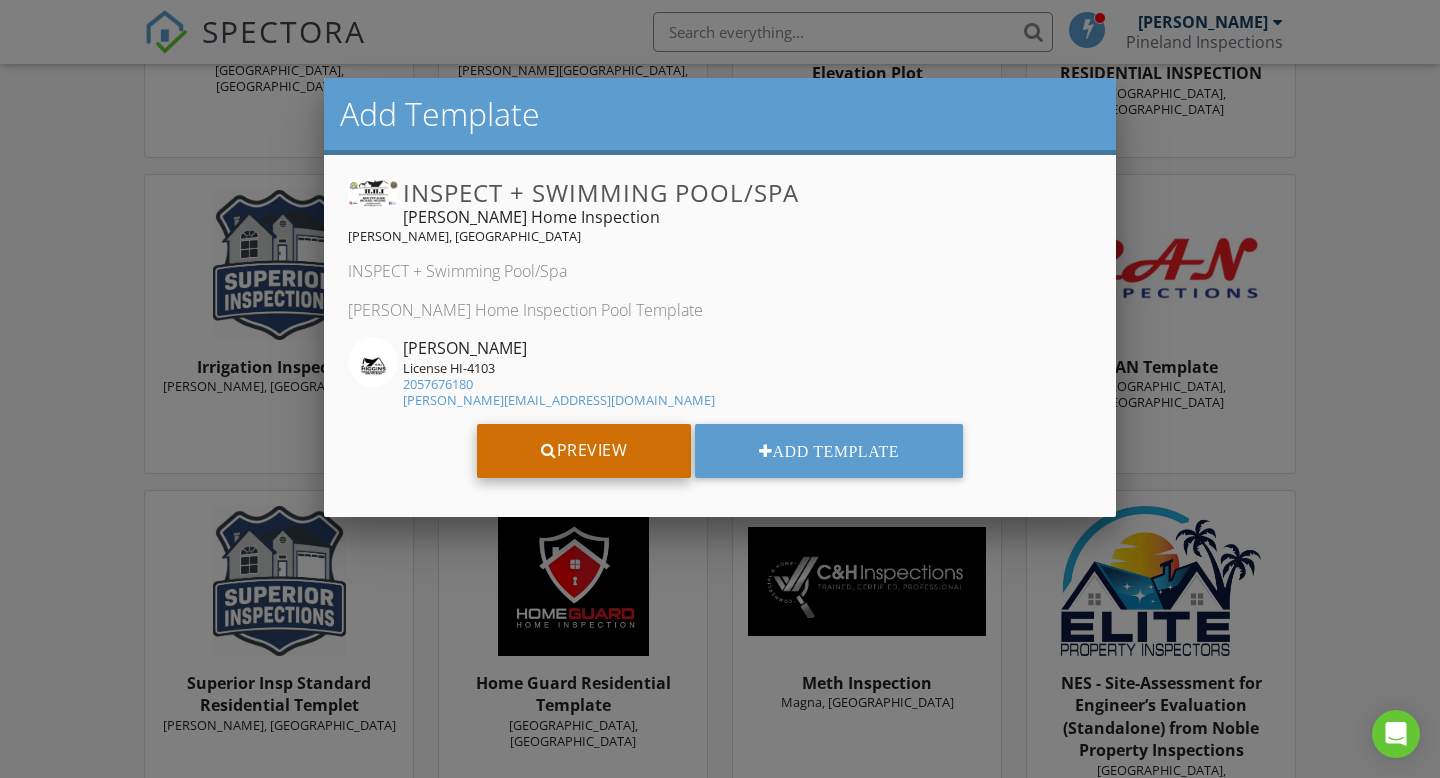 click on "Preview" at bounding box center (584, 451) 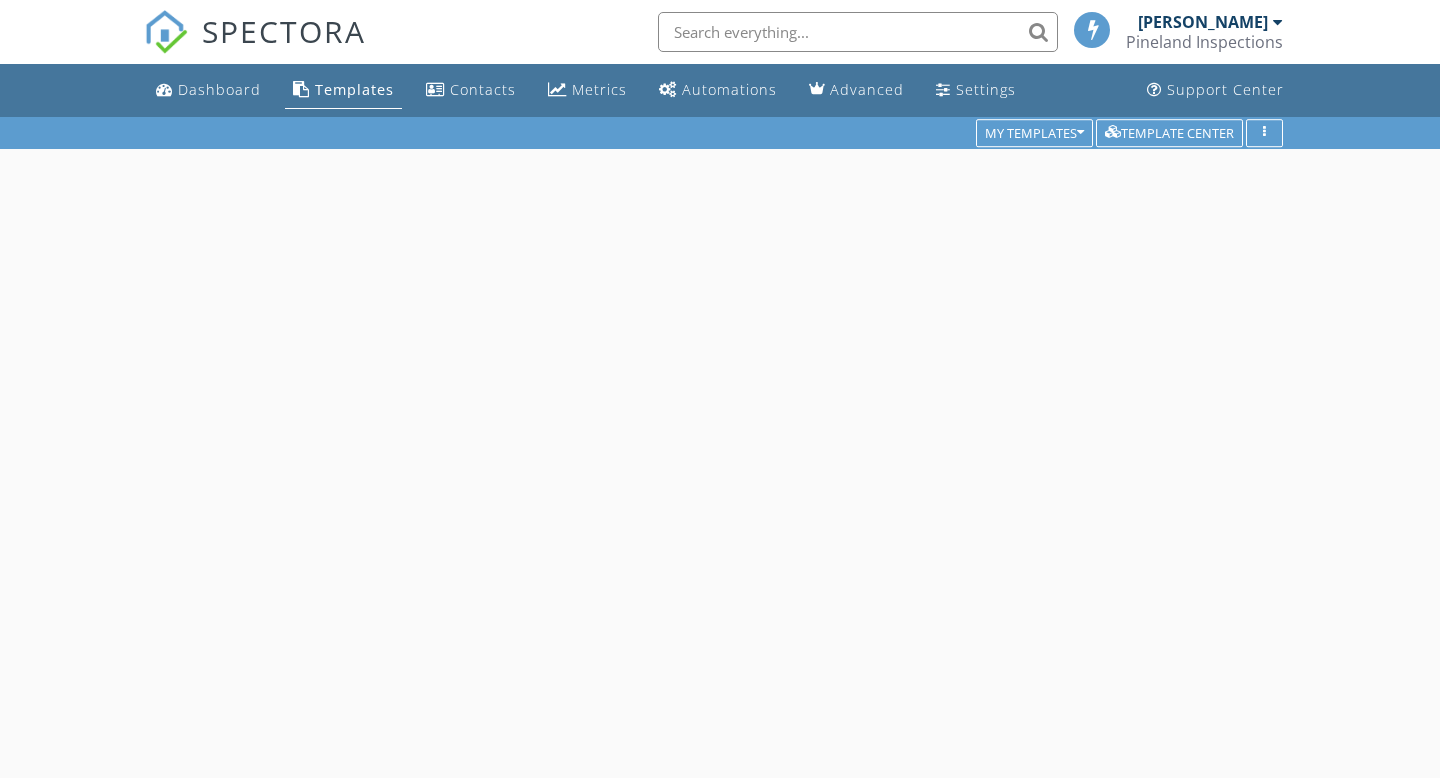 scroll, scrollTop: 0, scrollLeft: 0, axis: both 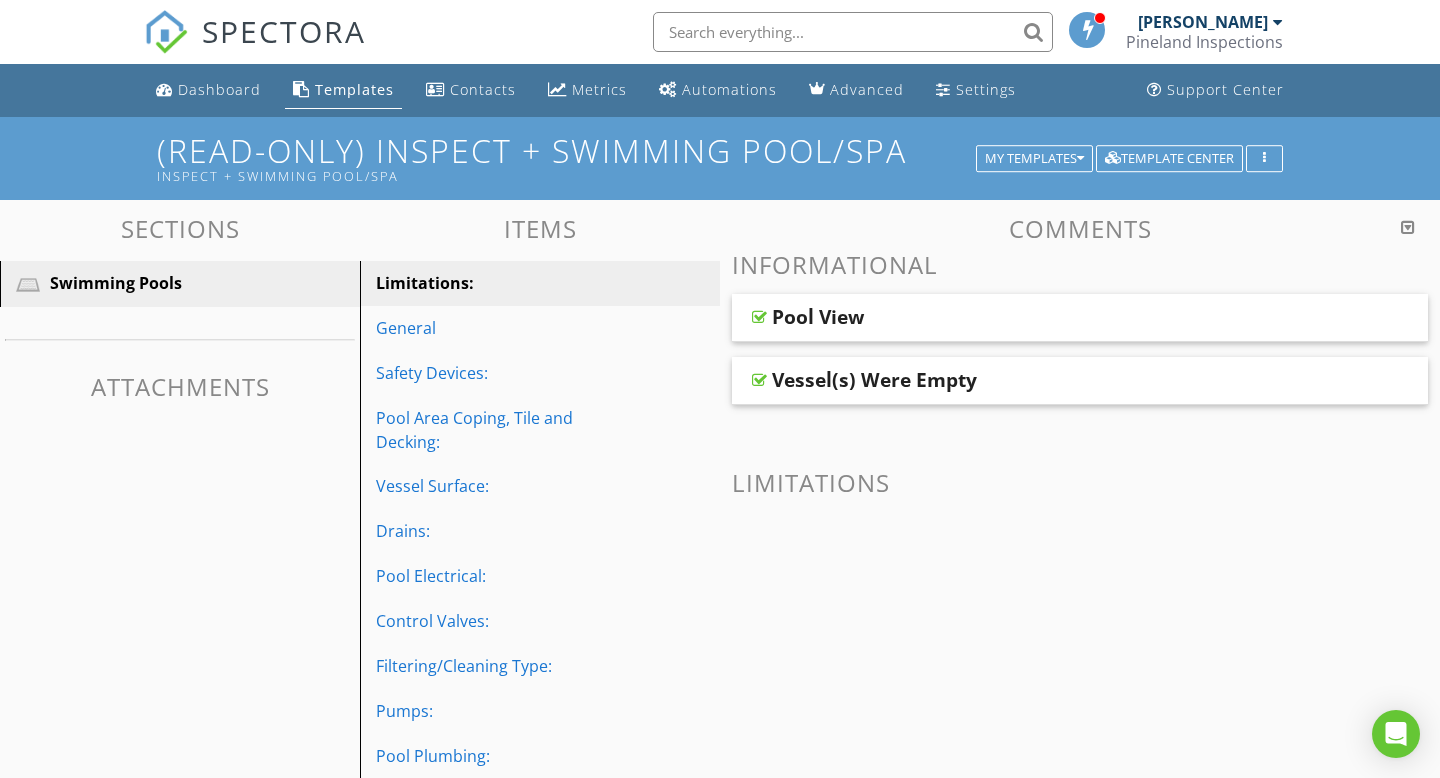 click at bounding box center [759, 380] 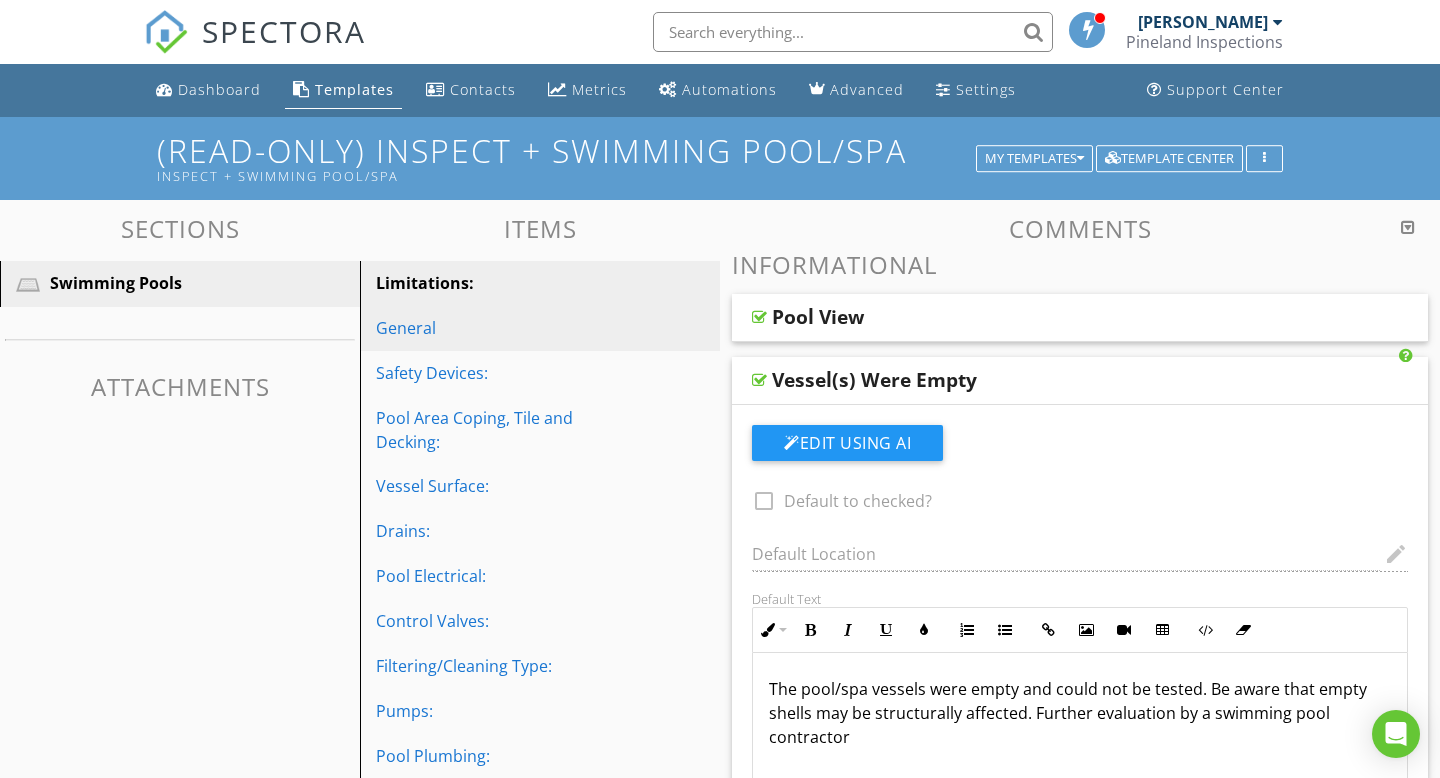 click on "General" at bounding box center (505, 328) 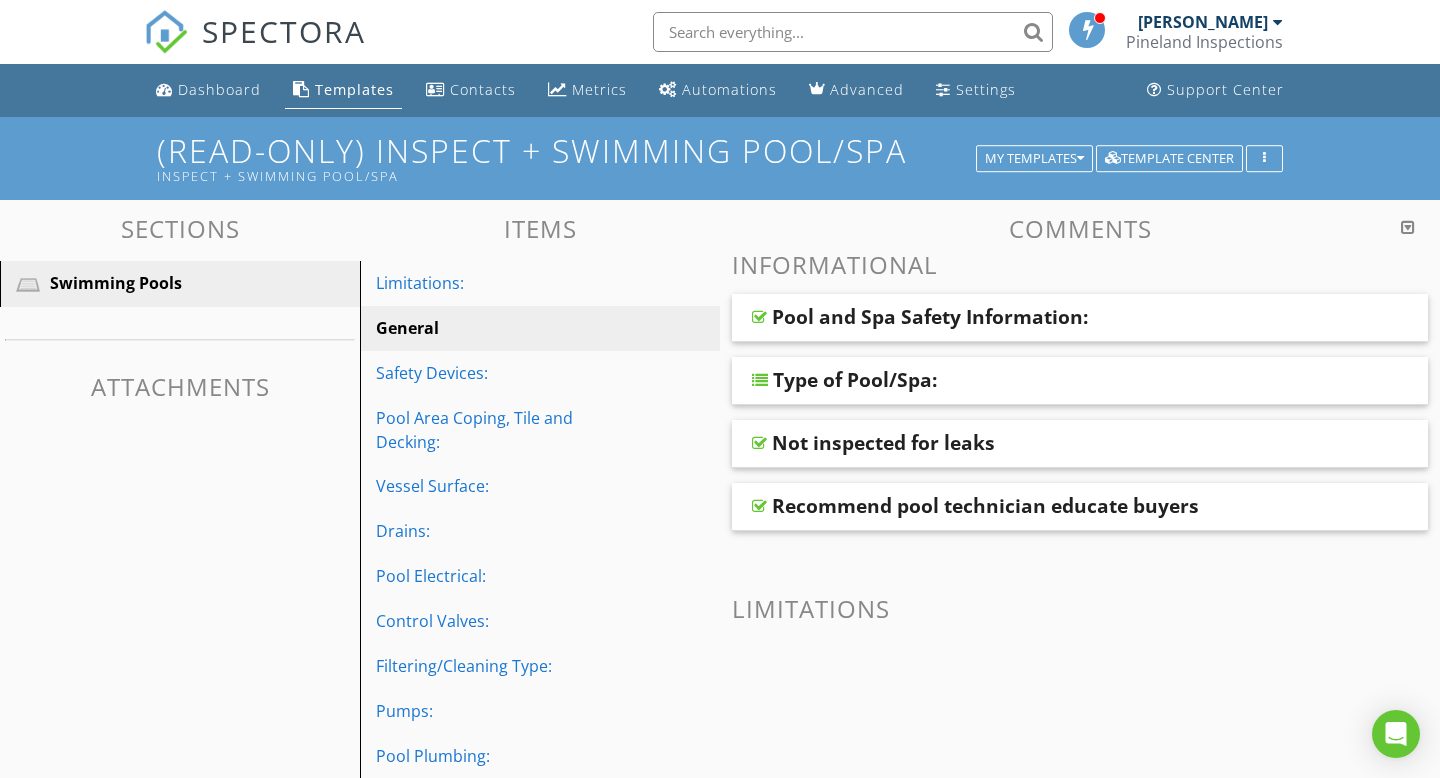 click at bounding box center [760, 380] 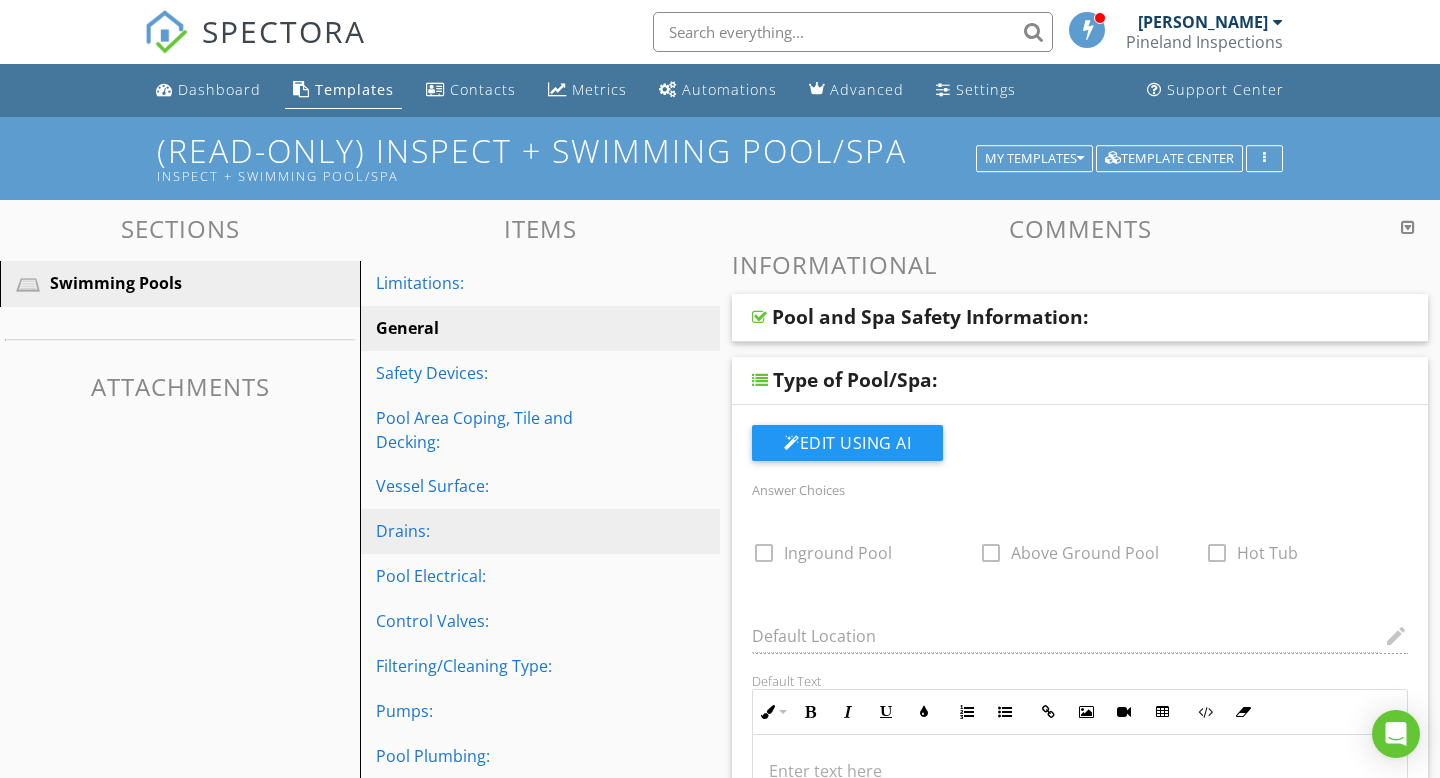 click on "Drains:" at bounding box center [505, 531] 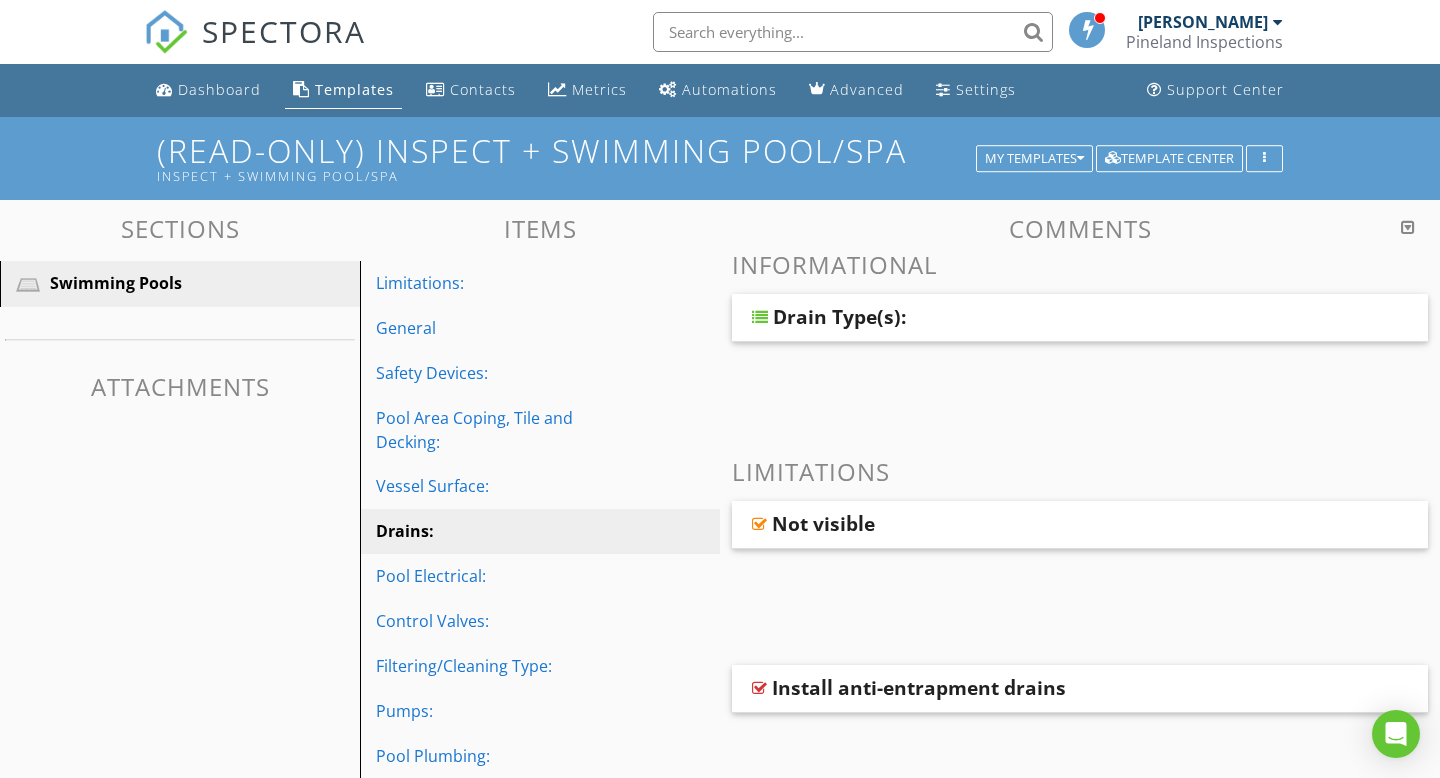 click at bounding box center [760, 317] 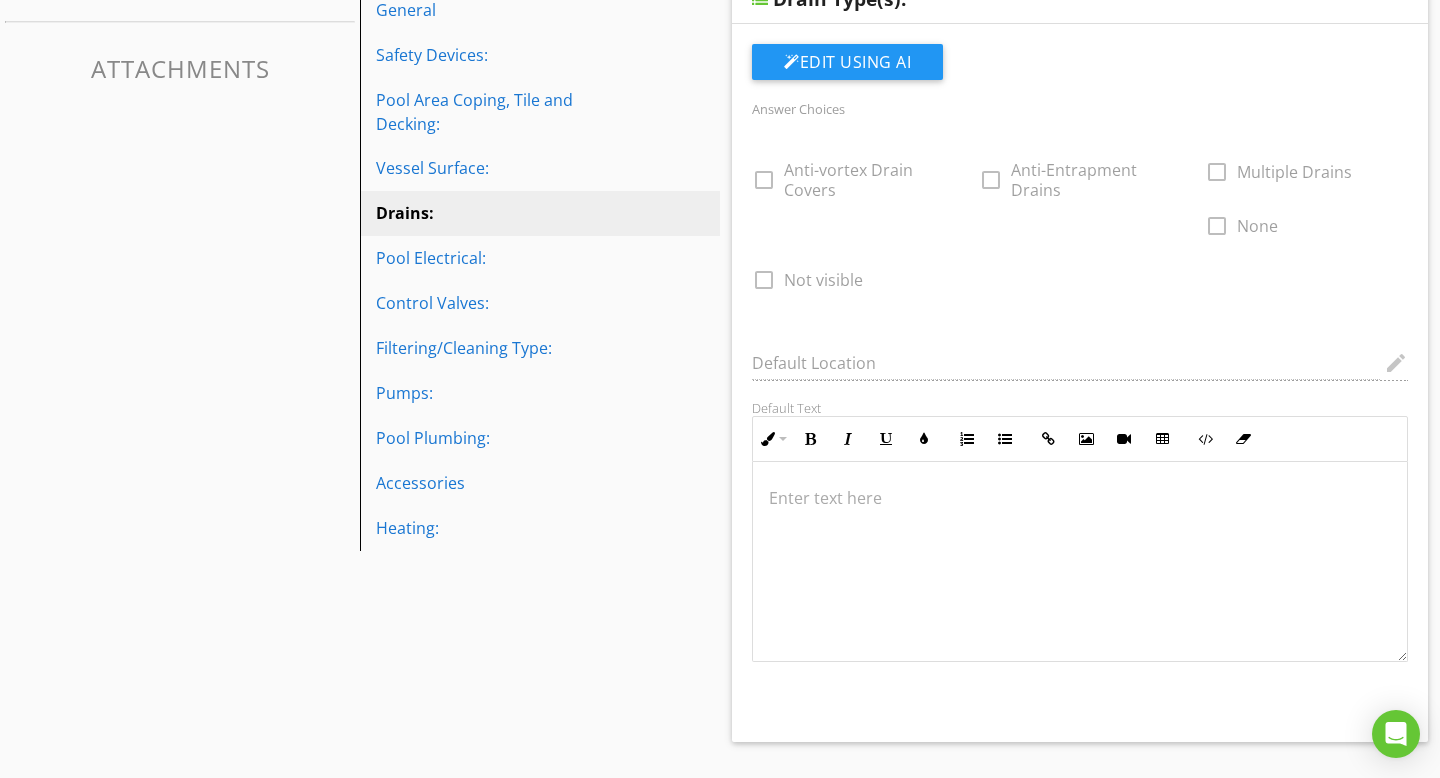 scroll, scrollTop: 320, scrollLeft: 0, axis: vertical 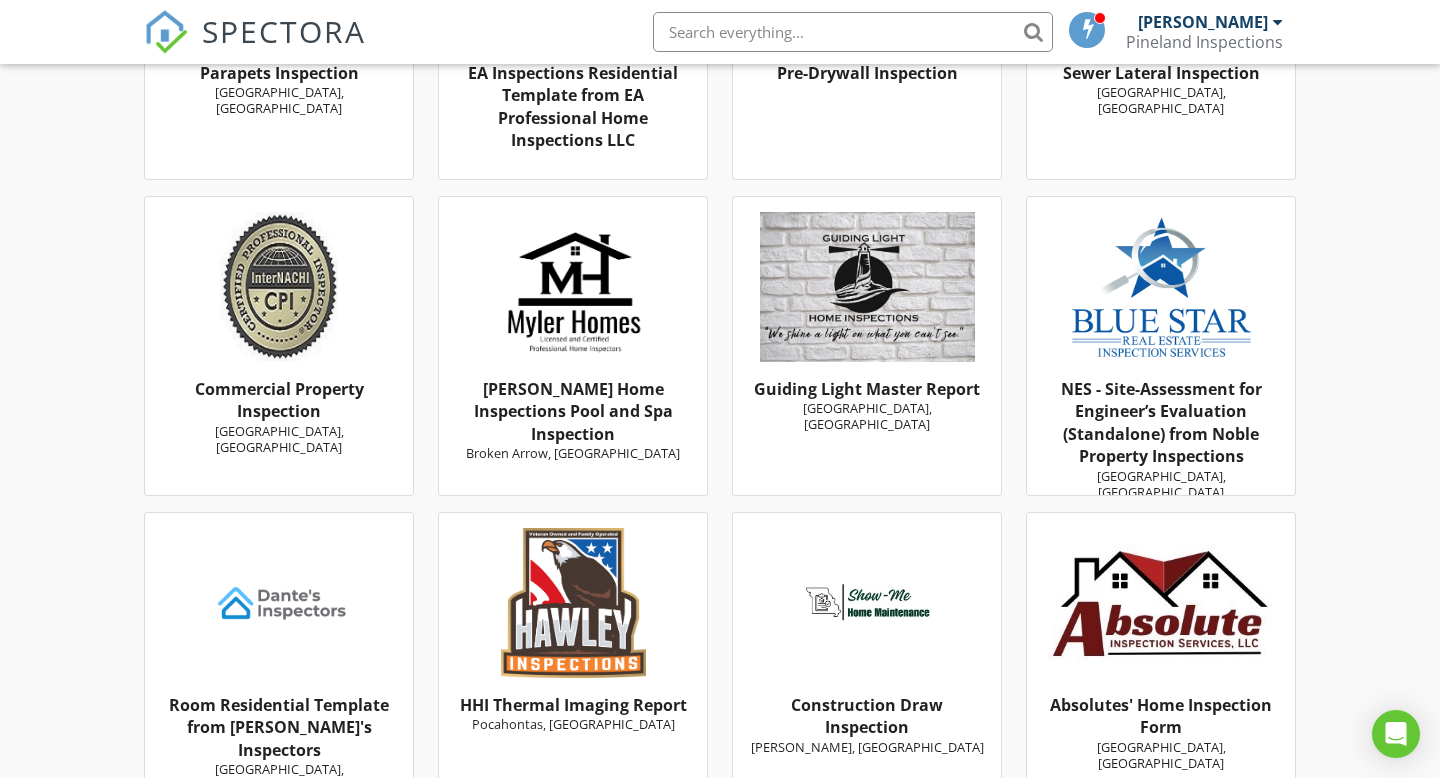 click on "Myler Home Inspections Pool and Spa Inspection" at bounding box center (573, 411) 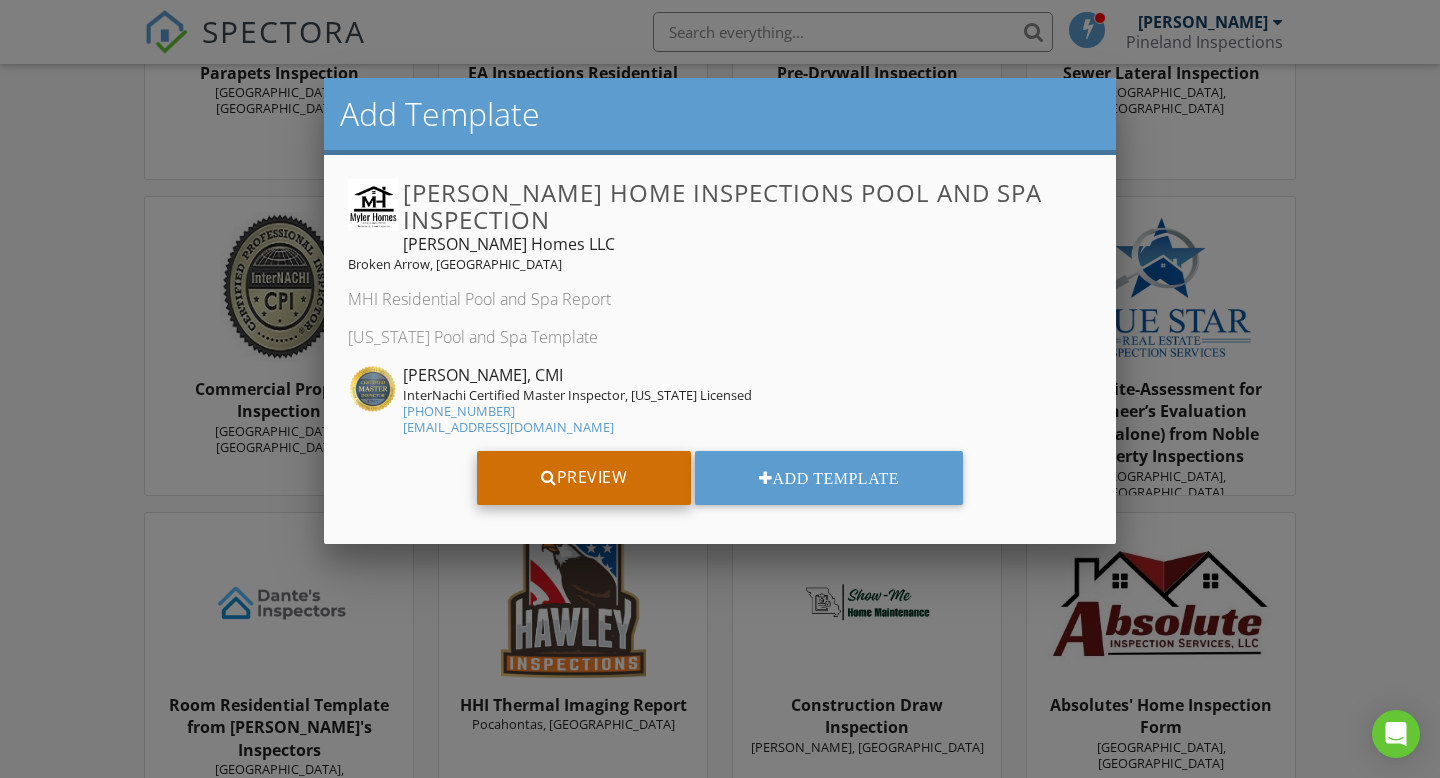 click on "Preview" at bounding box center (584, 478) 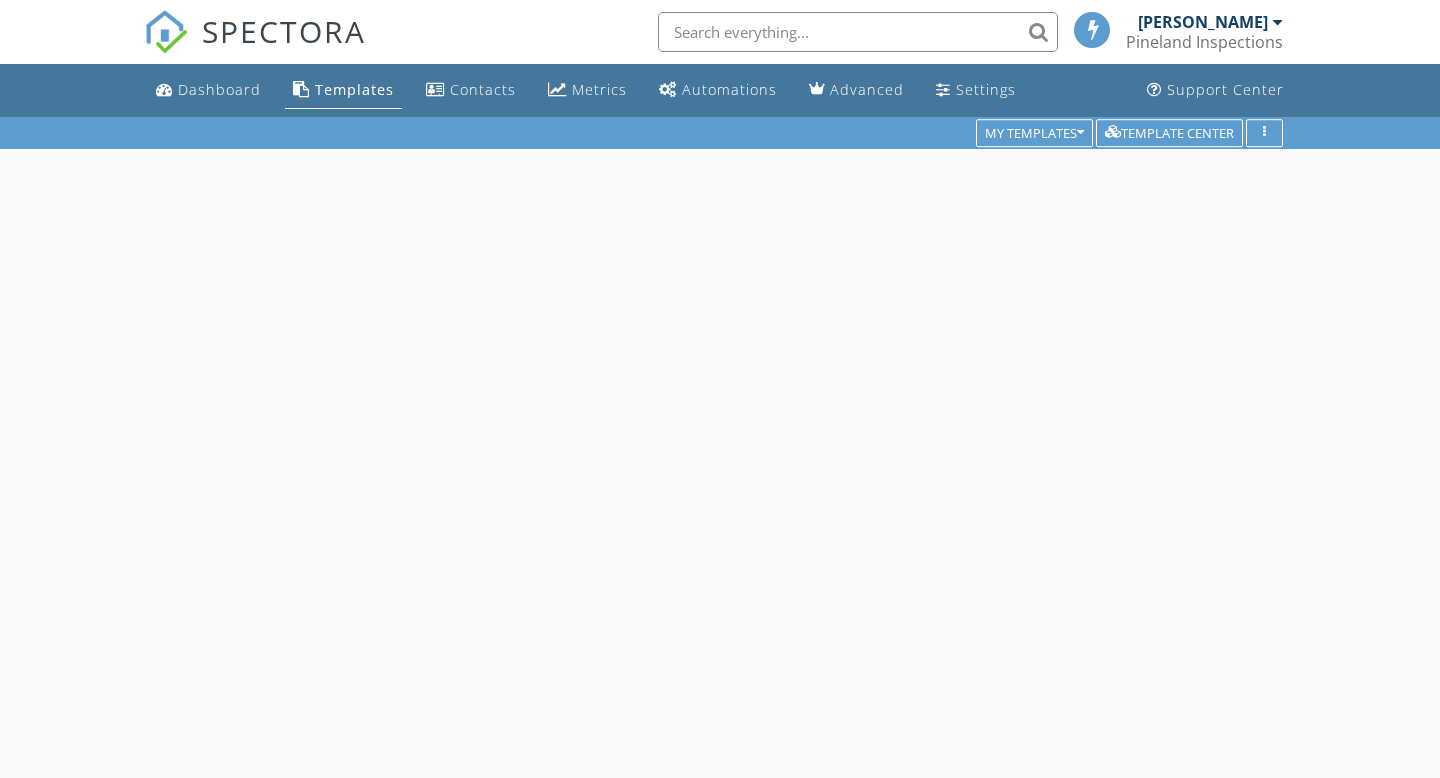 scroll, scrollTop: 0, scrollLeft: 0, axis: both 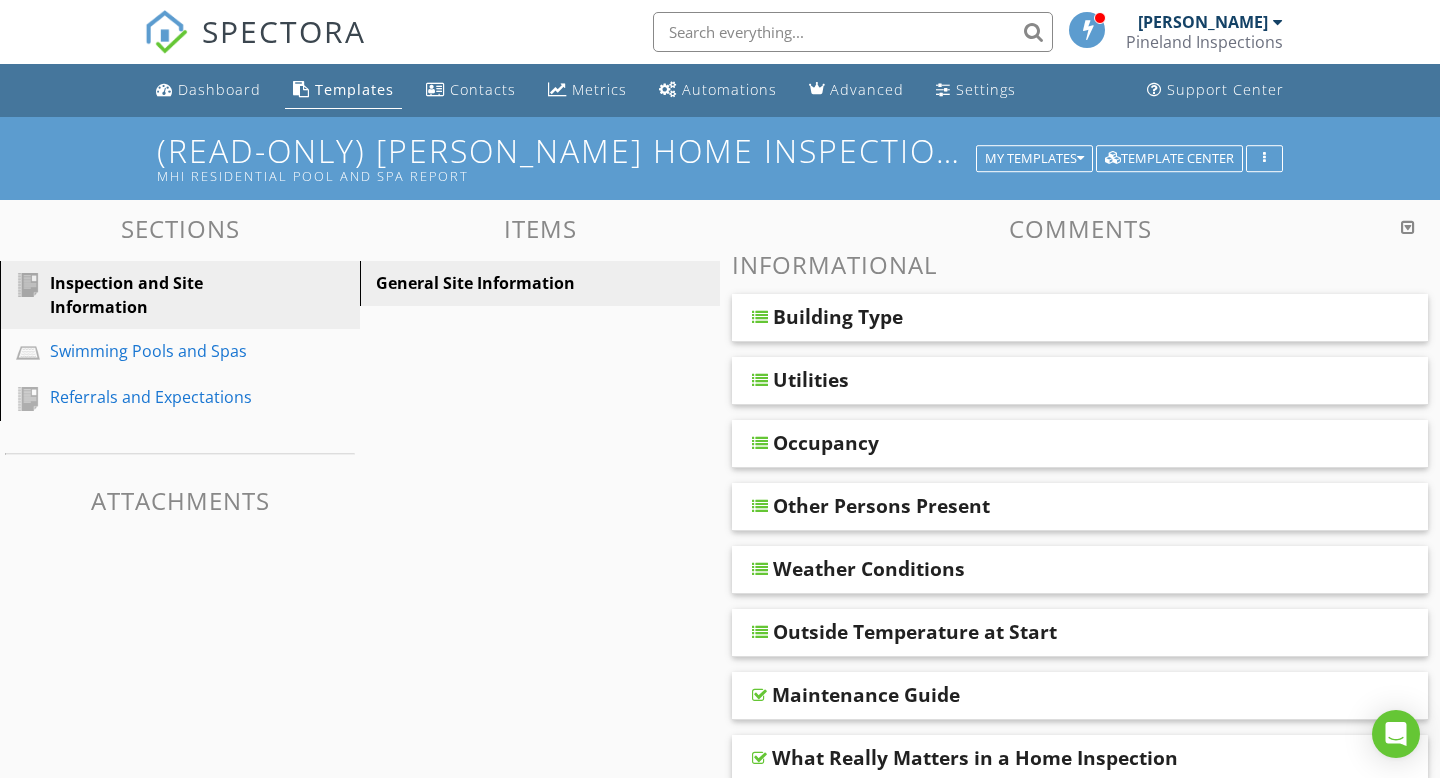 click at bounding box center [760, 317] 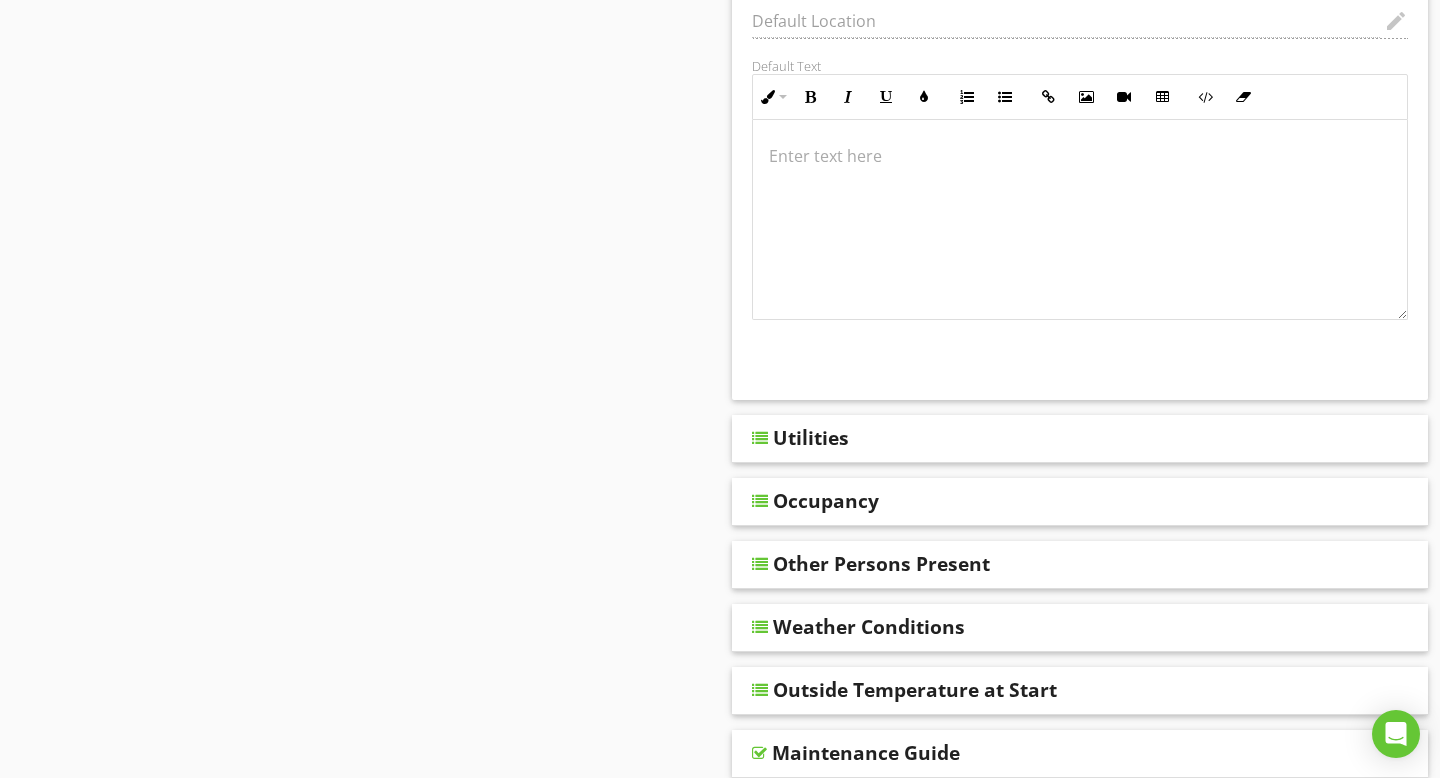 scroll, scrollTop: 842, scrollLeft: 0, axis: vertical 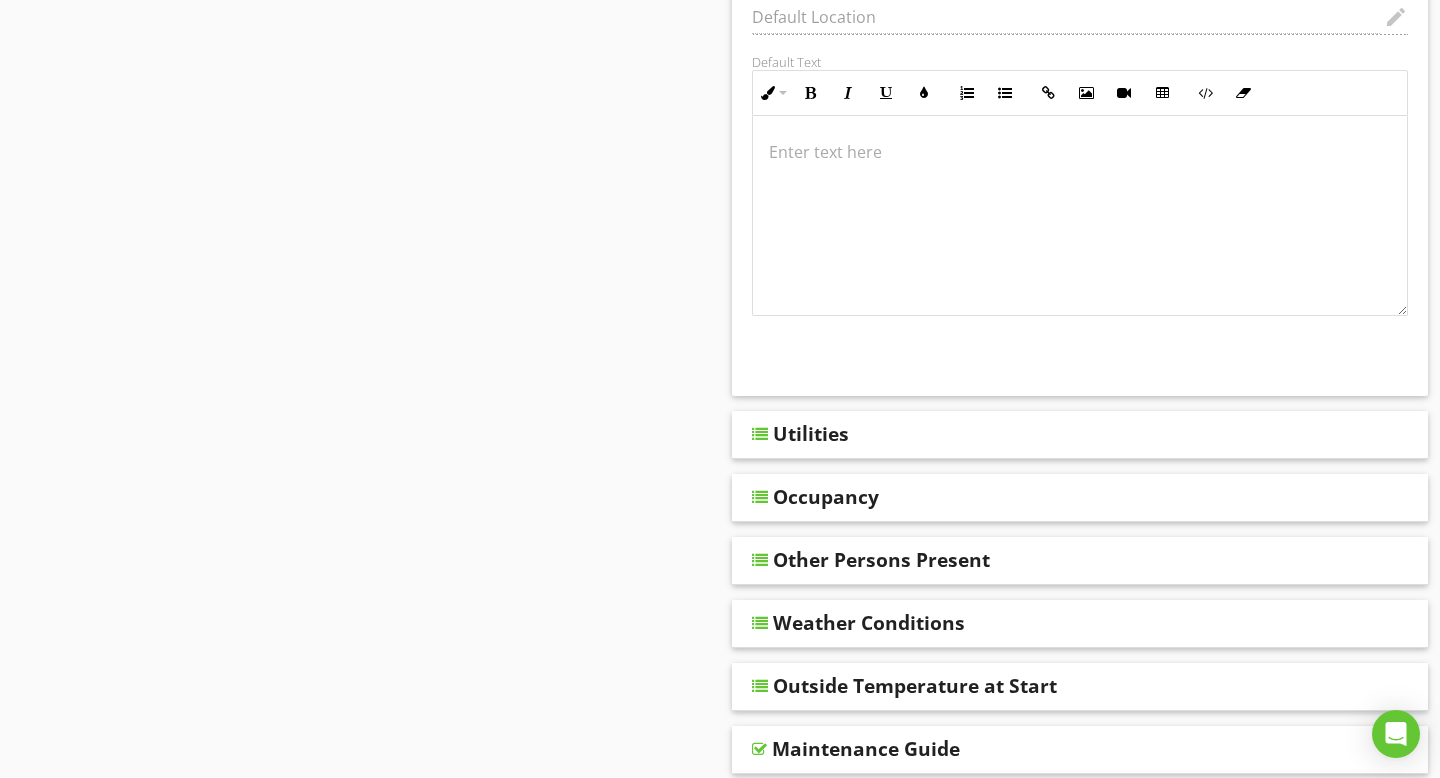 click at bounding box center [760, 497] 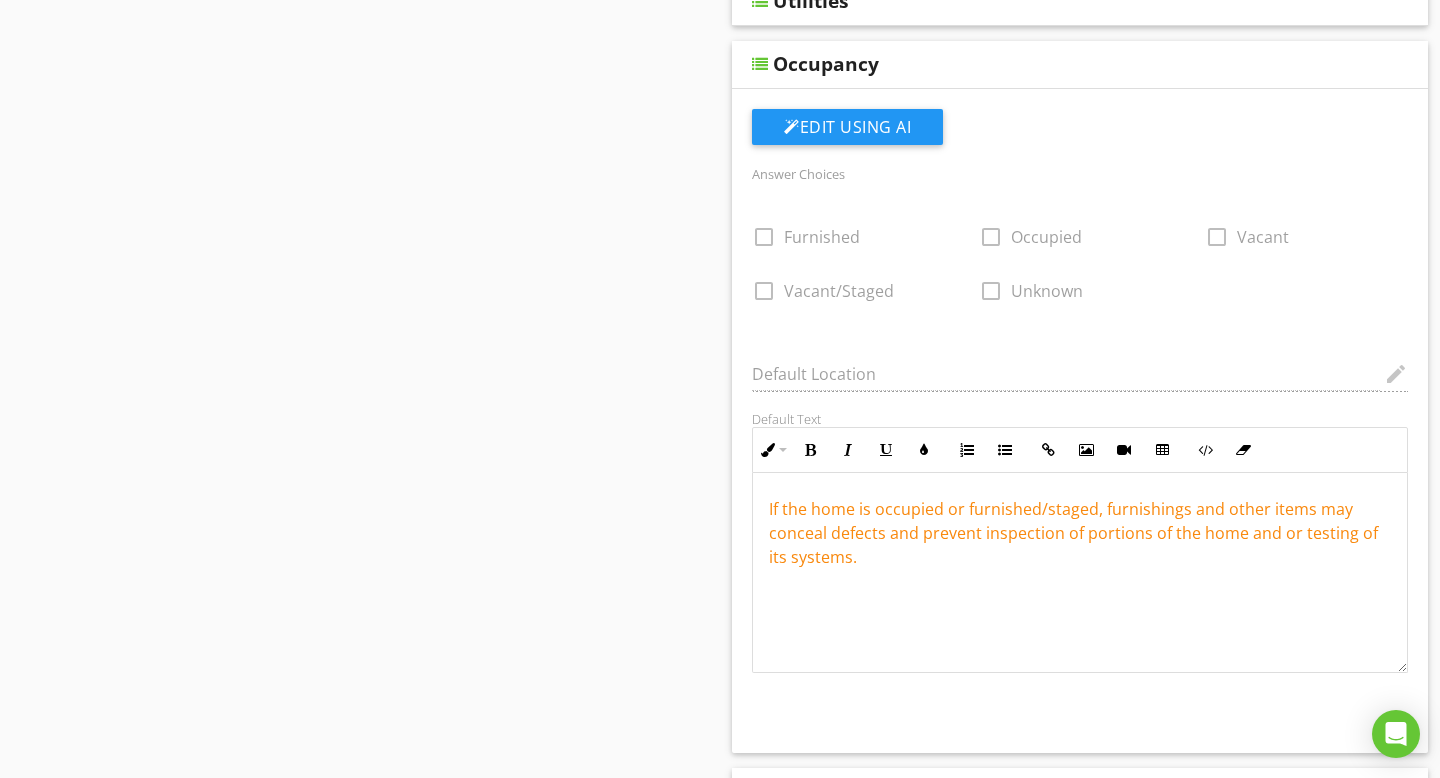 scroll, scrollTop: 1299, scrollLeft: 0, axis: vertical 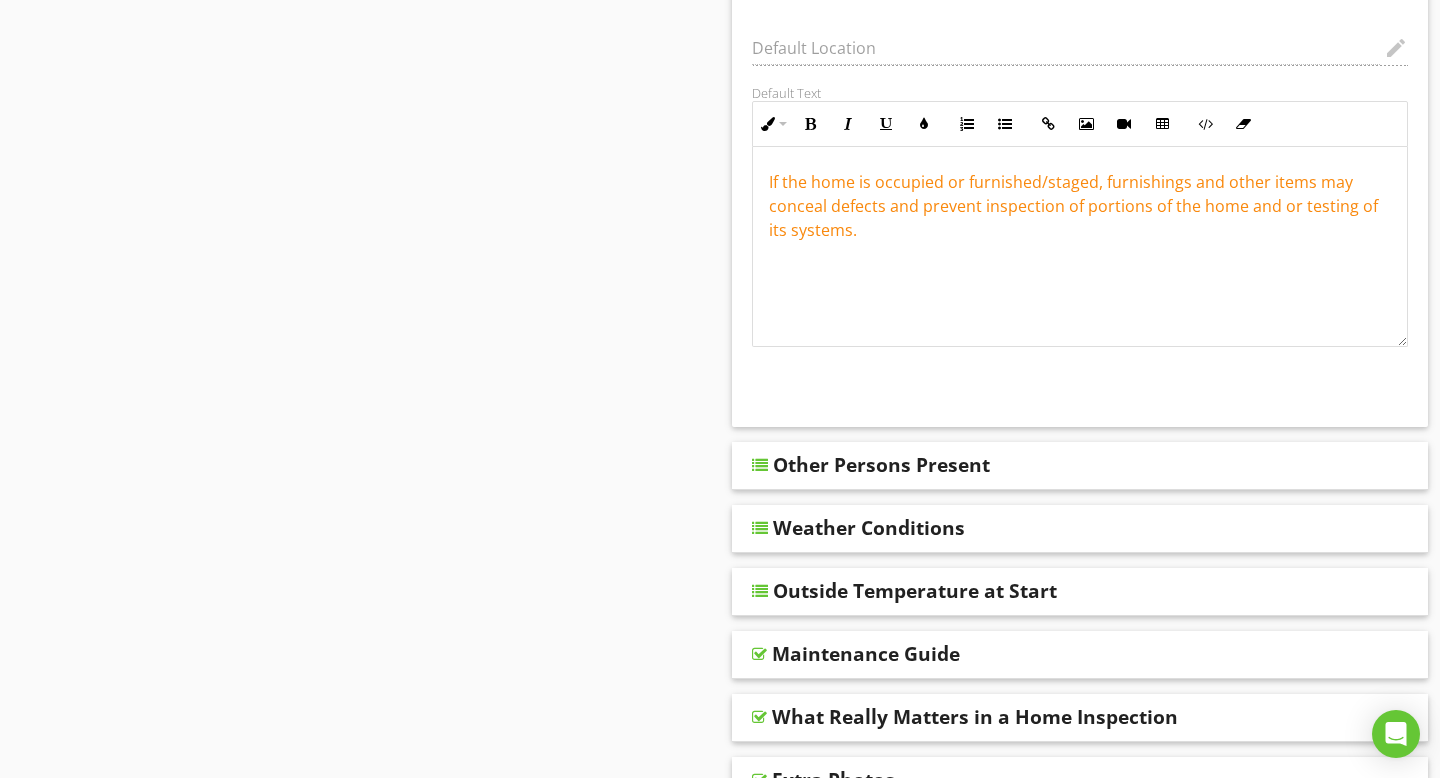 click at bounding box center [760, 465] 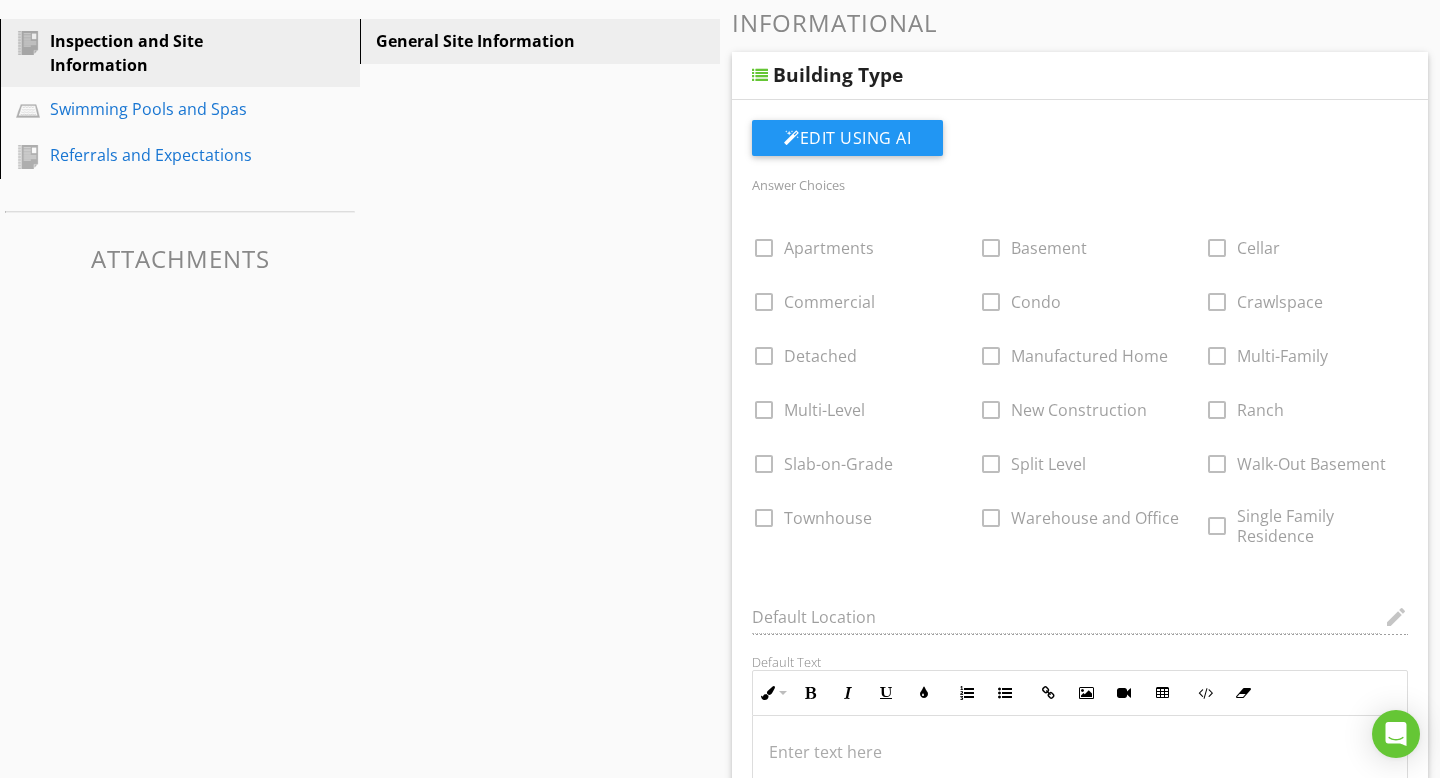 scroll, scrollTop: 0, scrollLeft: 0, axis: both 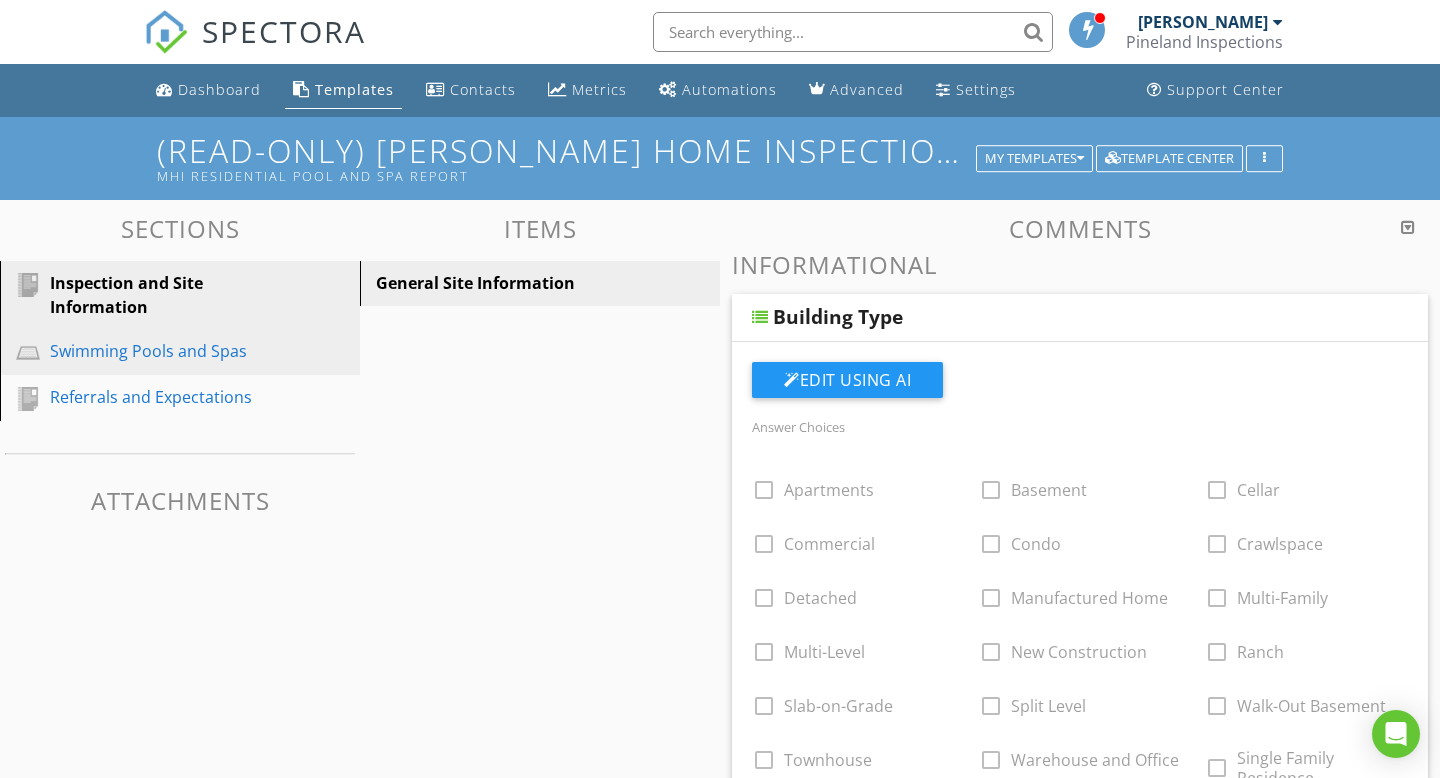 click on "Swimming Pools and Spas" at bounding box center [157, 351] 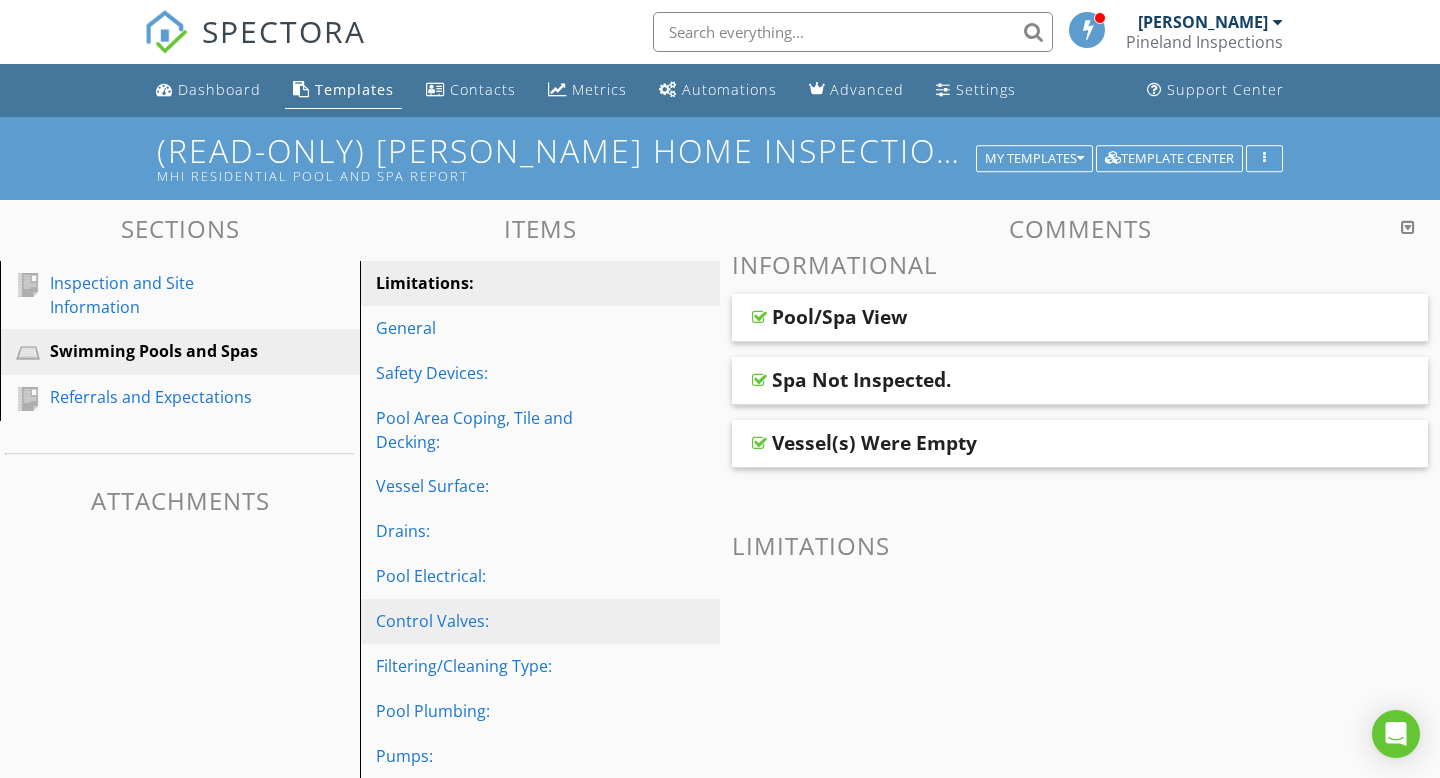 click on "Control Valves:" at bounding box center (505, 621) 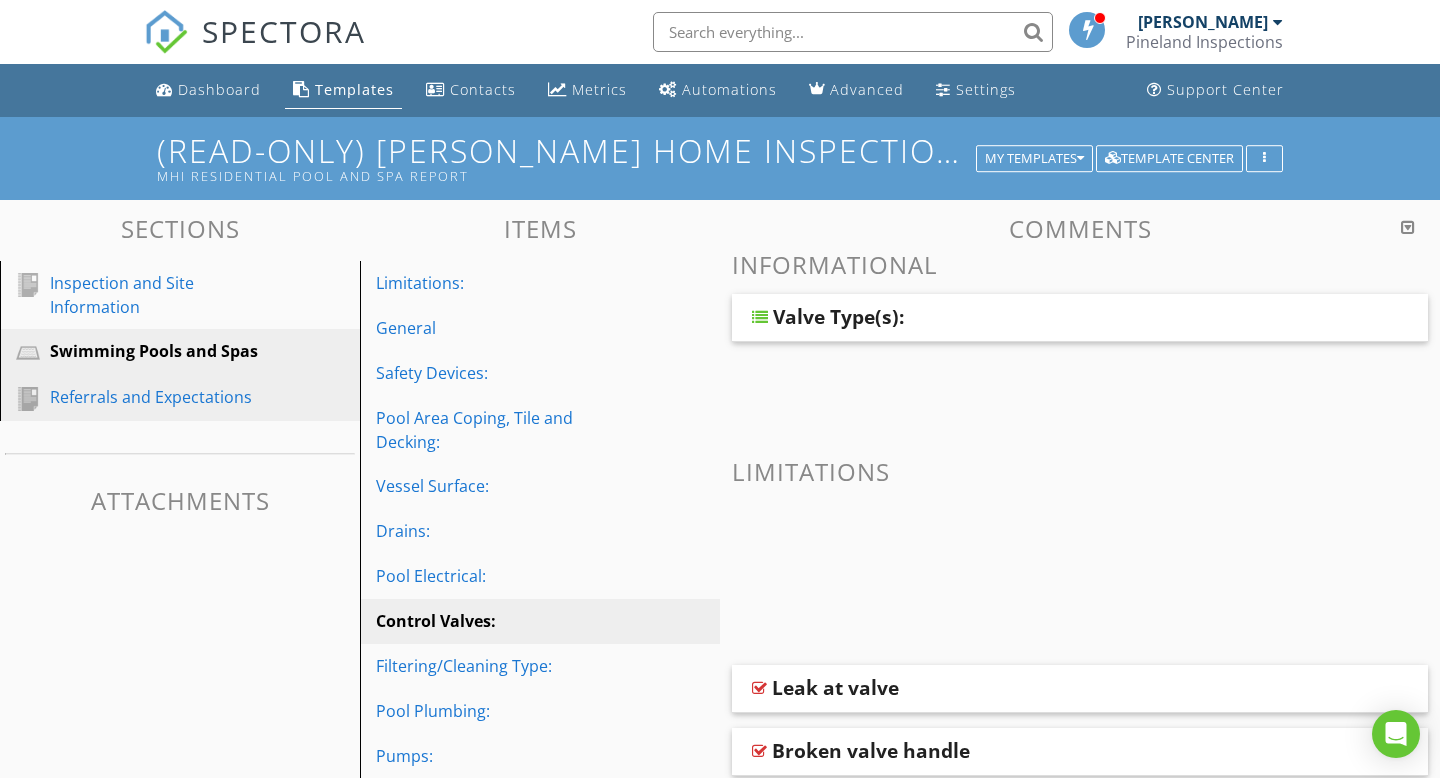 click on "Referrals and Expectations" at bounding box center (157, 397) 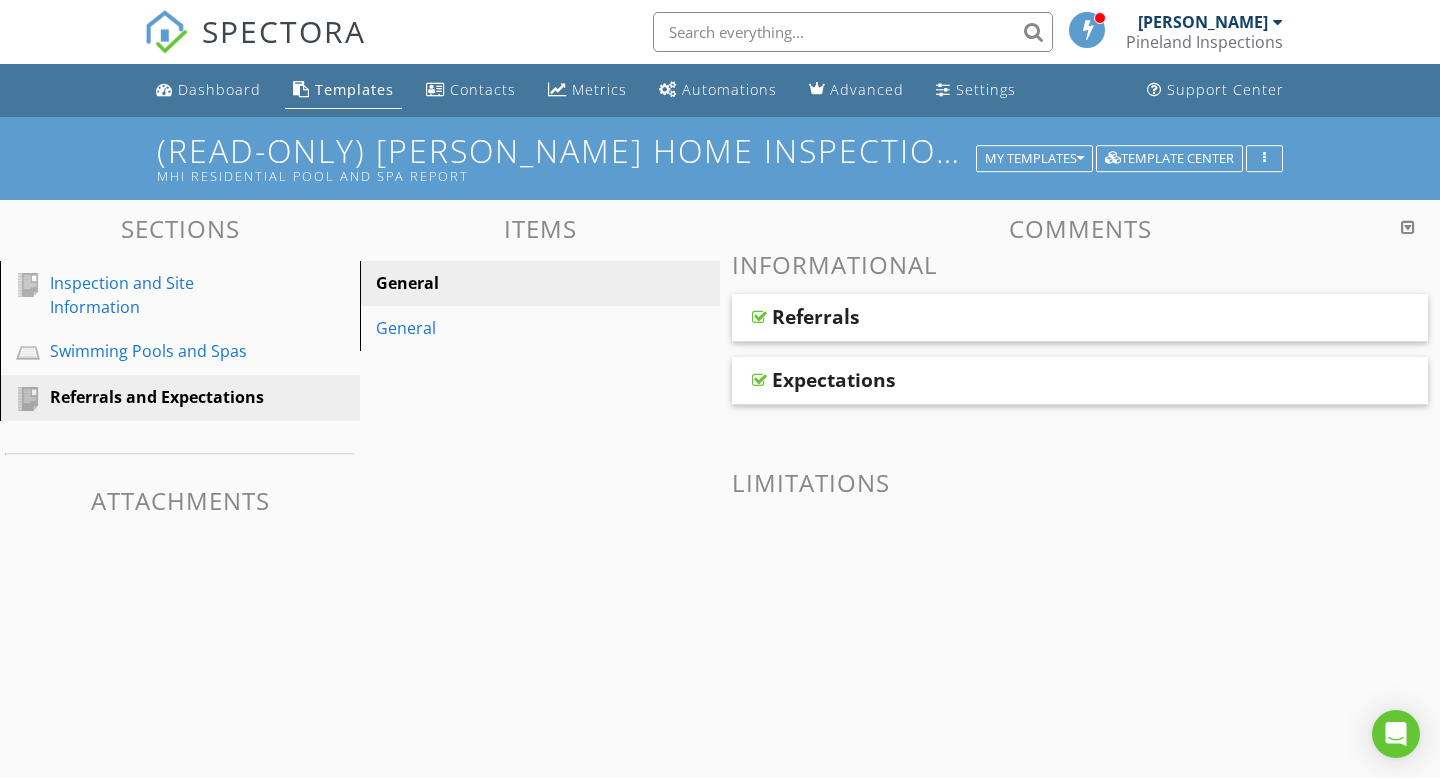 click on "Referrals" at bounding box center [1080, 318] 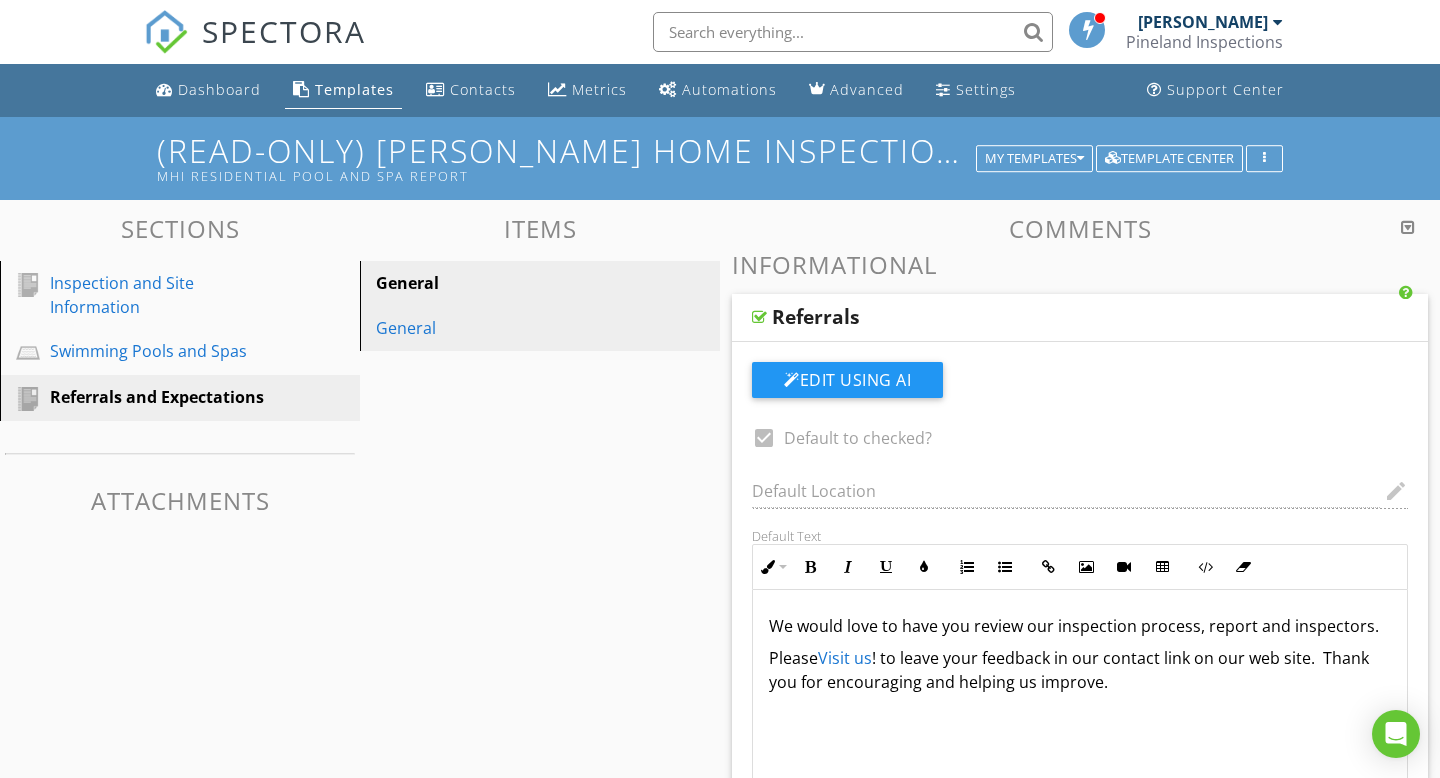 click on "General" at bounding box center (505, 328) 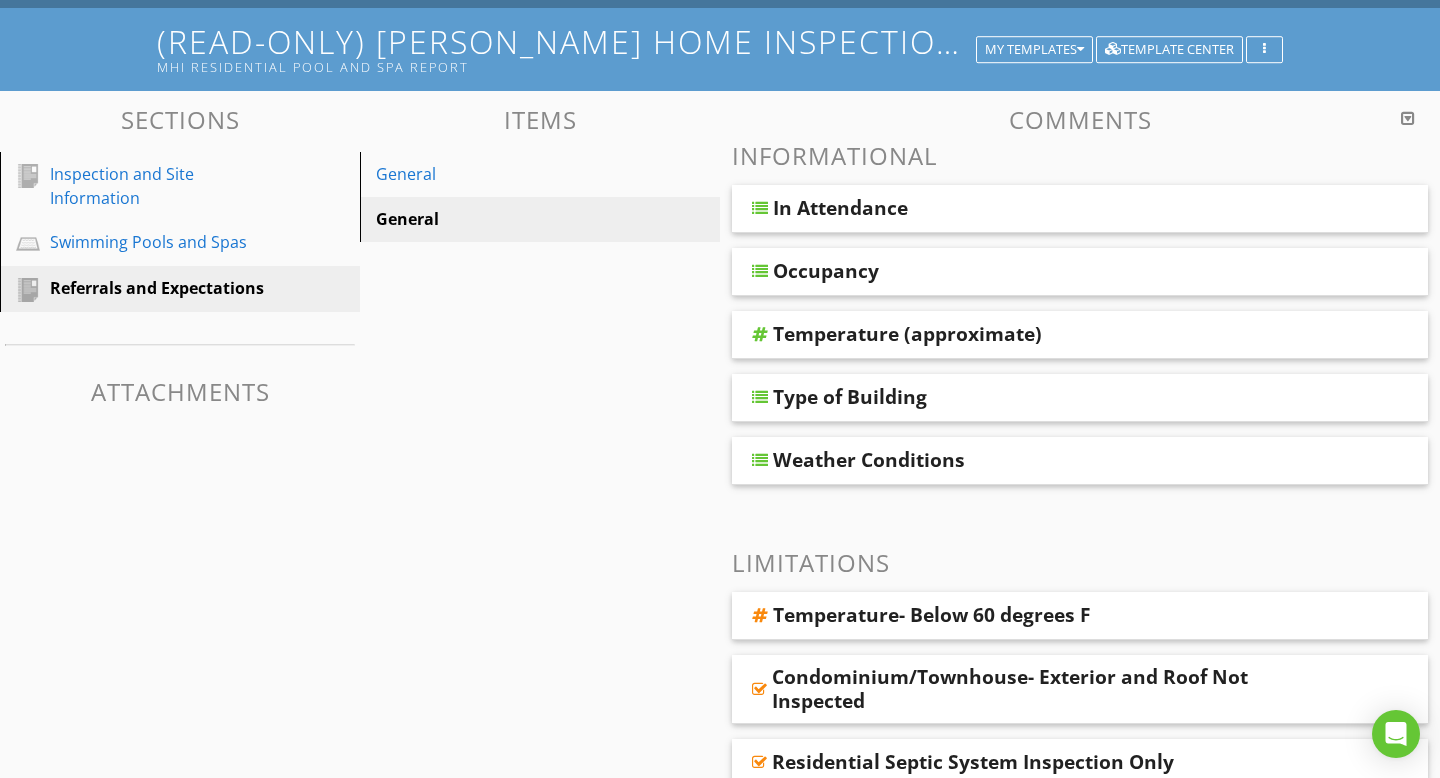 scroll, scrollTop: 0, scrollLeft: 0, axis: both 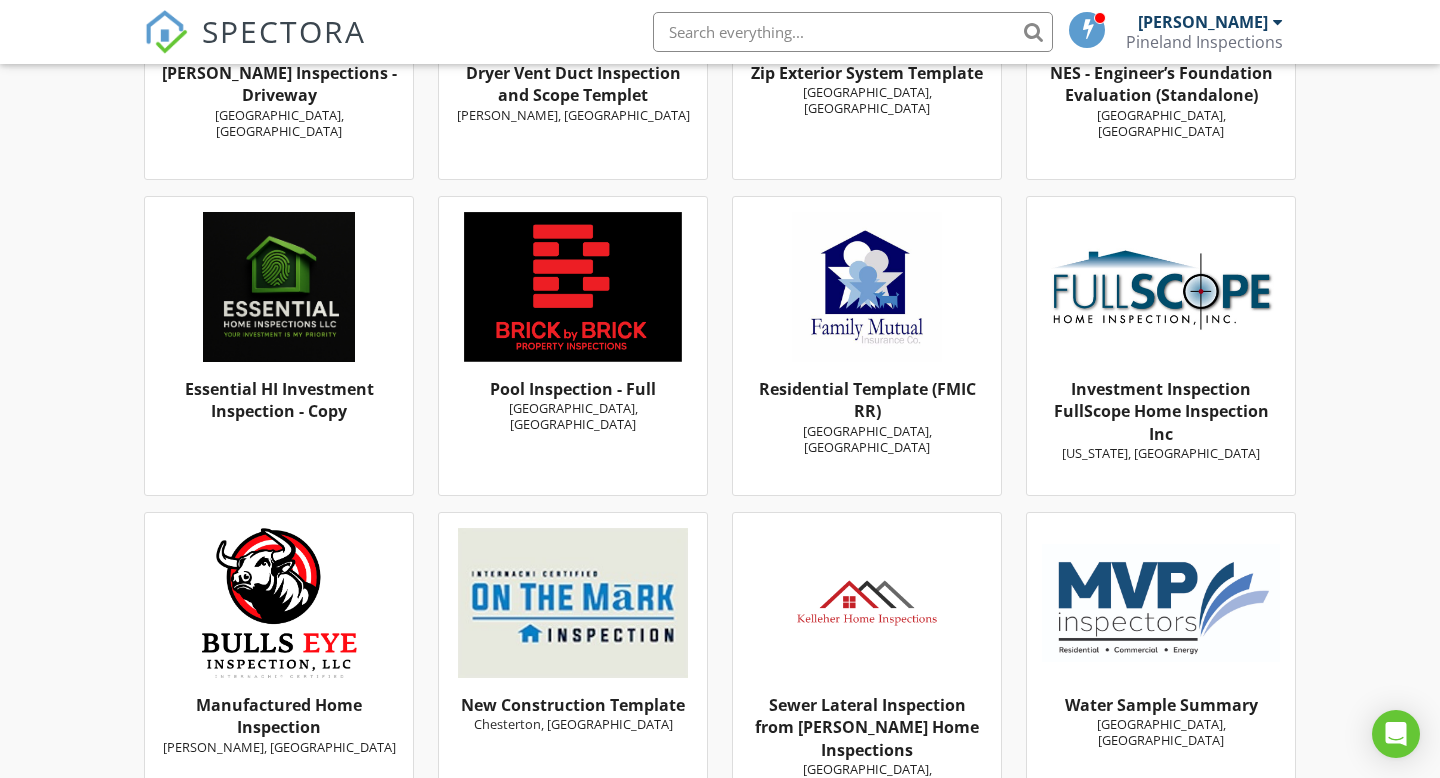 click at bounding box center (573, 287) 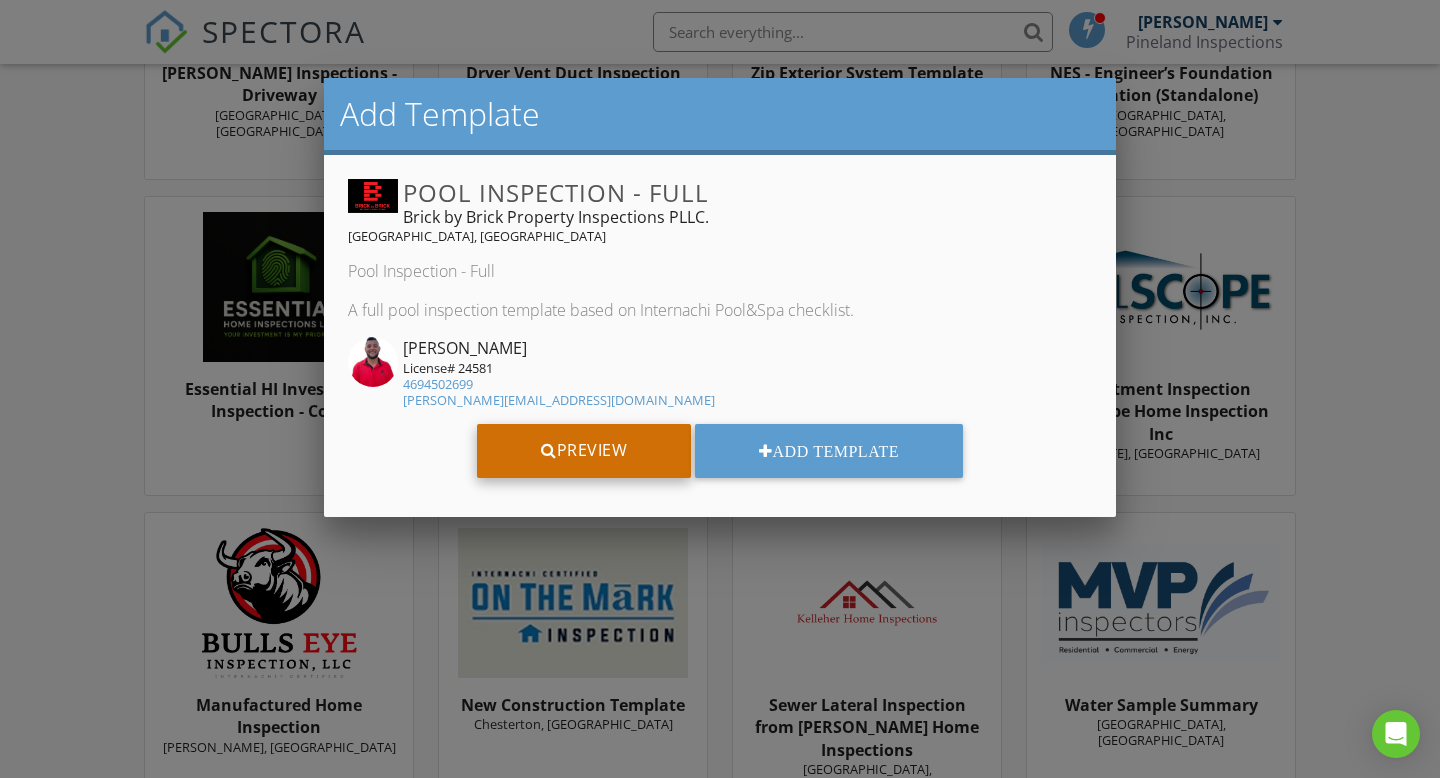 click on "Preview" at bounding box center (584, 451) 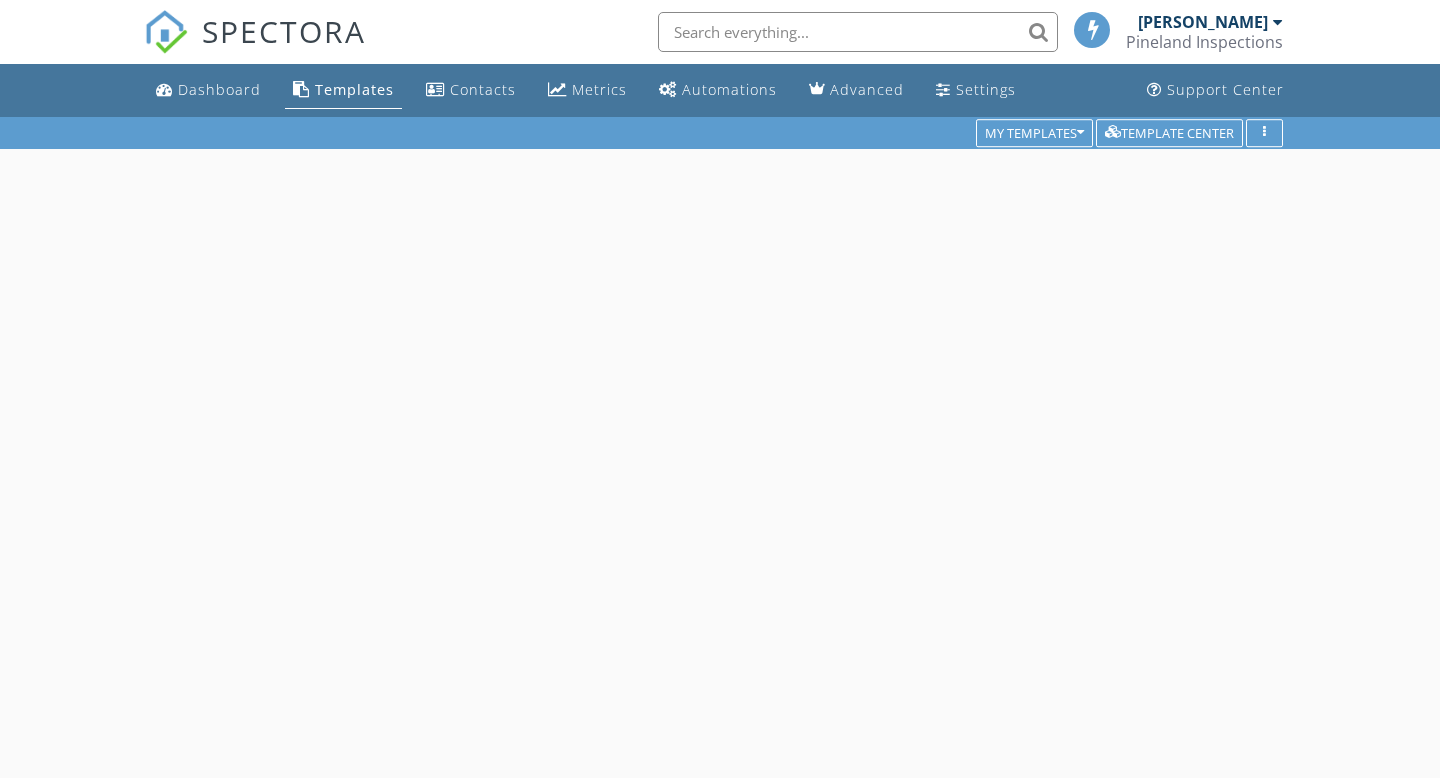 scroll, scrollTop: 0, scrollLeft: 0, axis: both 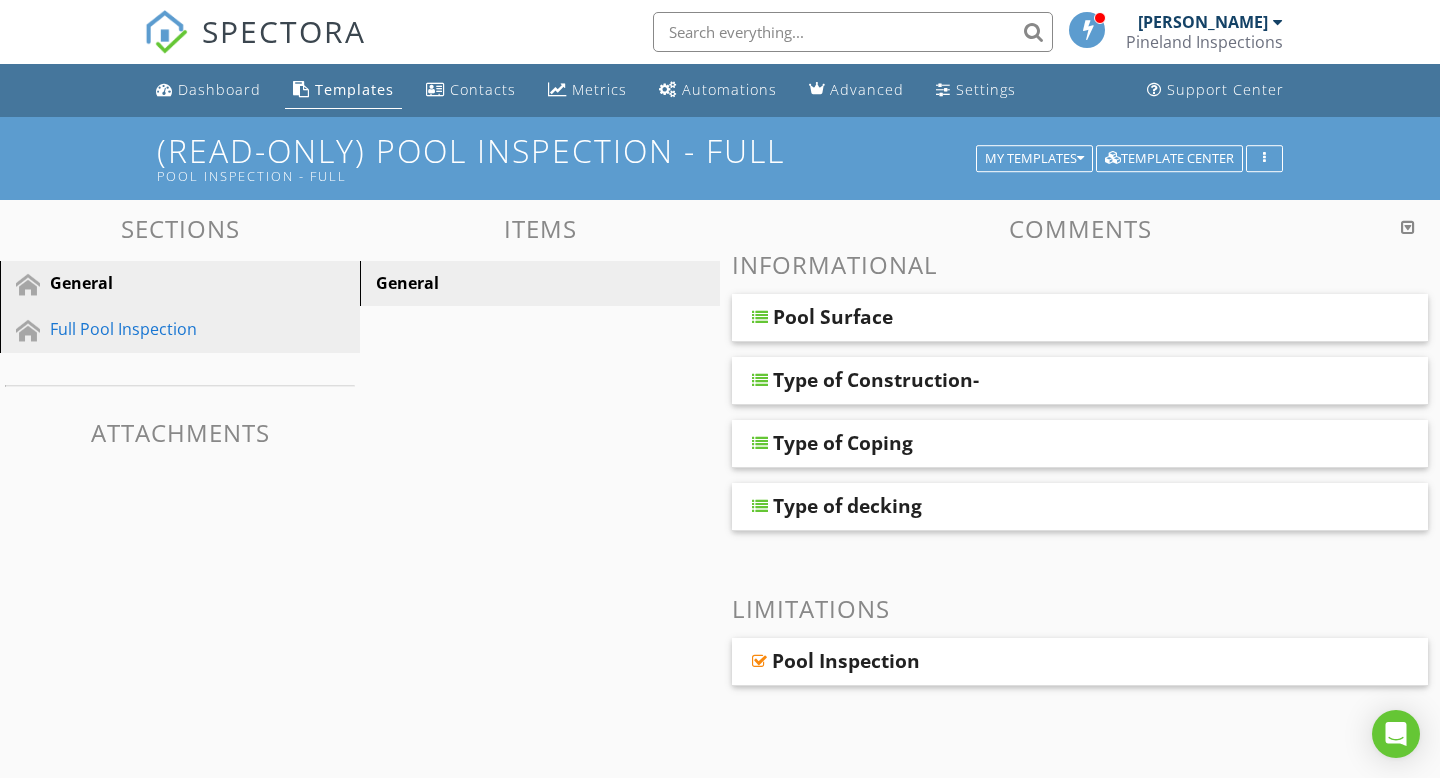 click on "Full Pool Inspection" at bounding box center (157, 329) 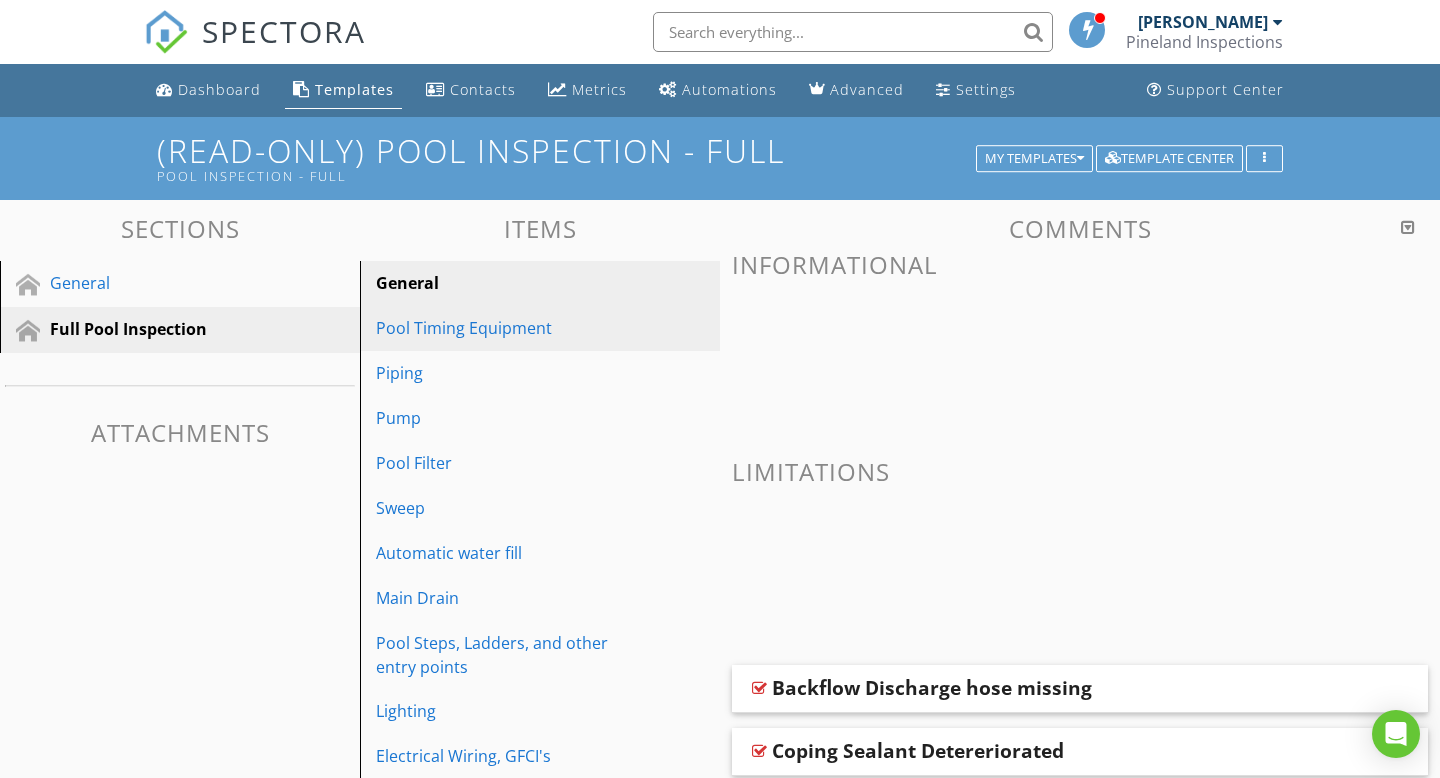 click on "Pool Timing Equipment" at bounding box center [505, 328] 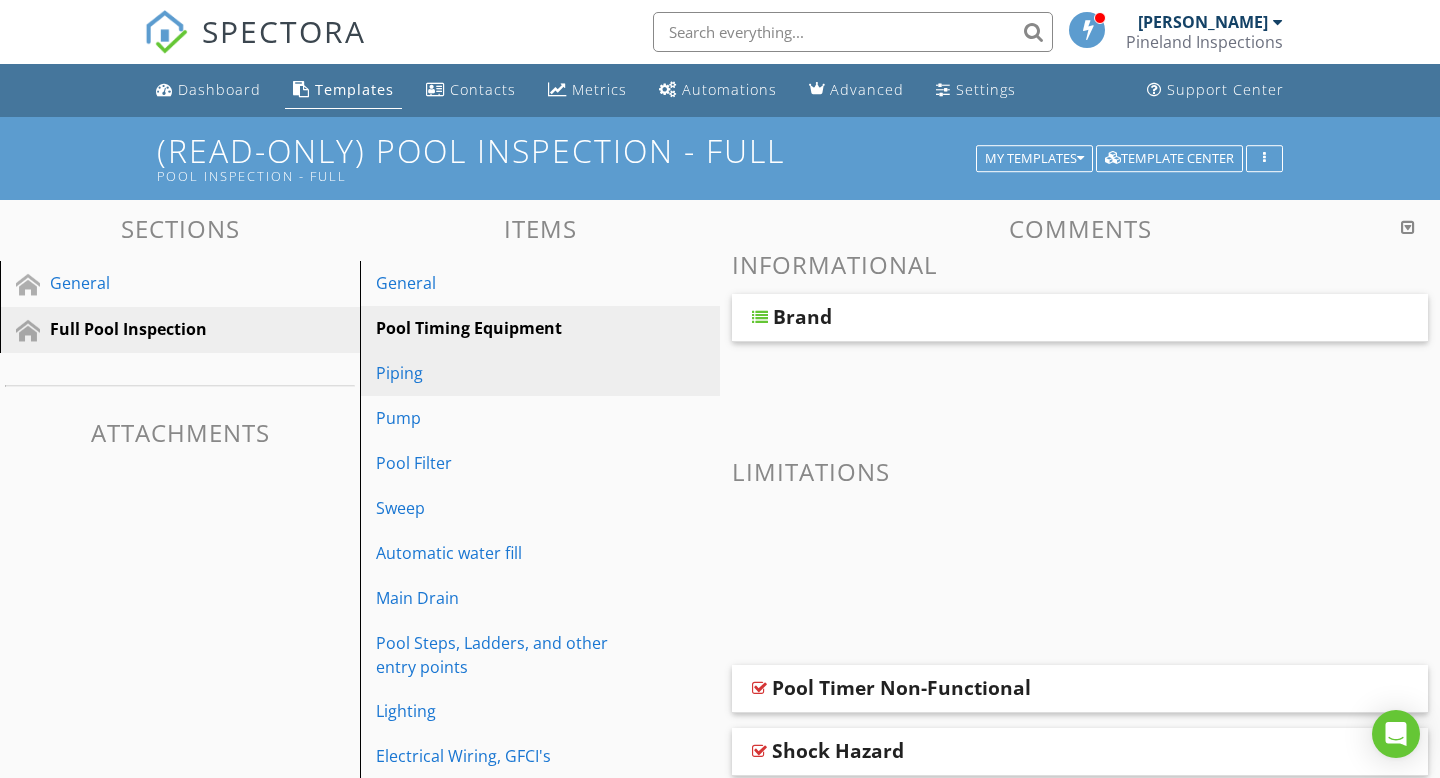 click on "Piping" at bounding box center (505, 373) 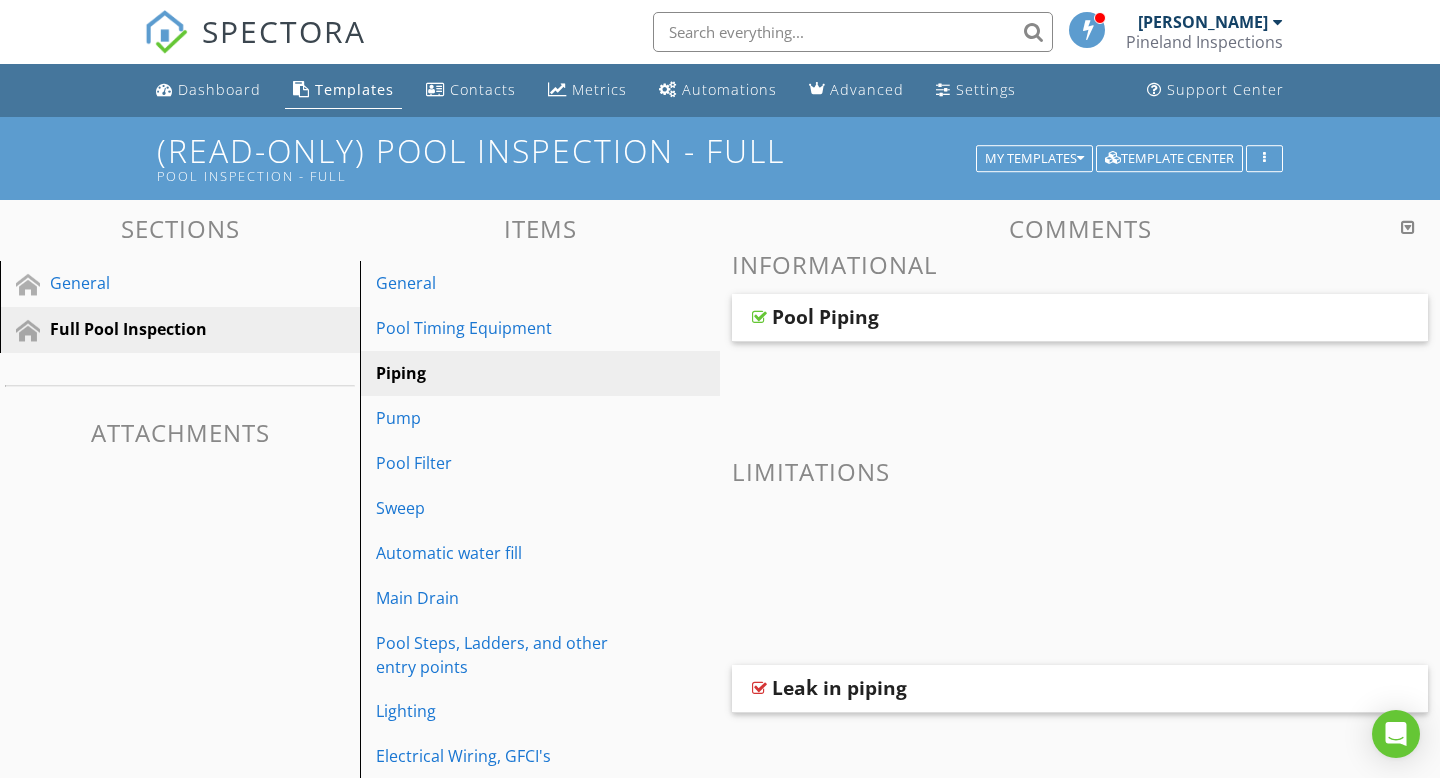 click at bounding box center (759, 317) 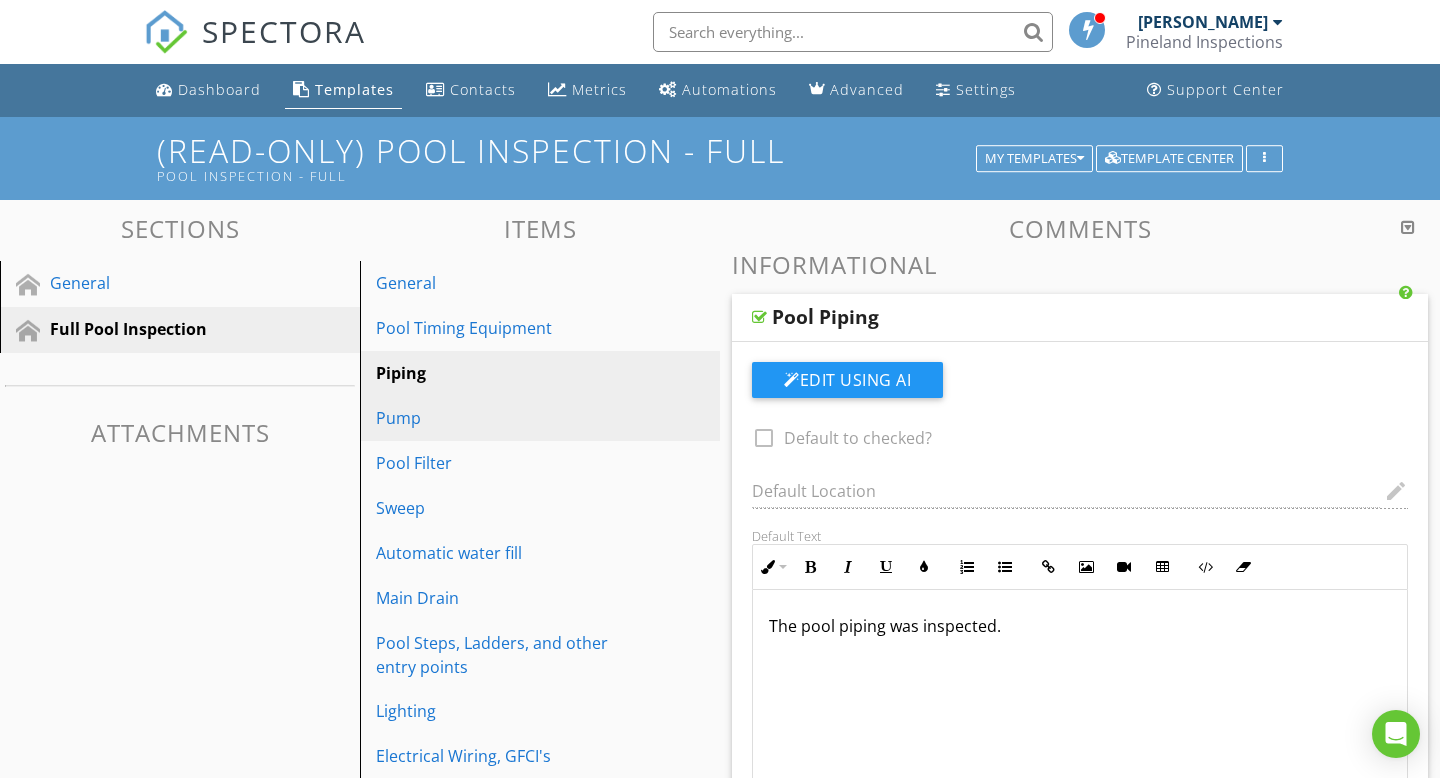 click on "Pump" at bounding box center (505, 418) 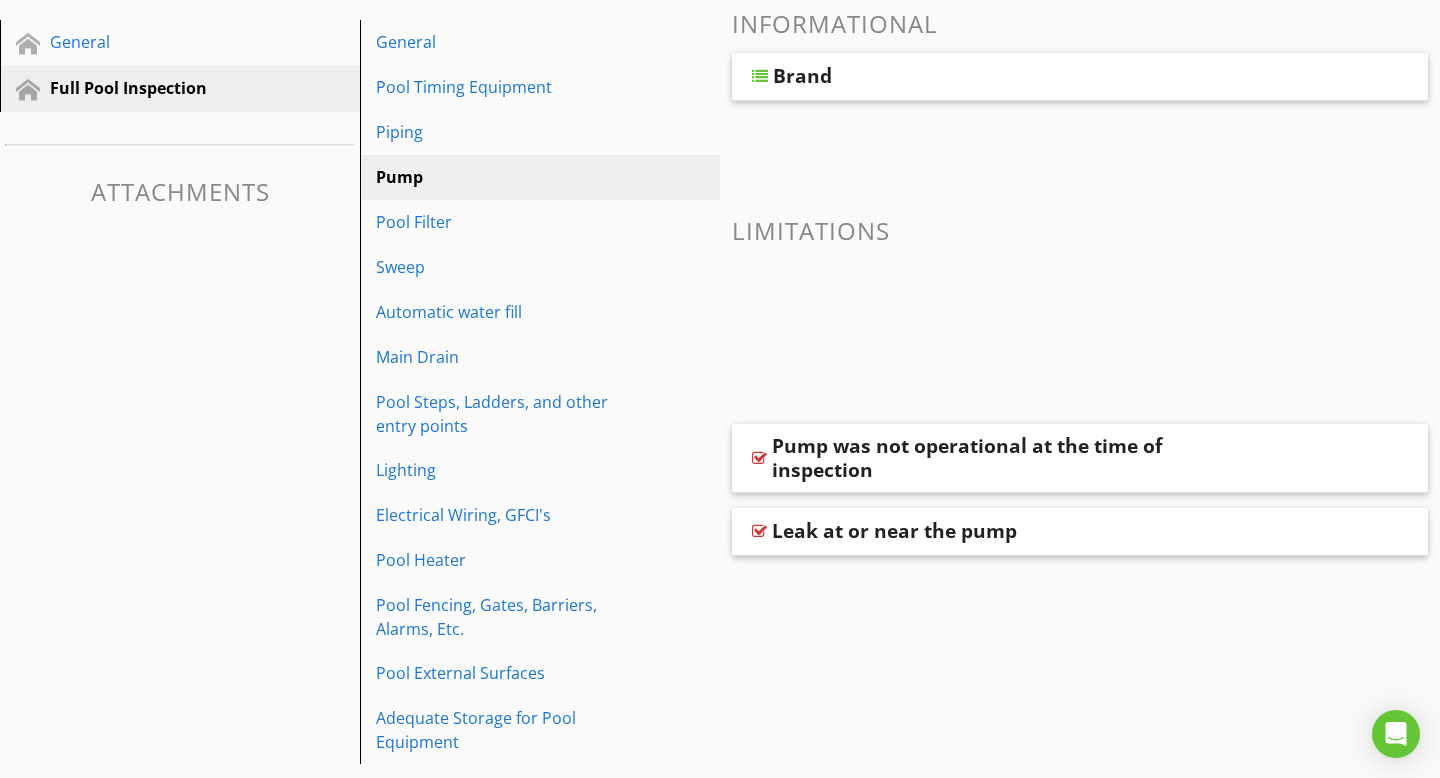 scroll, scrollTop: 247, scrollLeft: 0, axis: vertical 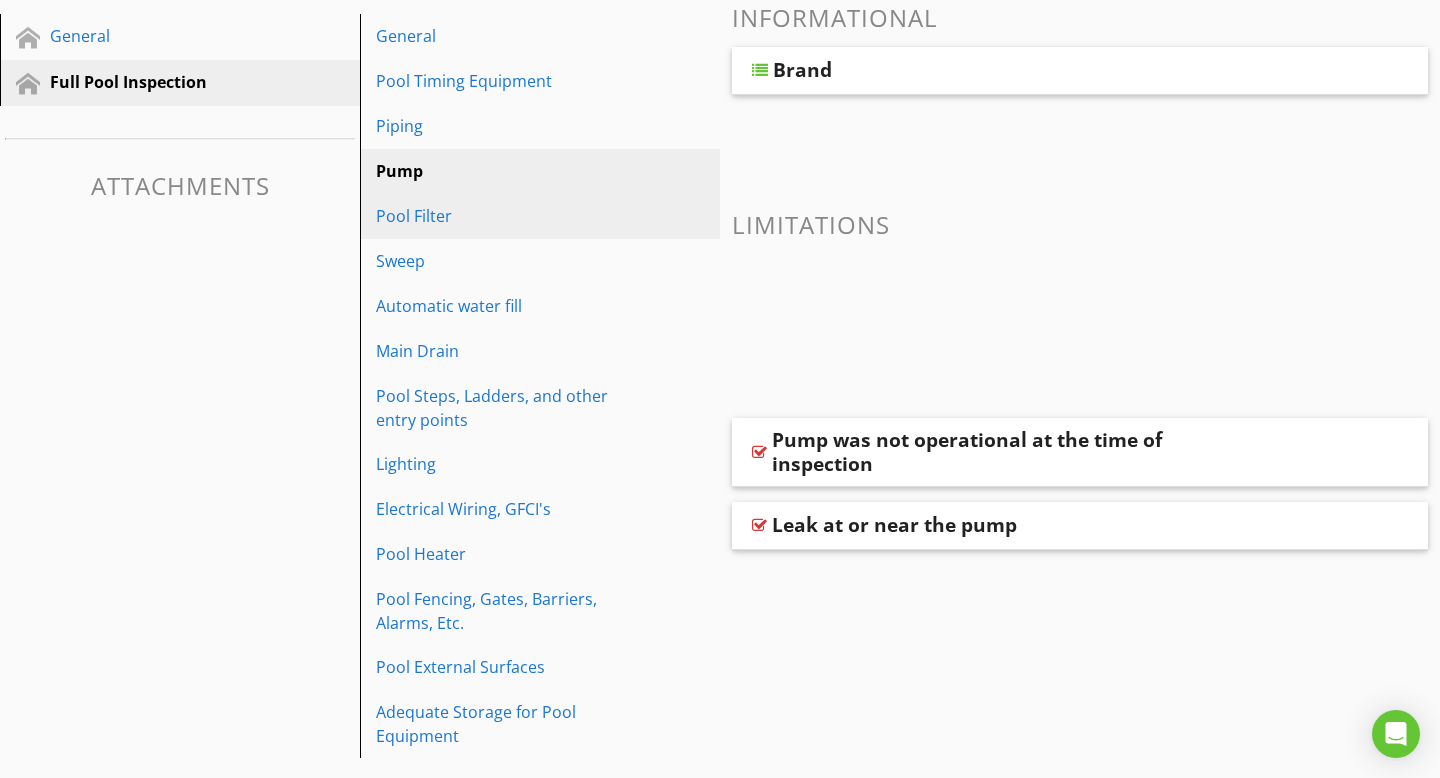 click on "Pool Filter" at bounding box center (505, 216) 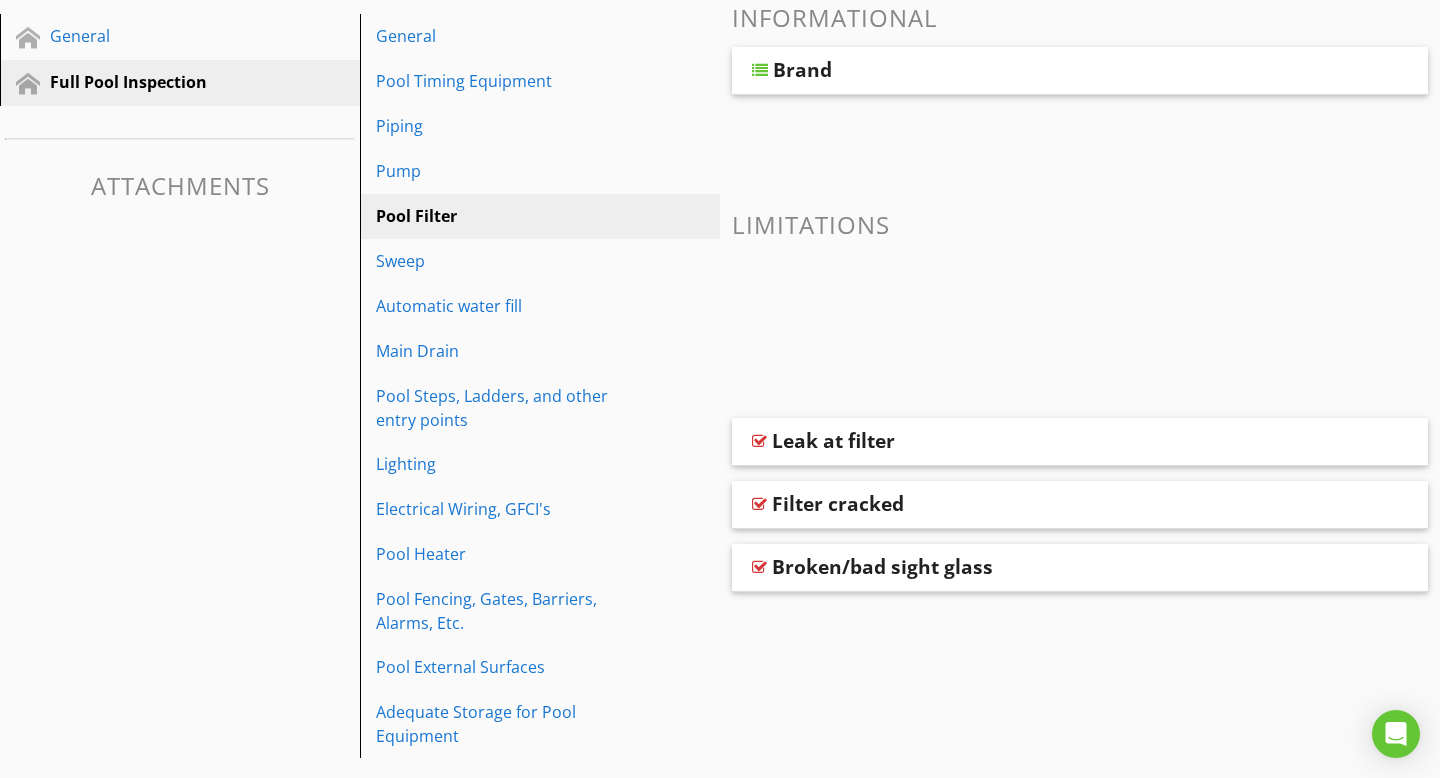 click at bounding box center [760, 70] 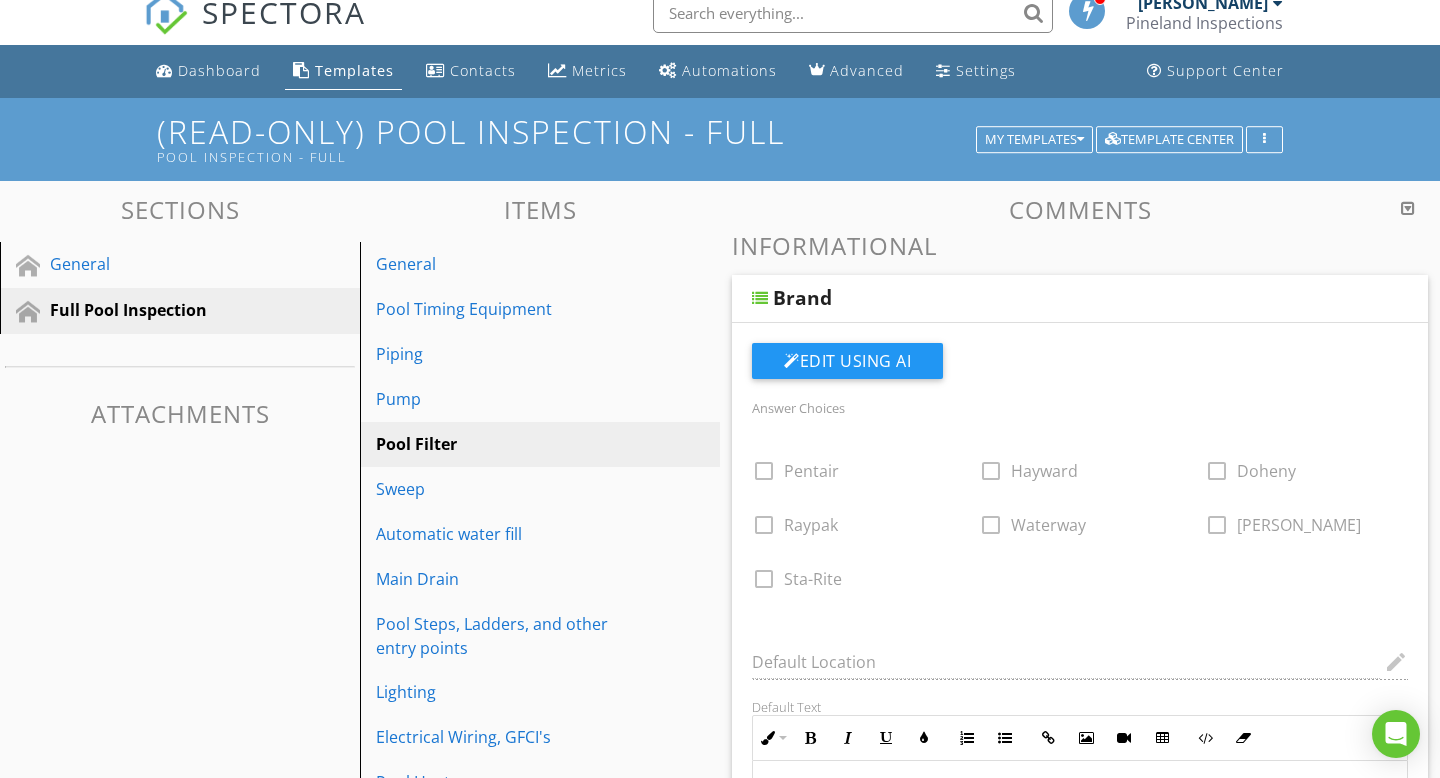 scroll, scrollTop: 0, scrollLeft: 0, axis: both 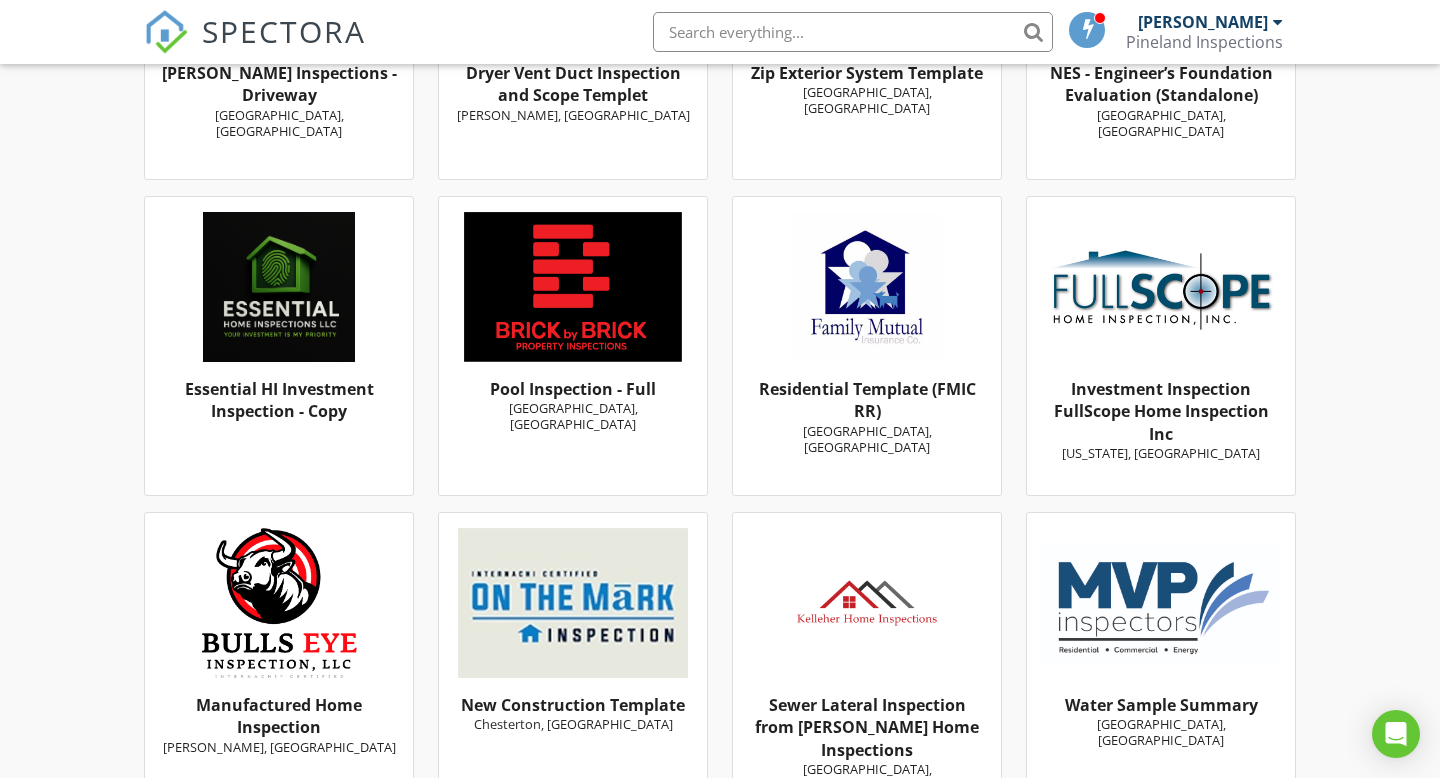 click on "Pool Inspection - Full
Fort Worth, TX" at bounding box center [573, 346] 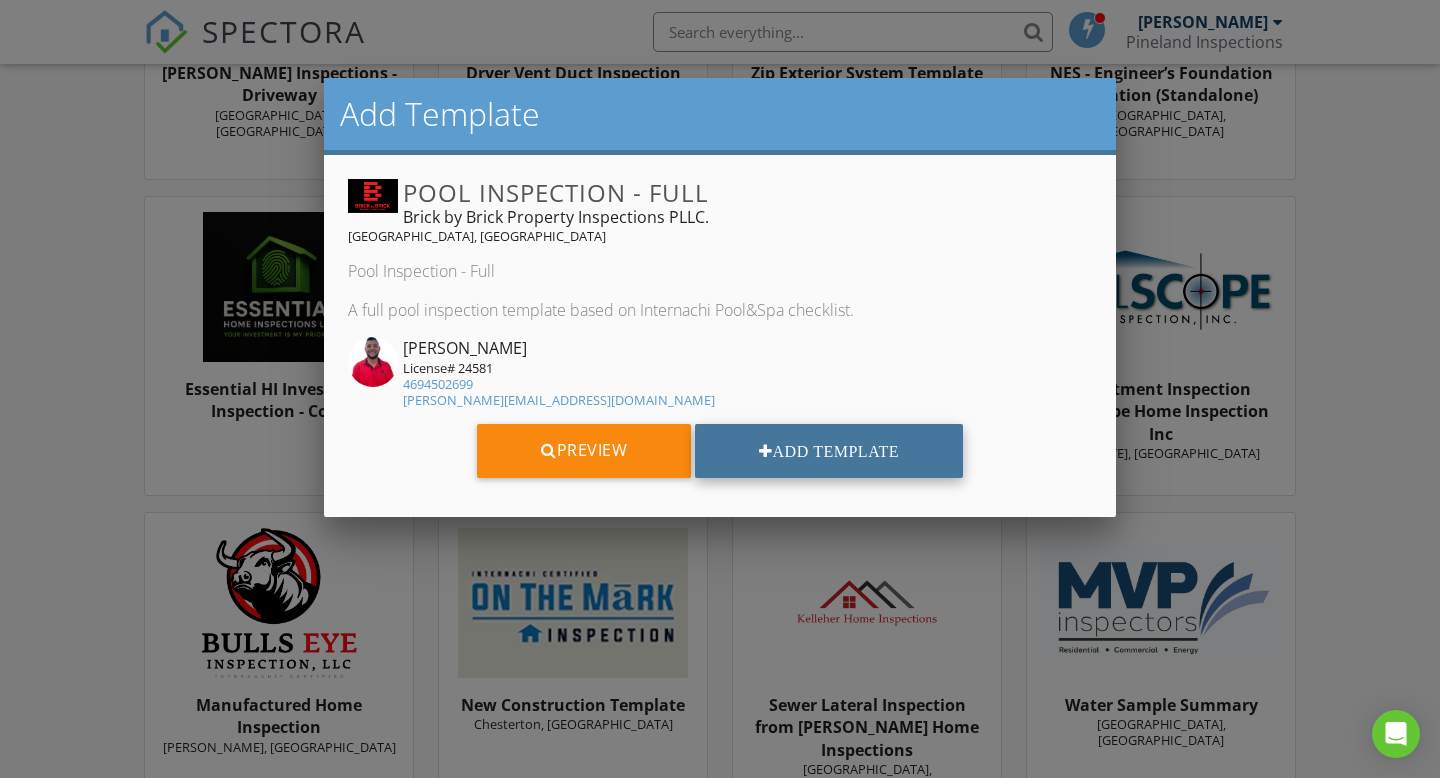click on "Add Template" at bounding box center (829, 451) 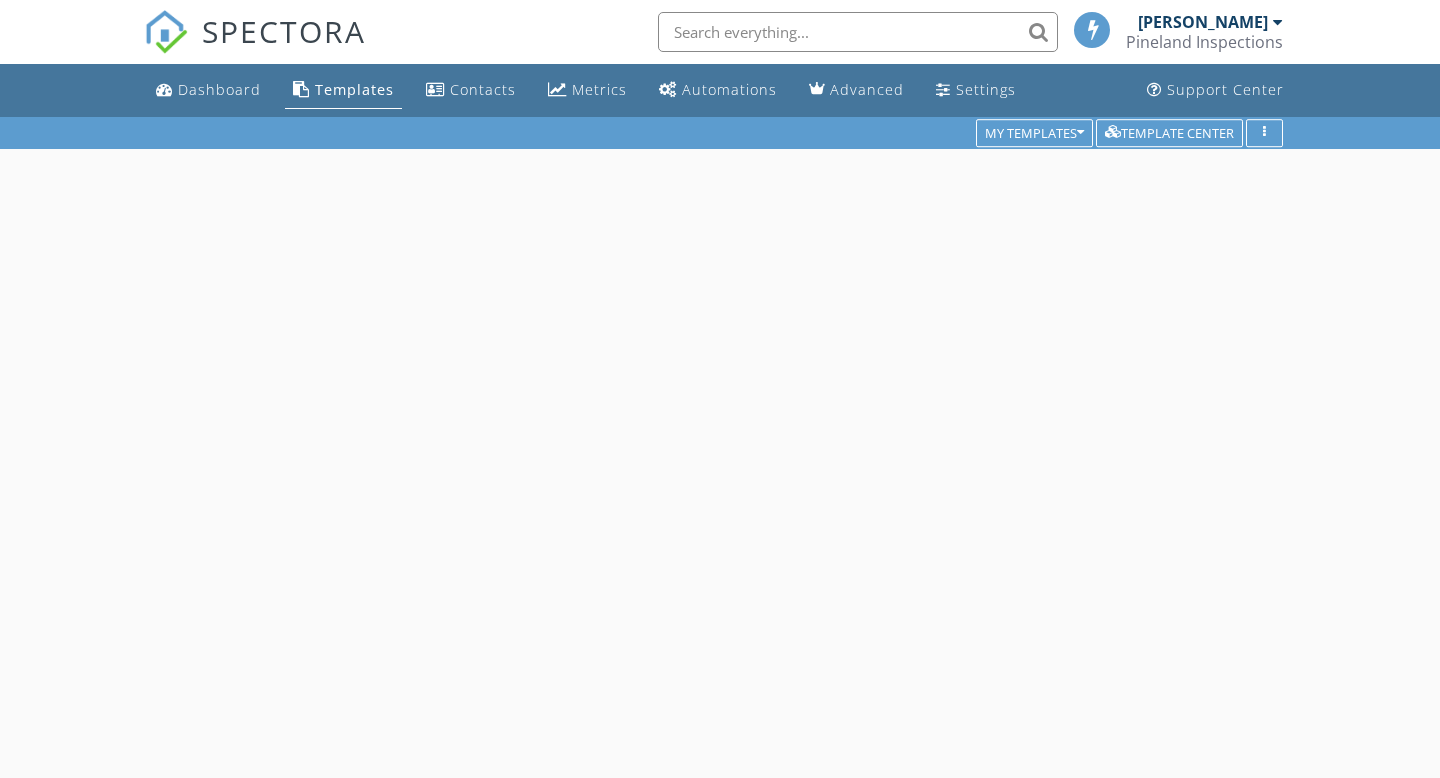 scroll, scrollTop: 0, scrollLeft: 0, axis: both 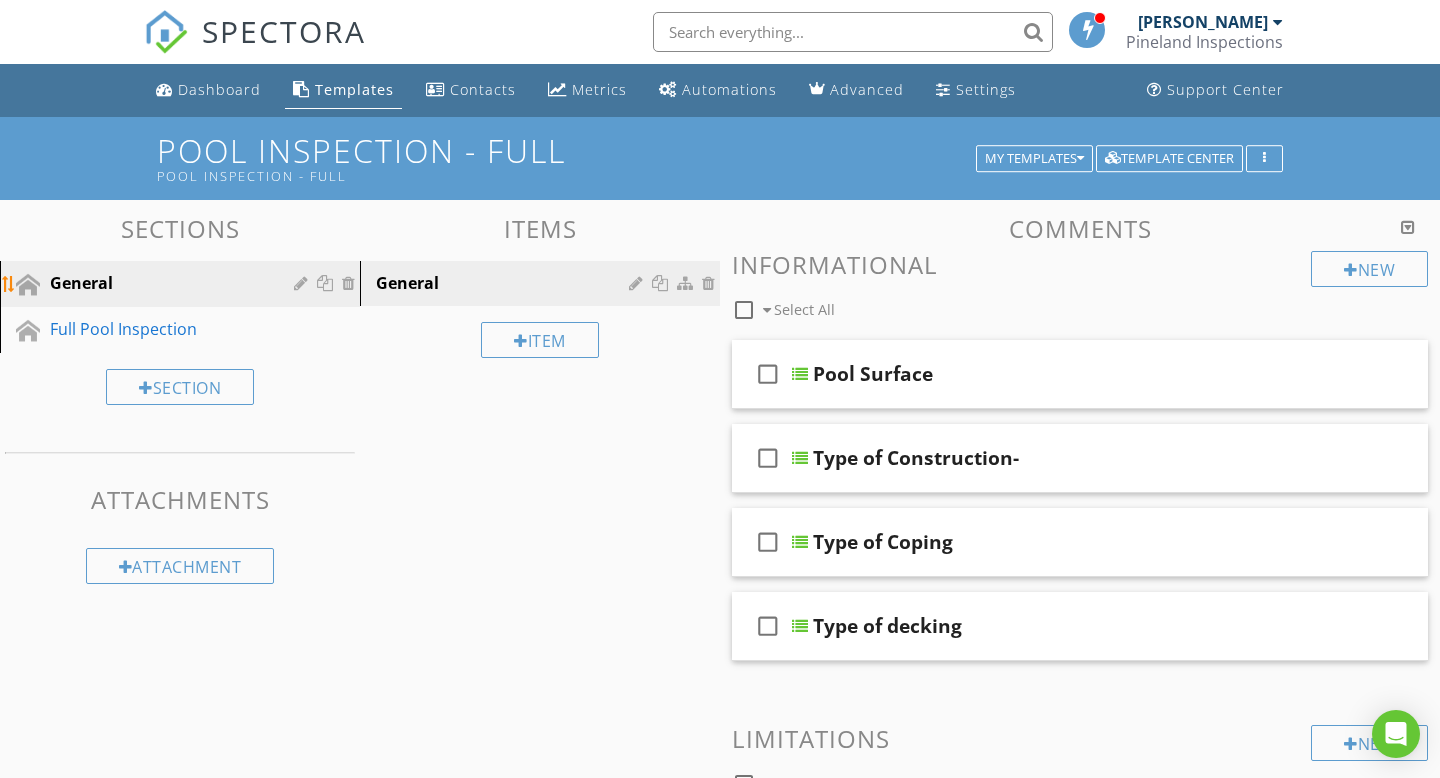 click on "General" at bounding box center [157, 283] 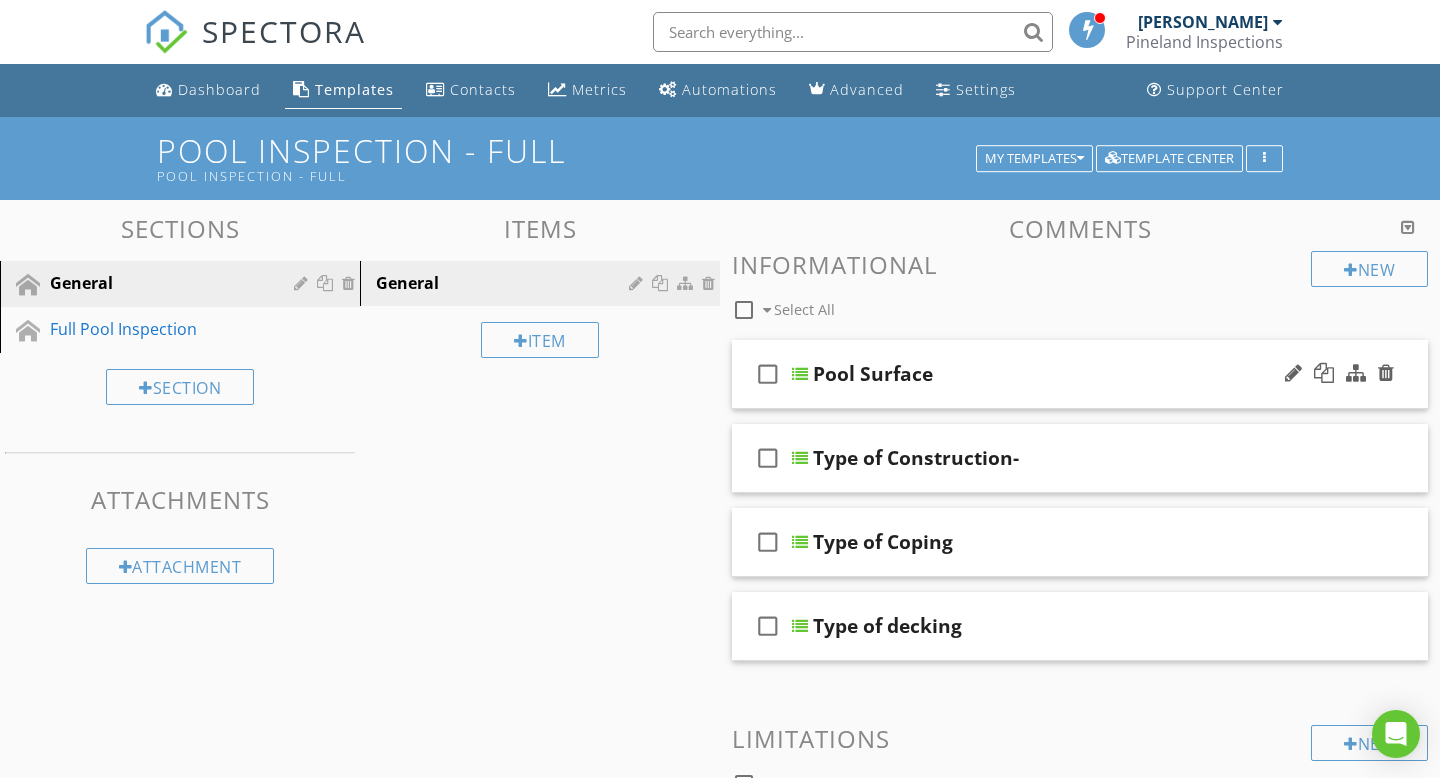click at bounding box center [800, 374] 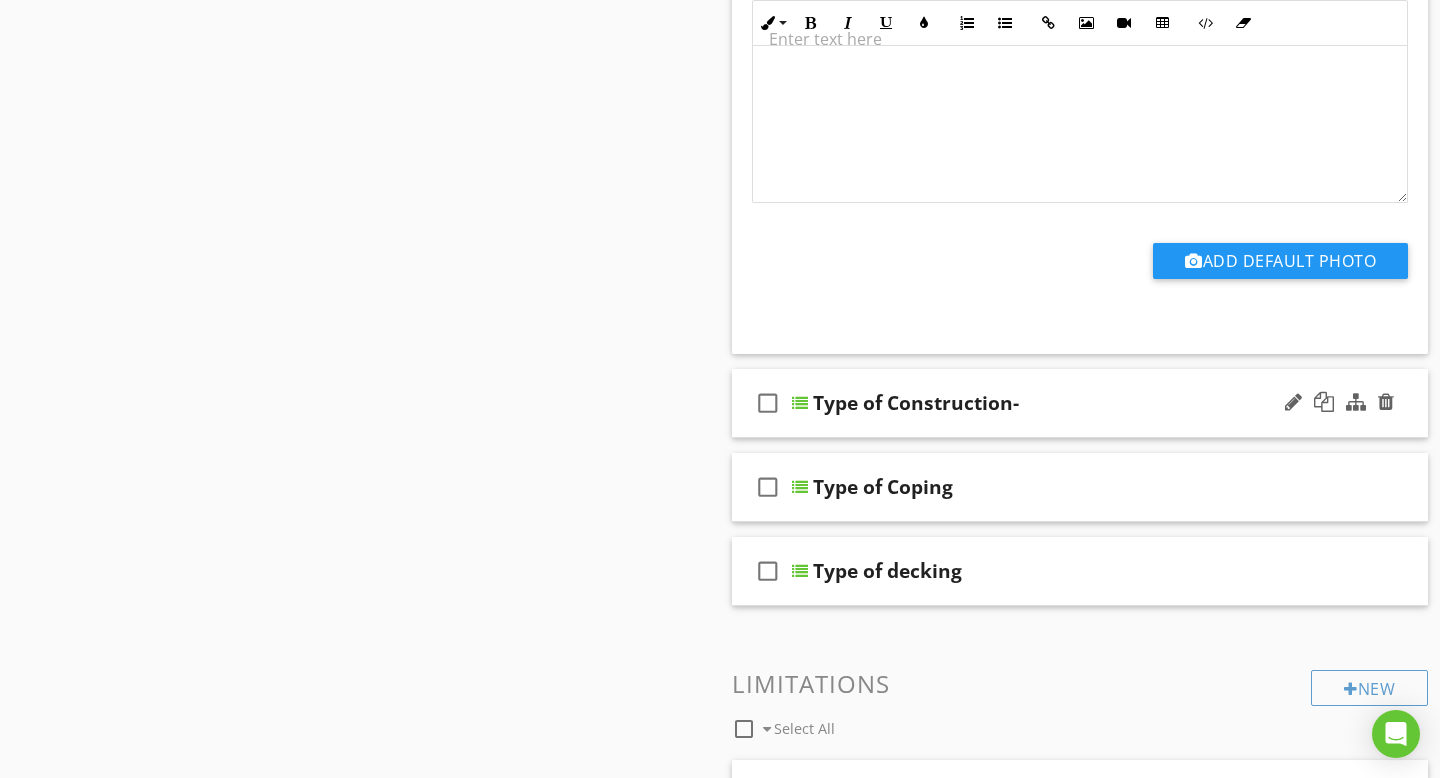 scroll, scrollTop: 848, scrollLeft: 0, axis: vertical 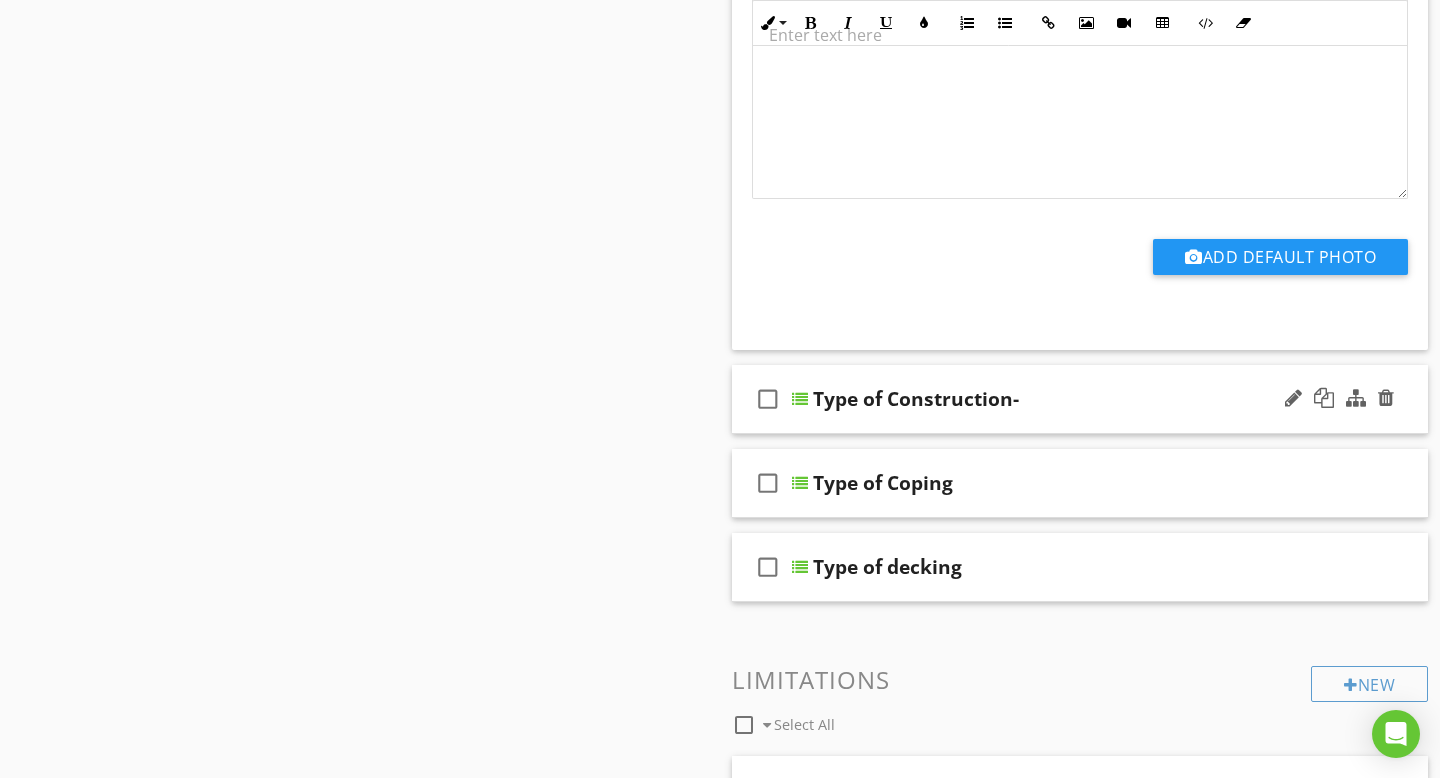 click at bounding box center (800, 399) 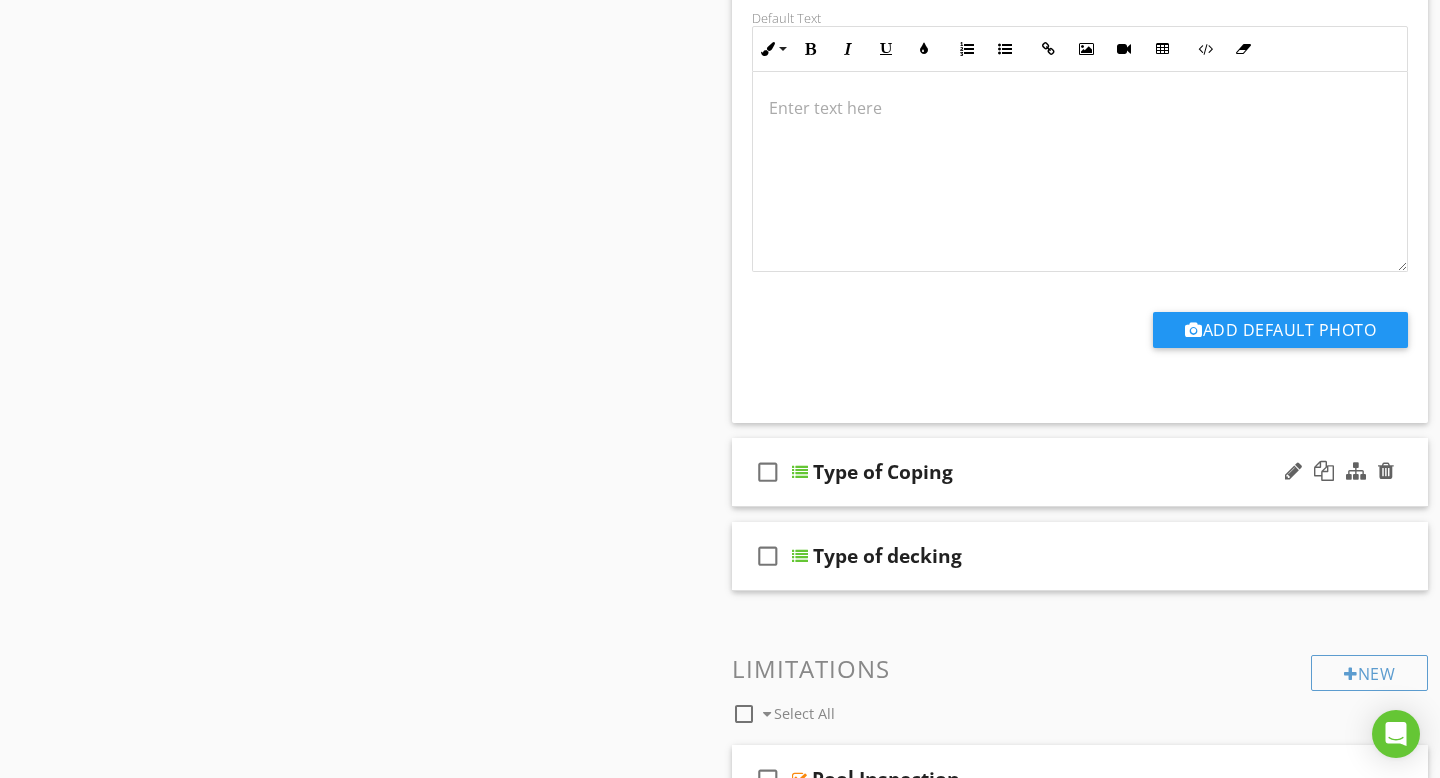 scroll, scrollTop: 1575, scrollLeft: 0, axis: vertical 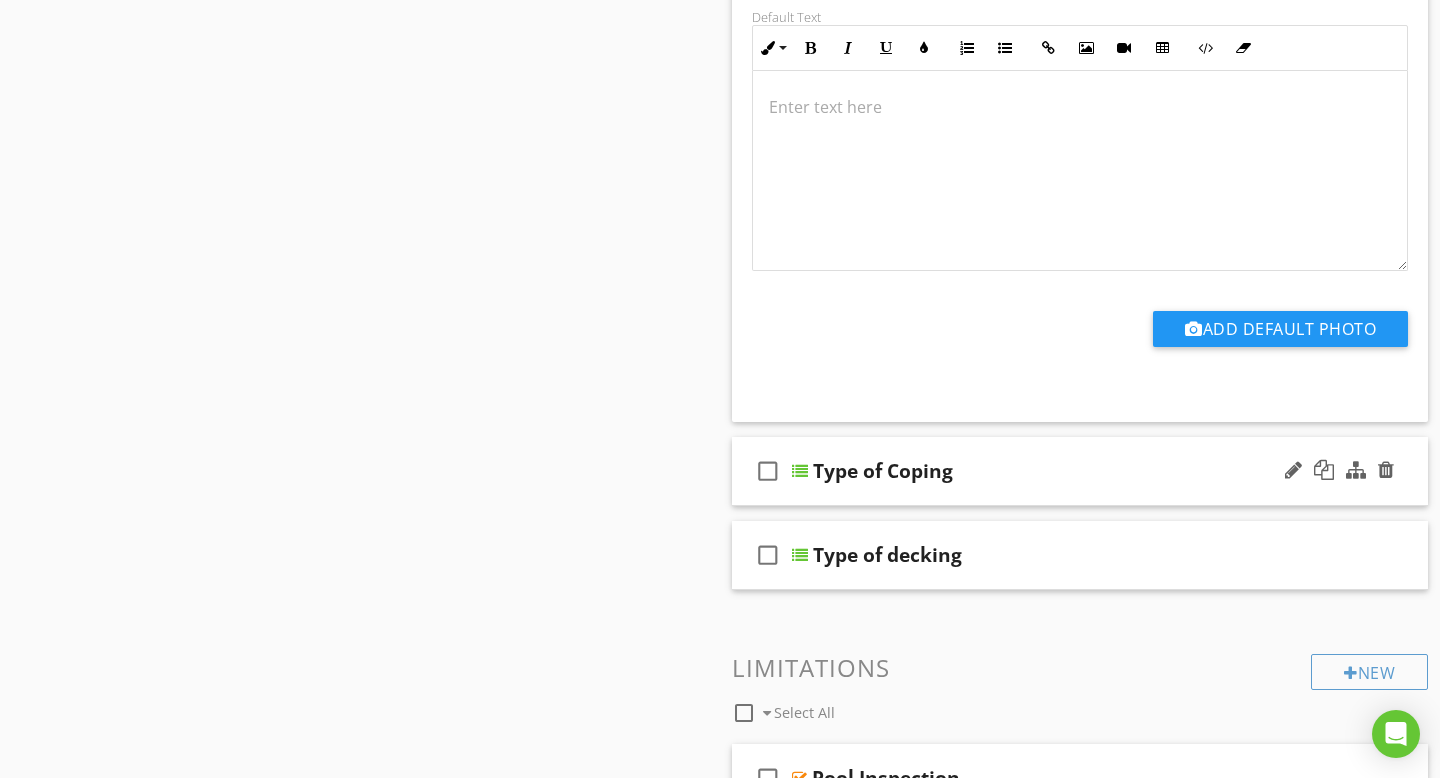 click at bounding box center (800, 471) 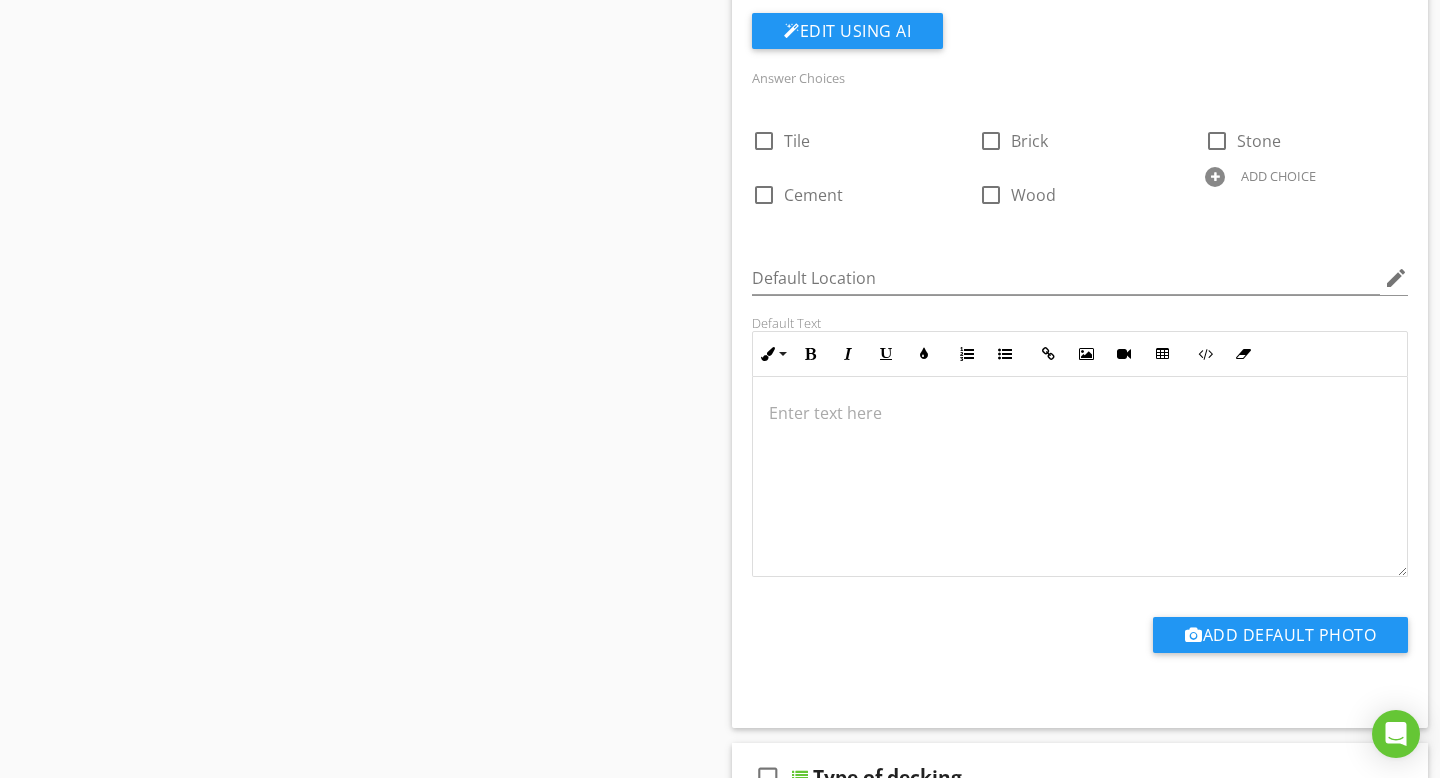 scroll, scrollTop: 2111, scrollLeft: 0, axis: vertical 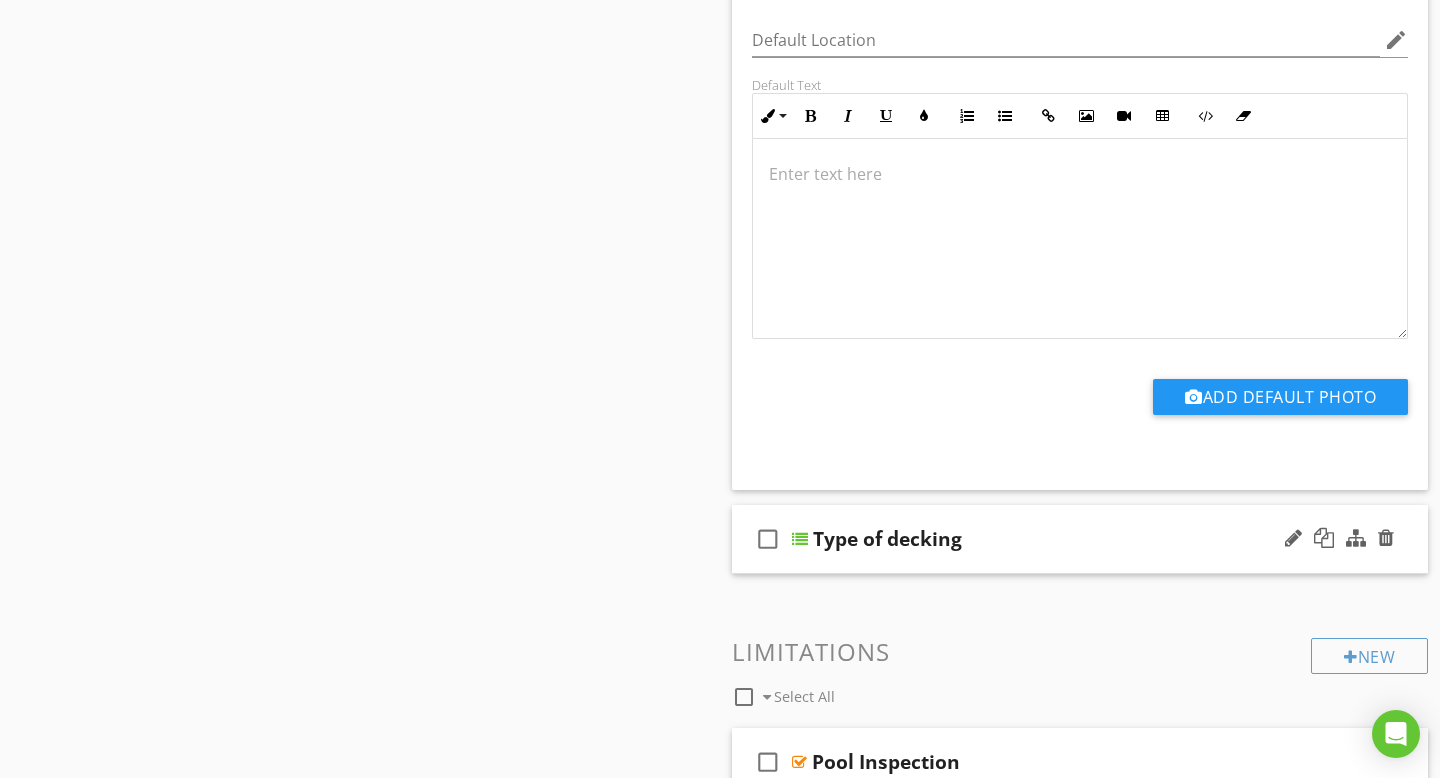 click at bounding box center (800, 539) 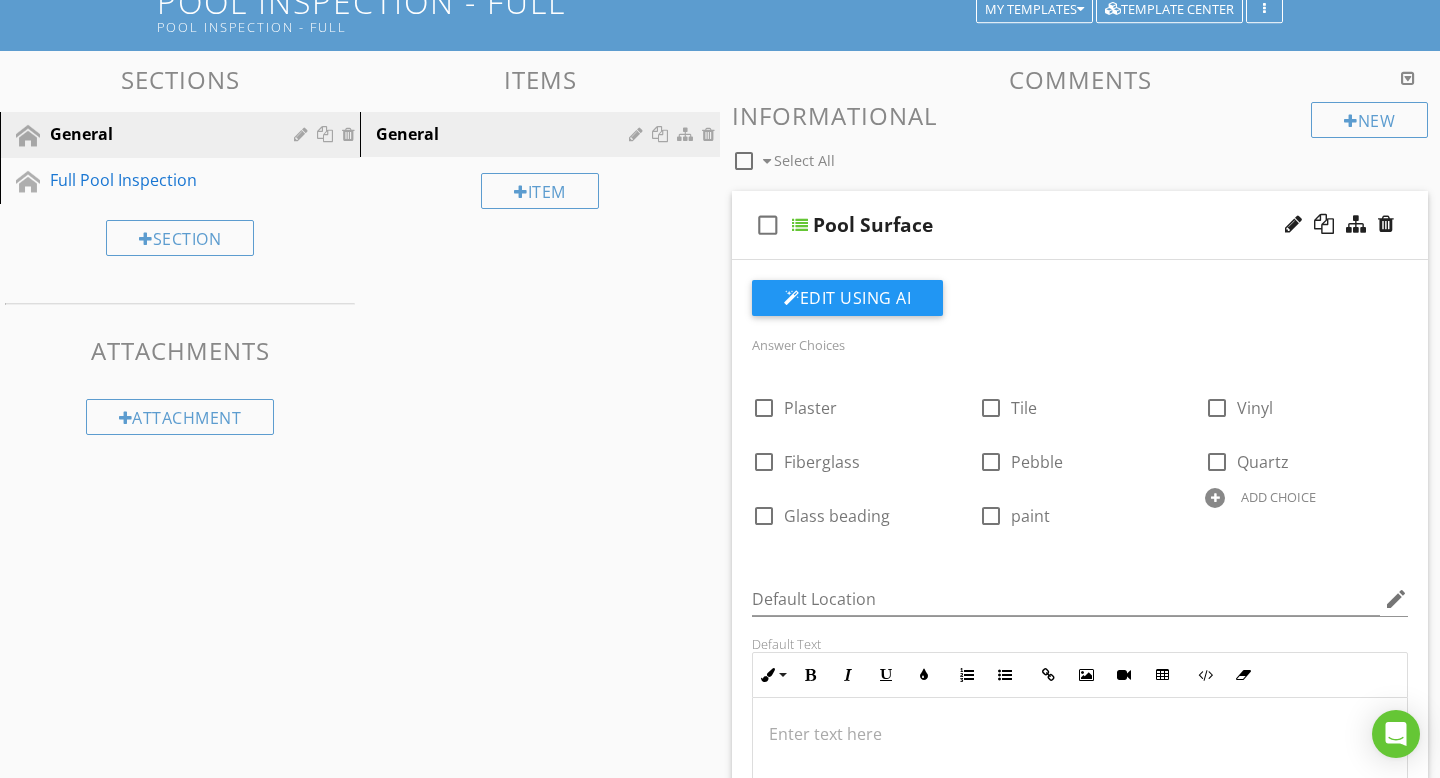 scroll, scrollTop: 0, scrollLeft: 0, axis: both 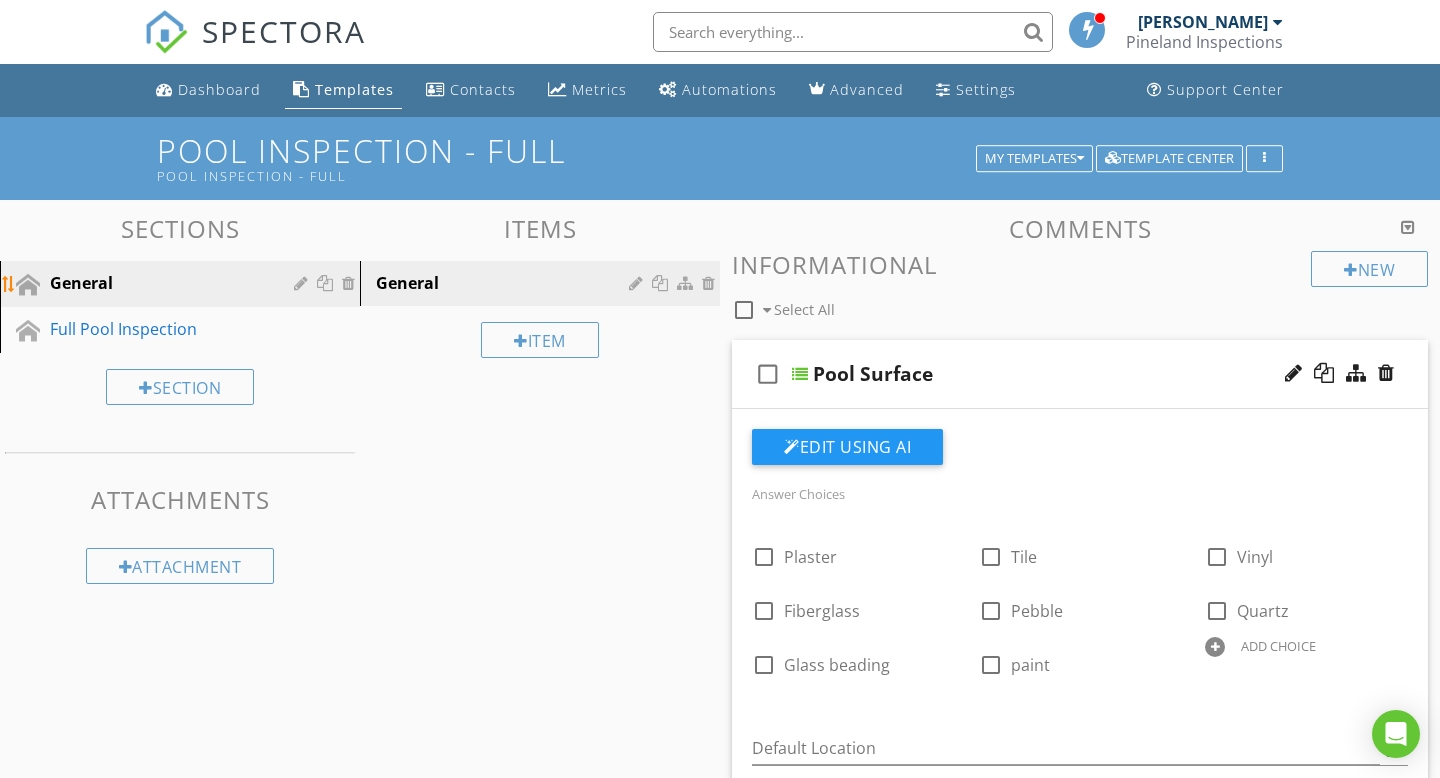 click at bounding box center (327, 283) 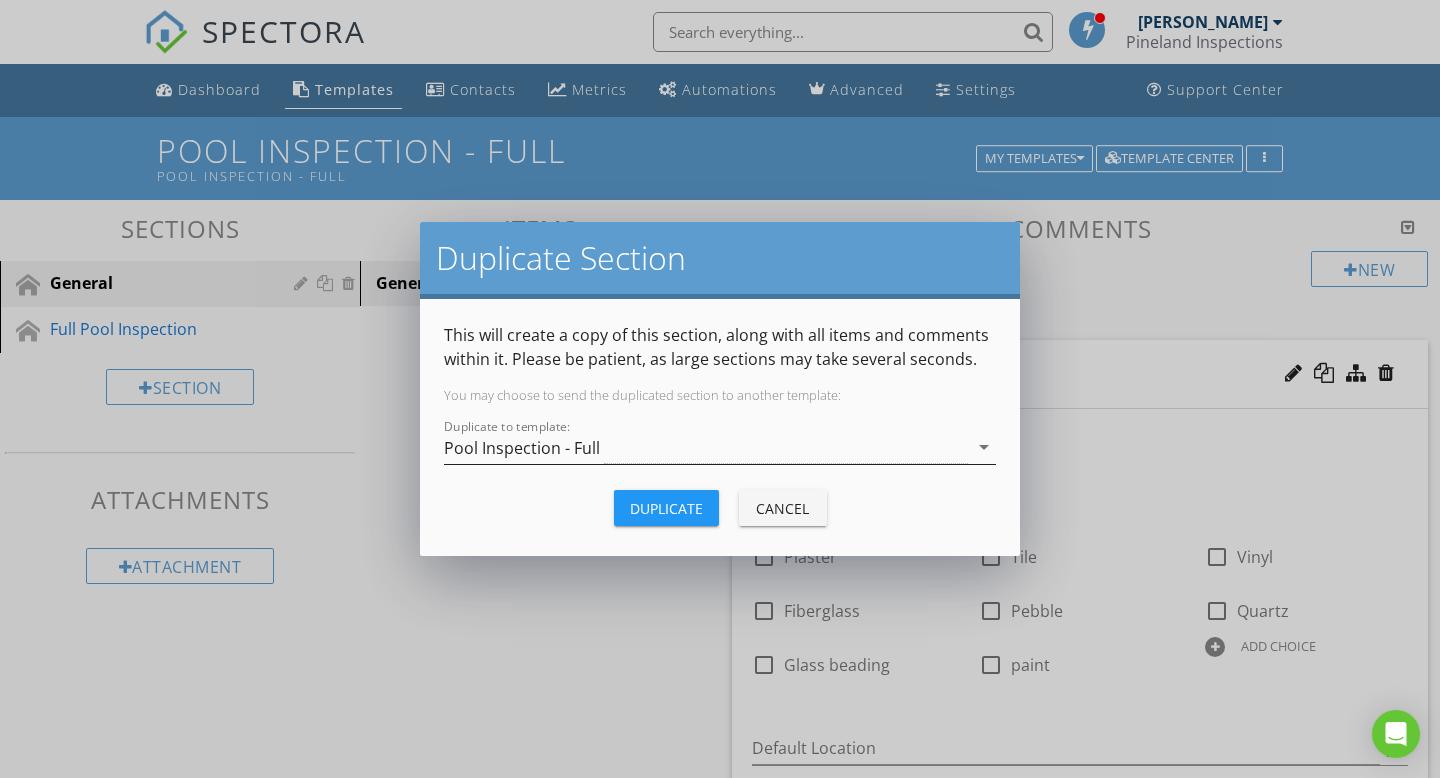 click on "Pool Inspection - Full" at bounding box center [706, 447] 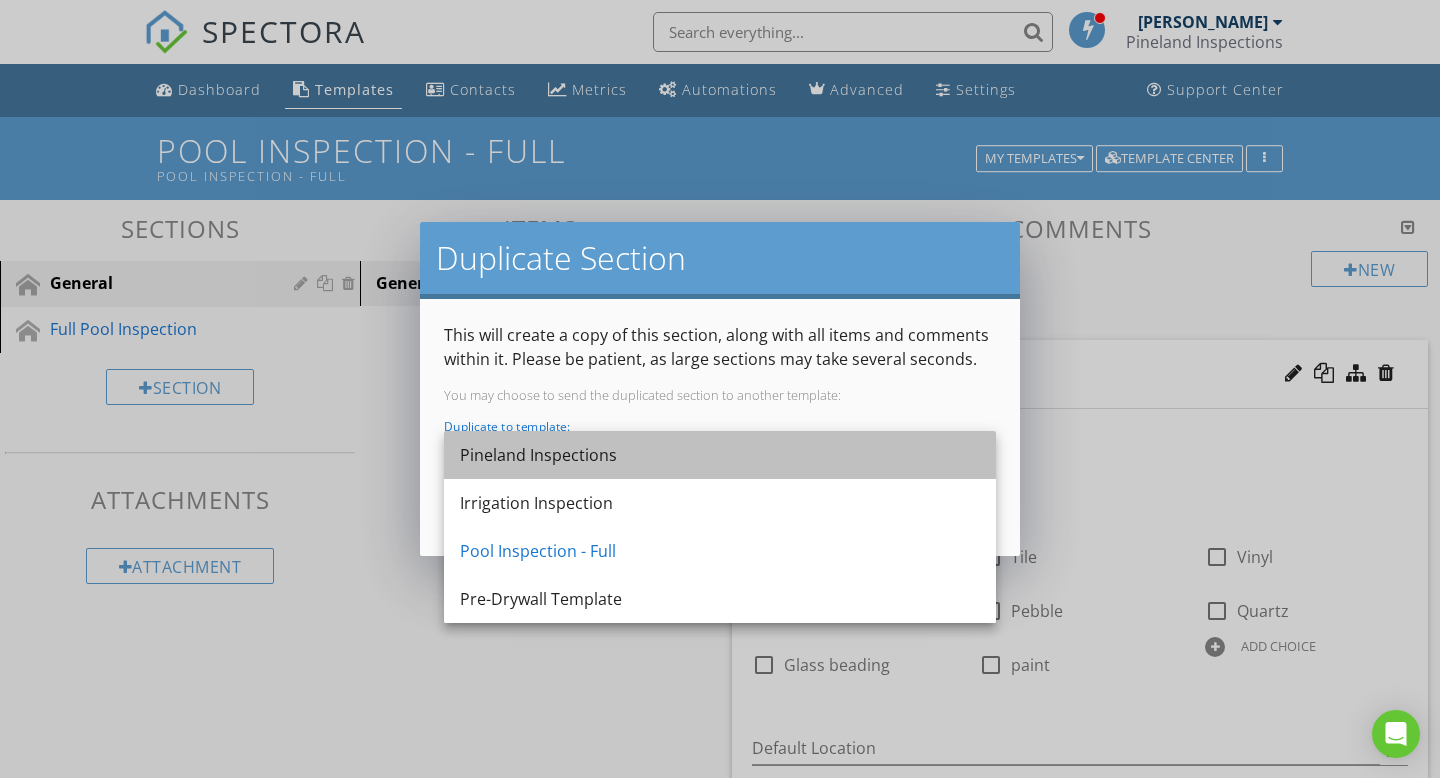 click on "Pineland Inspections" at bounding box center (720, 455) 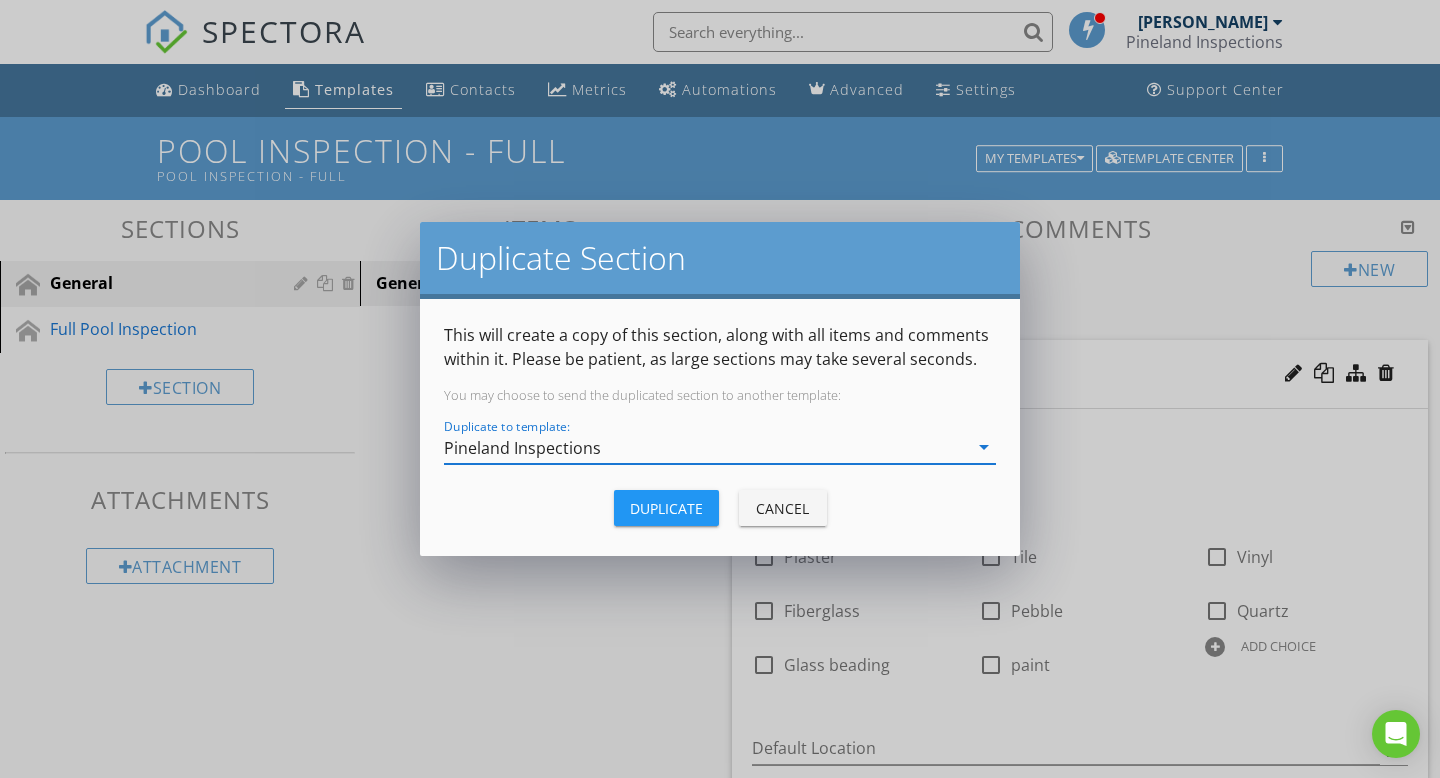 click on "Cancel" at bounding box center (783, 508) 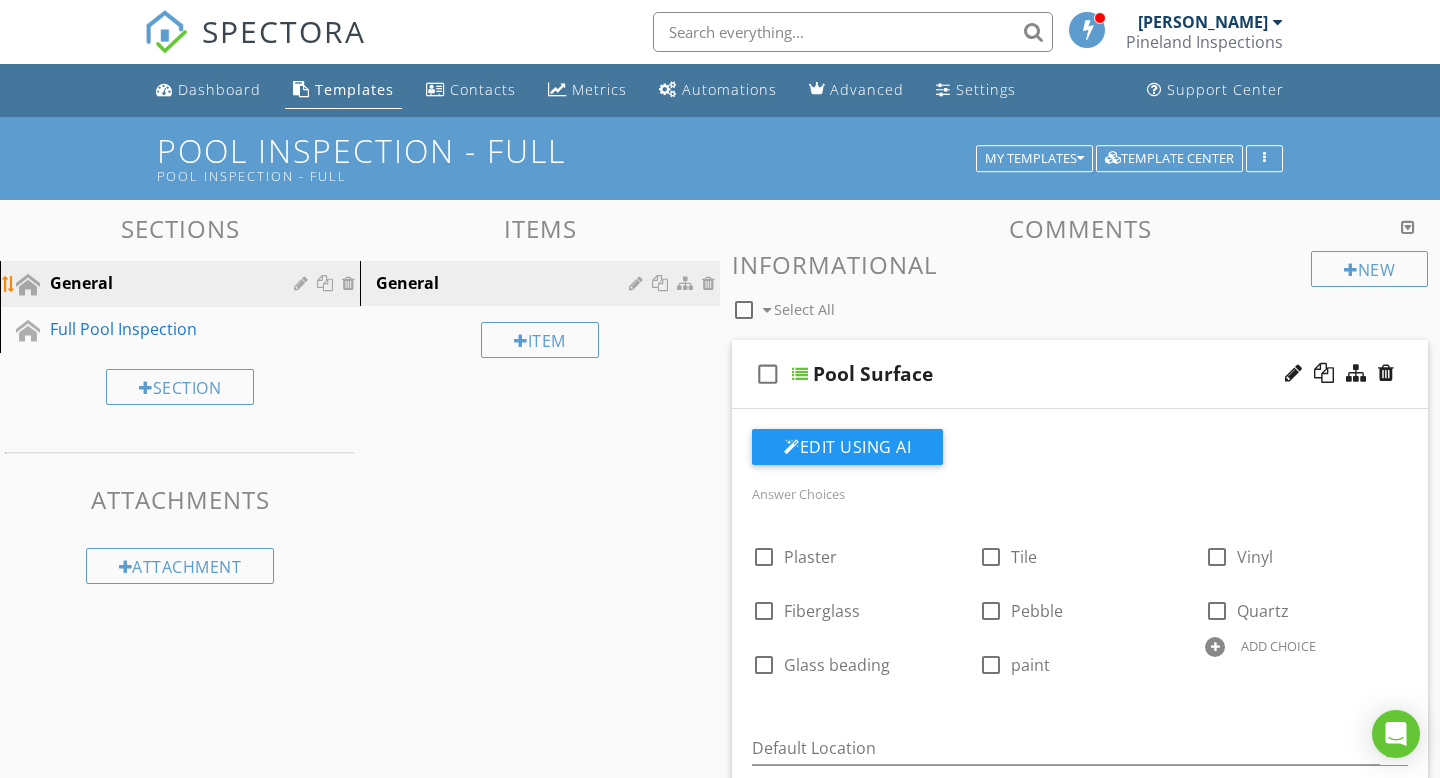 click on "General" at bounding box center [157, 283] 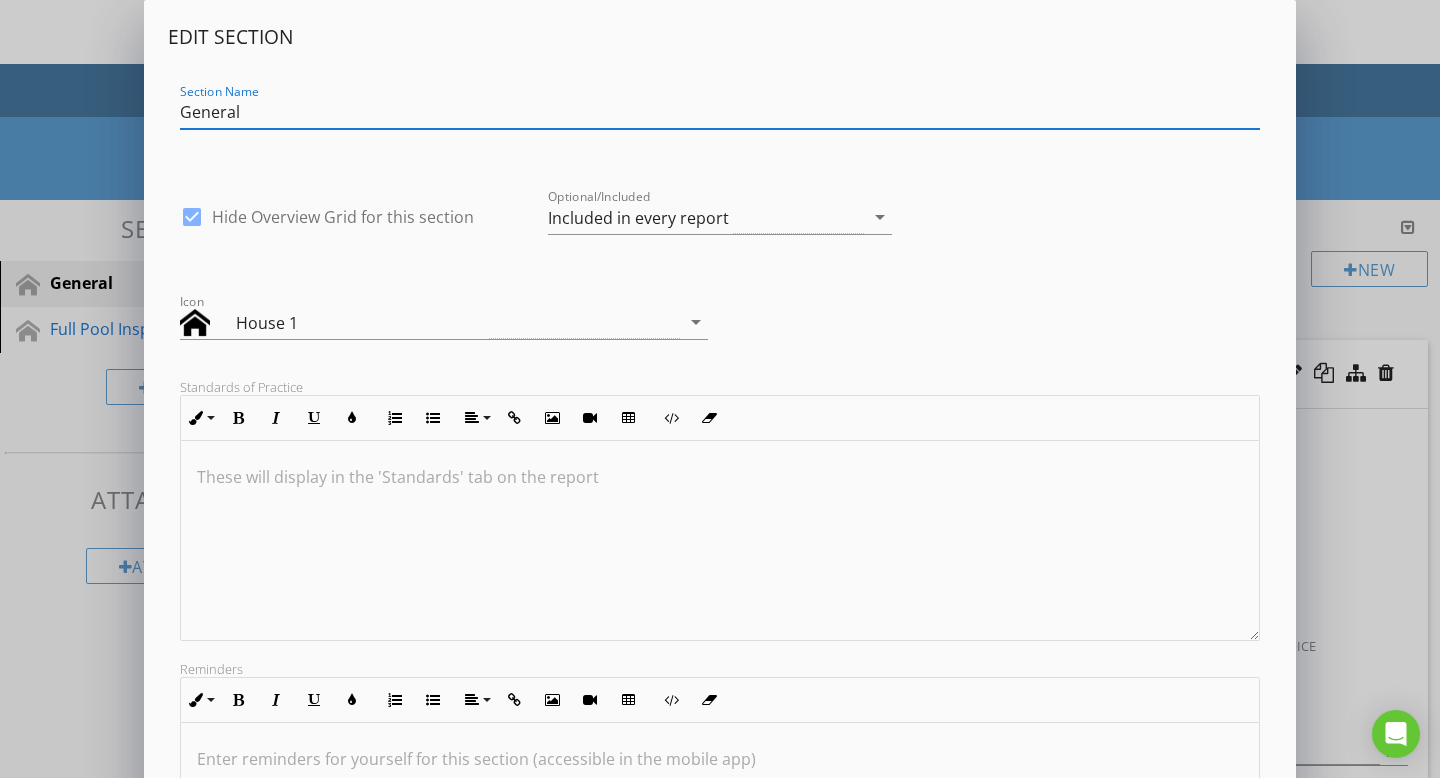 drag, startPoint x: 267, startPoint y: 112, endPoint x: 142, endPoint y: 108, distance: 125.06398 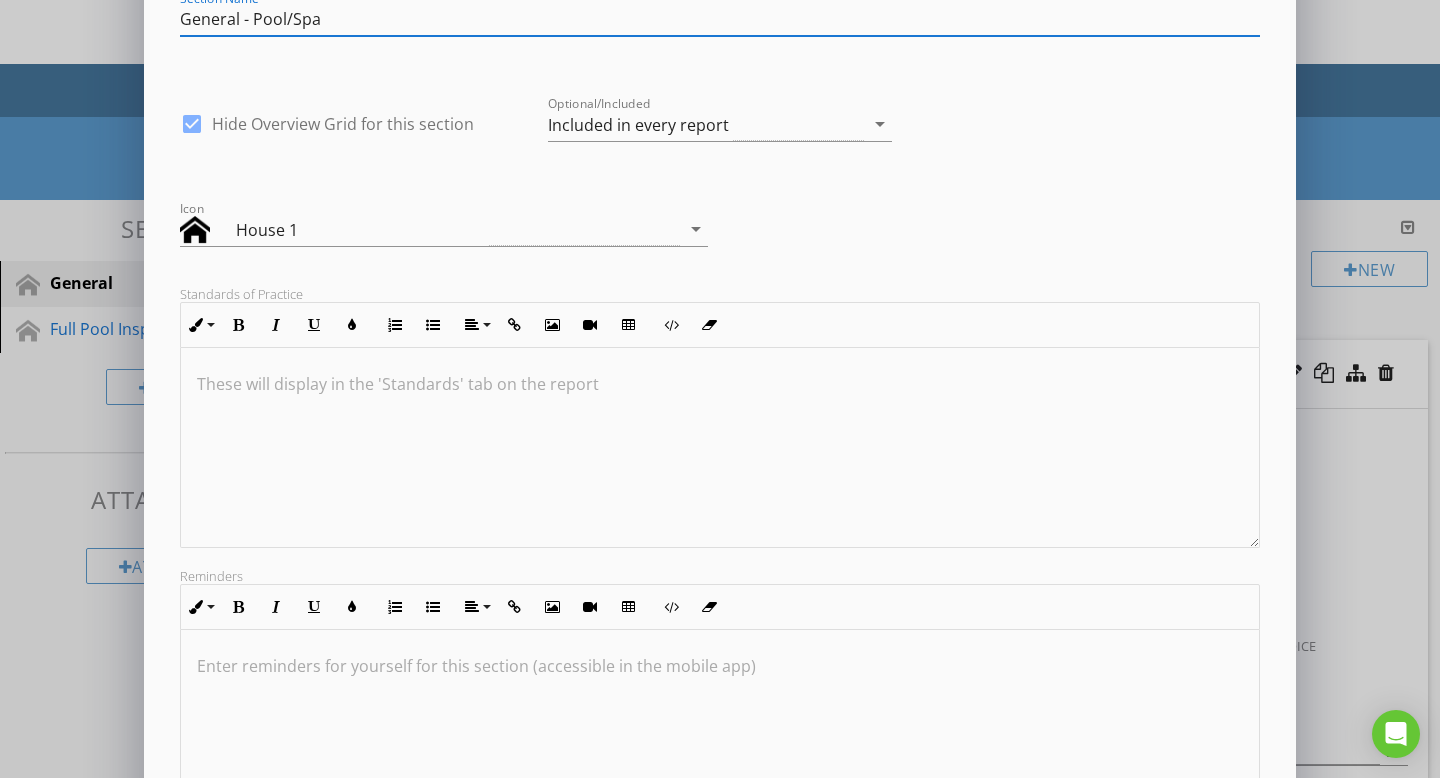 scroll, scrollTop: 78, scrollLeft: 0, axis: vertical 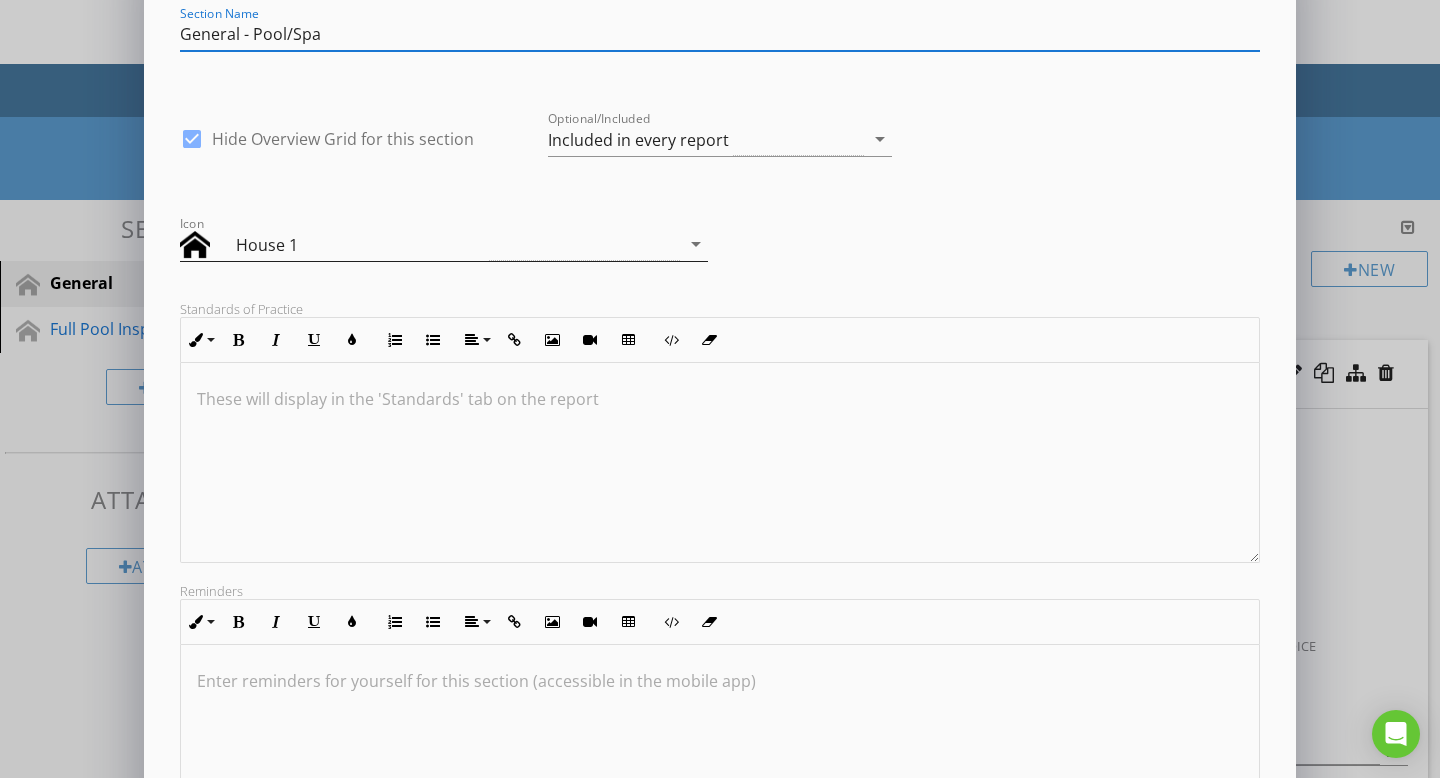 type on "General - Pool/Spa" 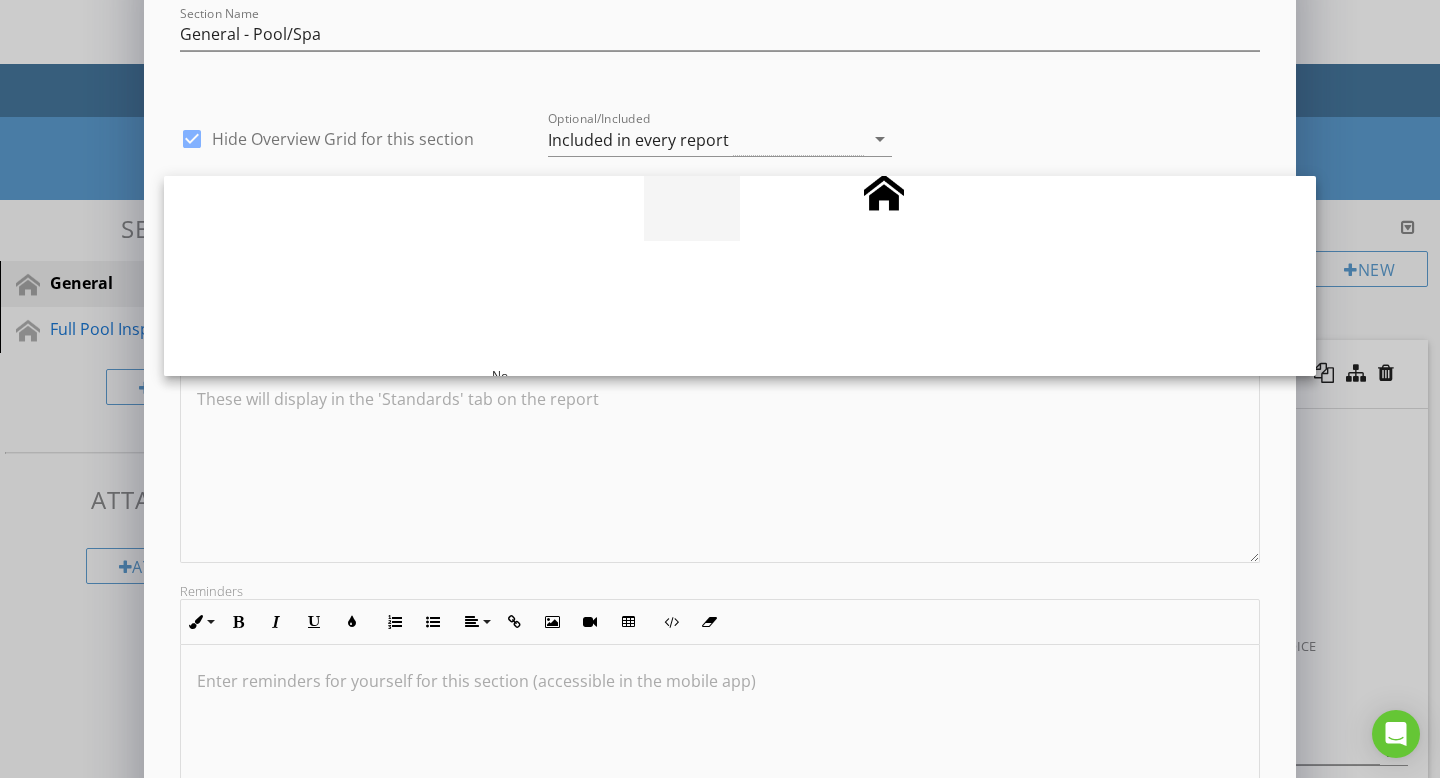scroll, scrollTop: 143, scrollLeft: 0, axis: vertical 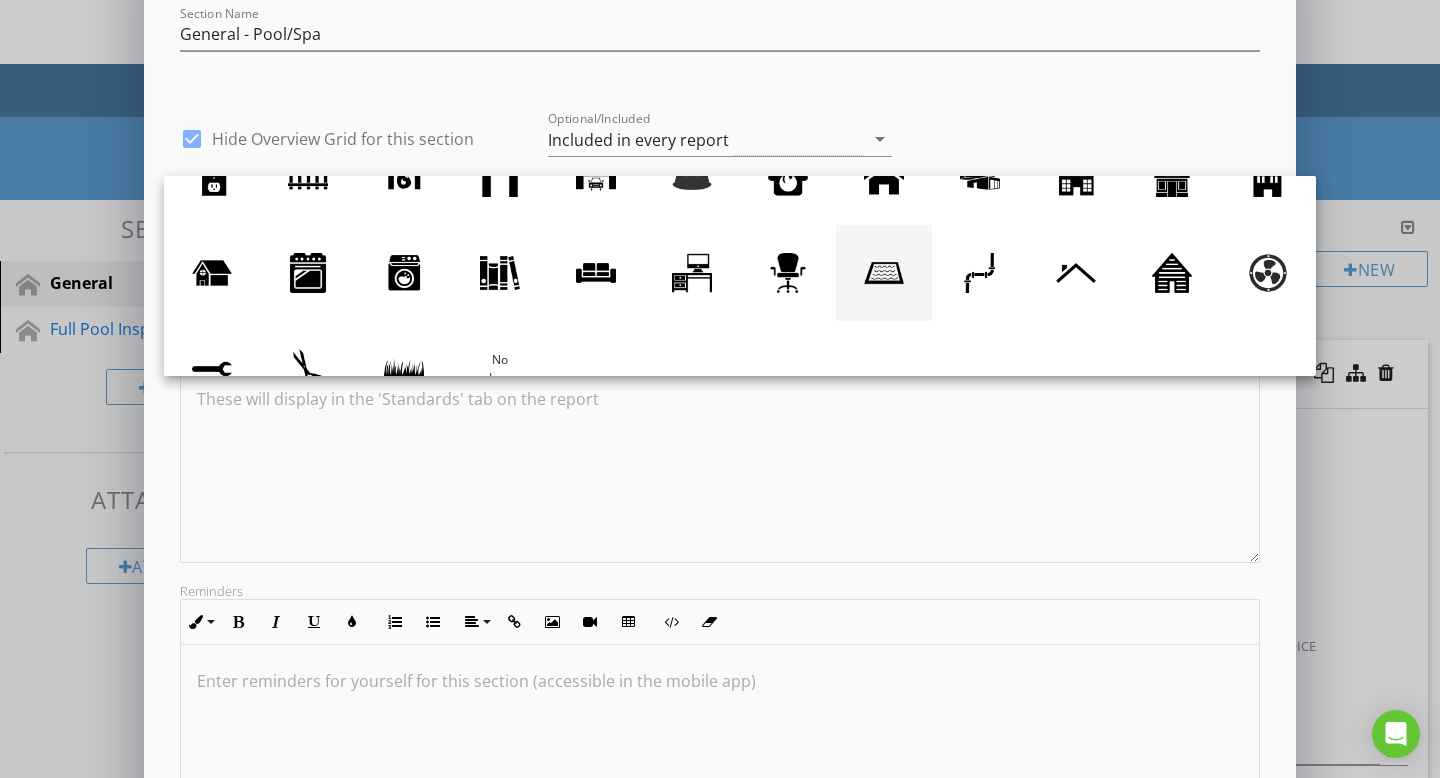 click at bounding box center [884, 273] 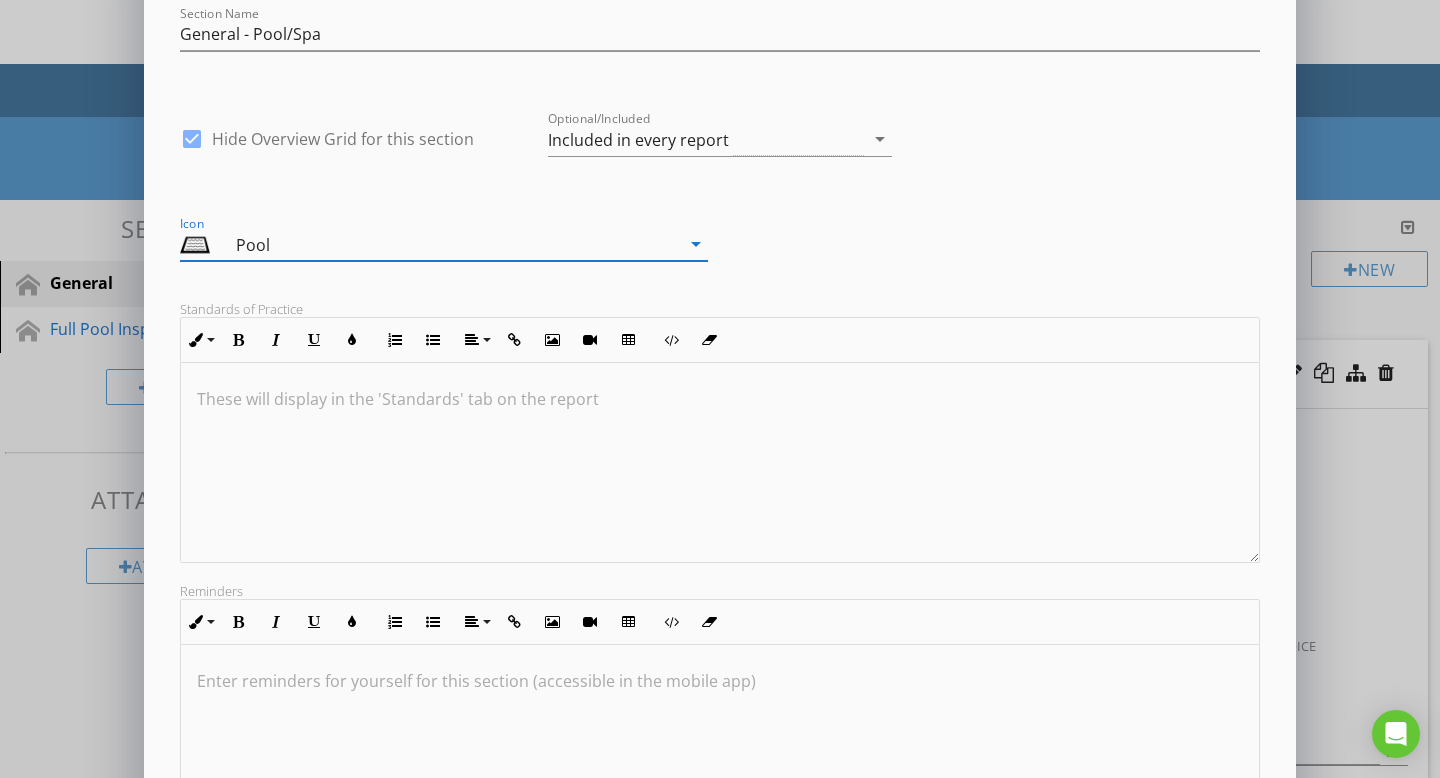 scroll, scrollTop: 1, scrollLeft: 0, axis: vertical 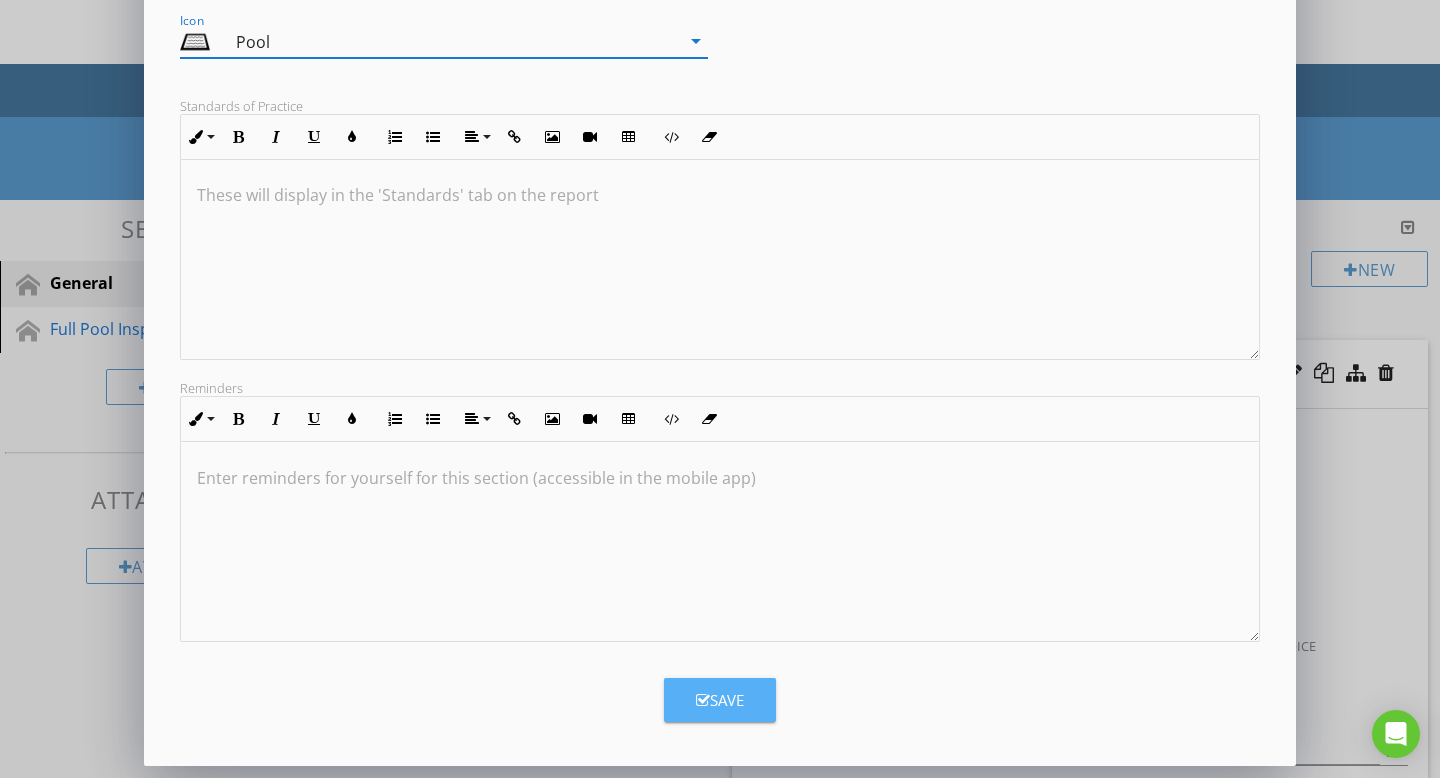 click on "Save" at bounding box center [720, 700] 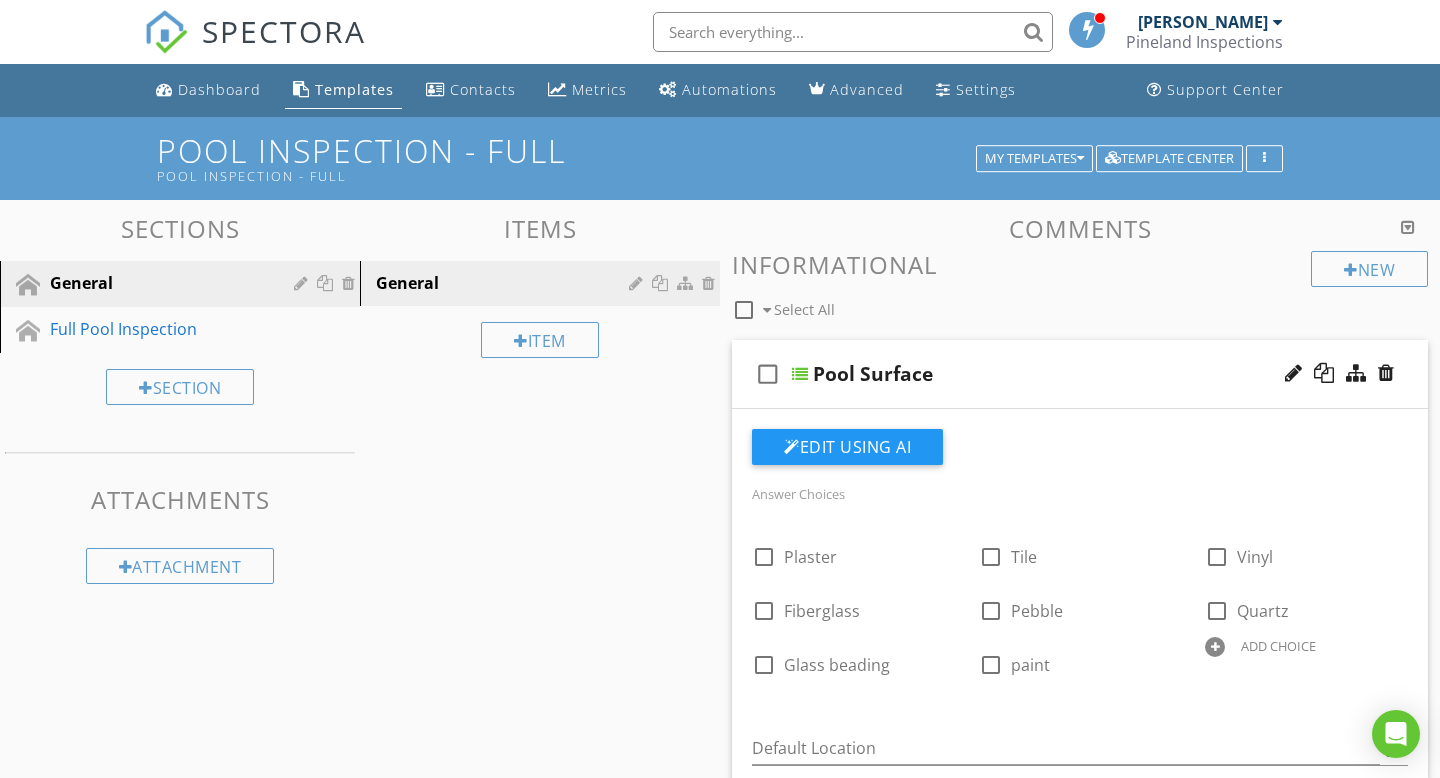 scroll, scrollTop: 64, scrollLeft: 0, axis: vertical 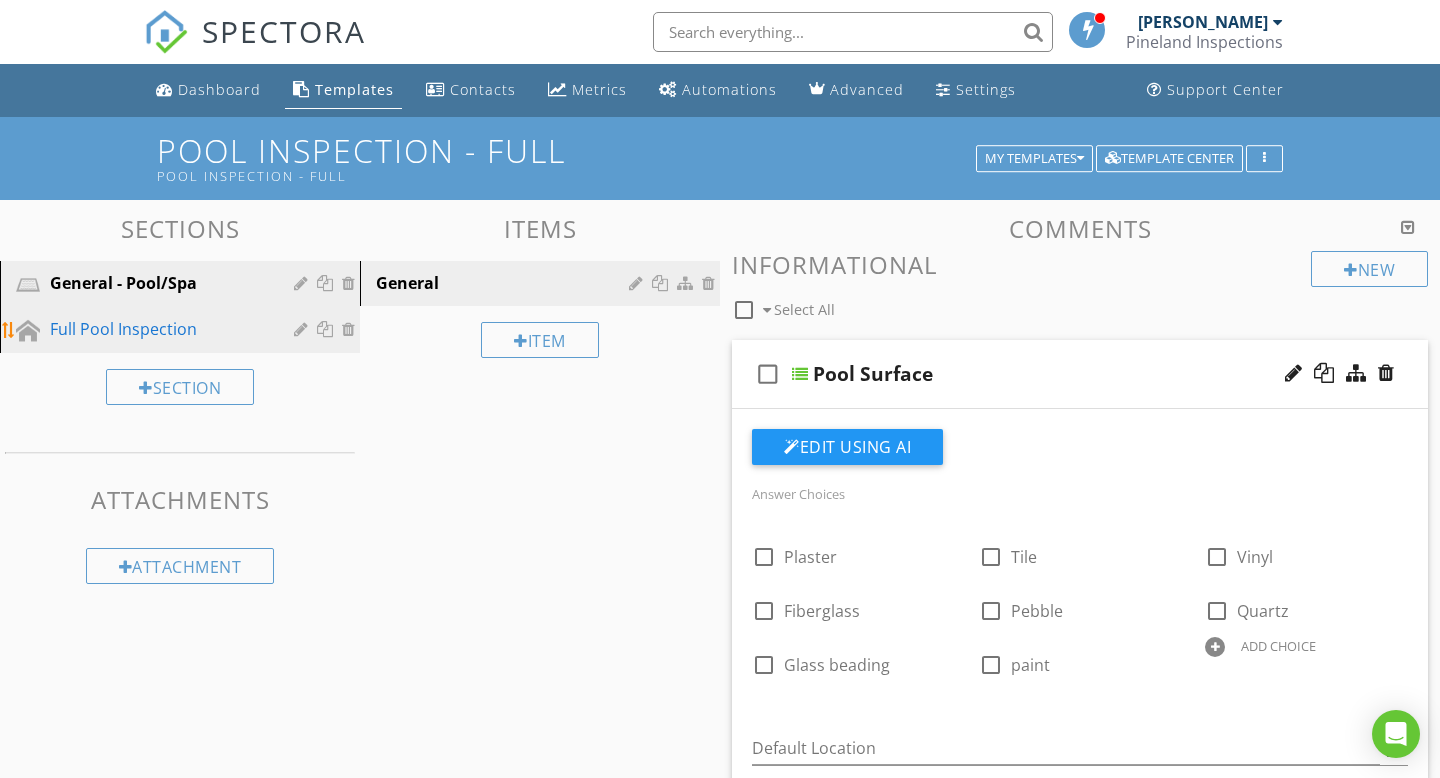 click on "Full Pool Inspection" at bounding box center [157, 329] 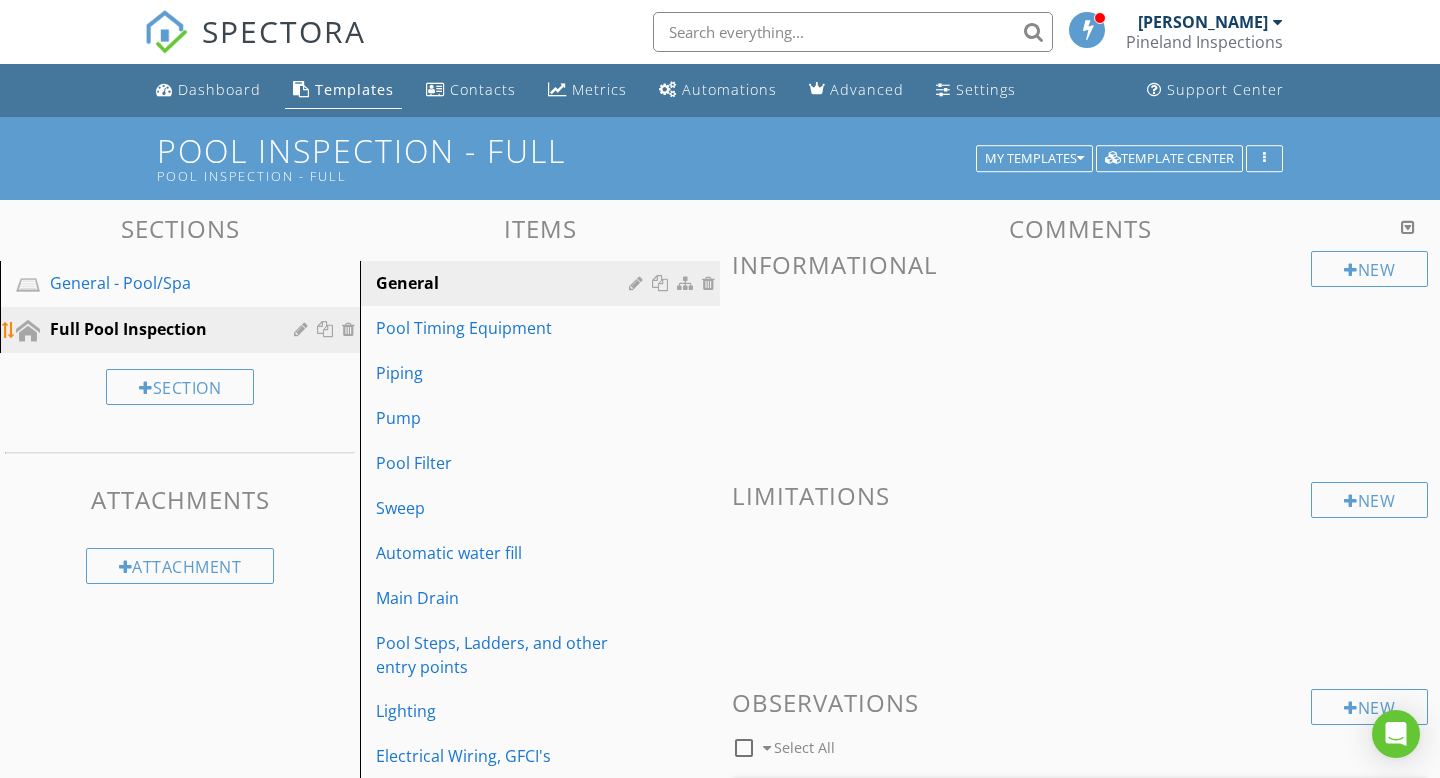 click at bounding box center [303, 329] 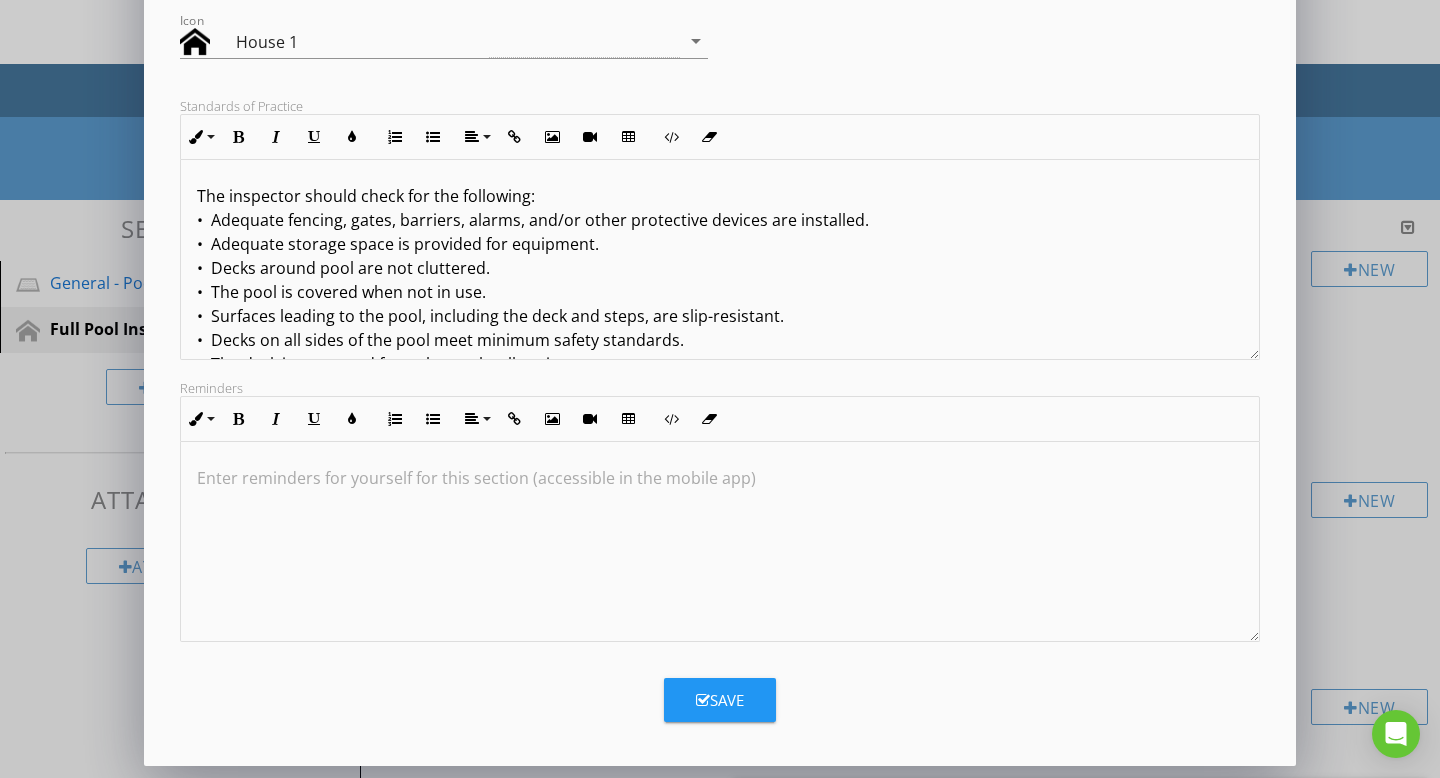 scroll, scrollTop: 81, scrollLeft: 0, axis: vertical 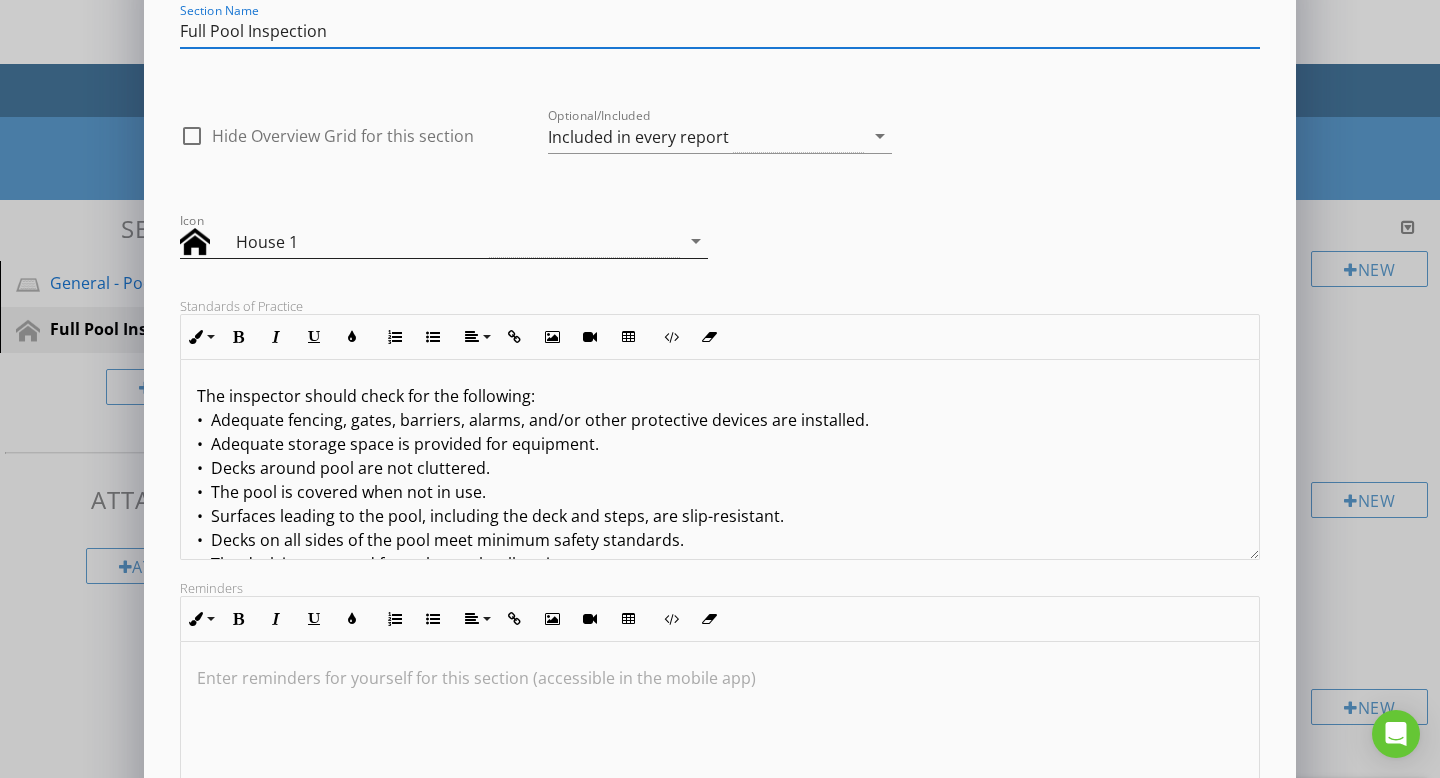click on "House 1" at bounding box center (362, 242) 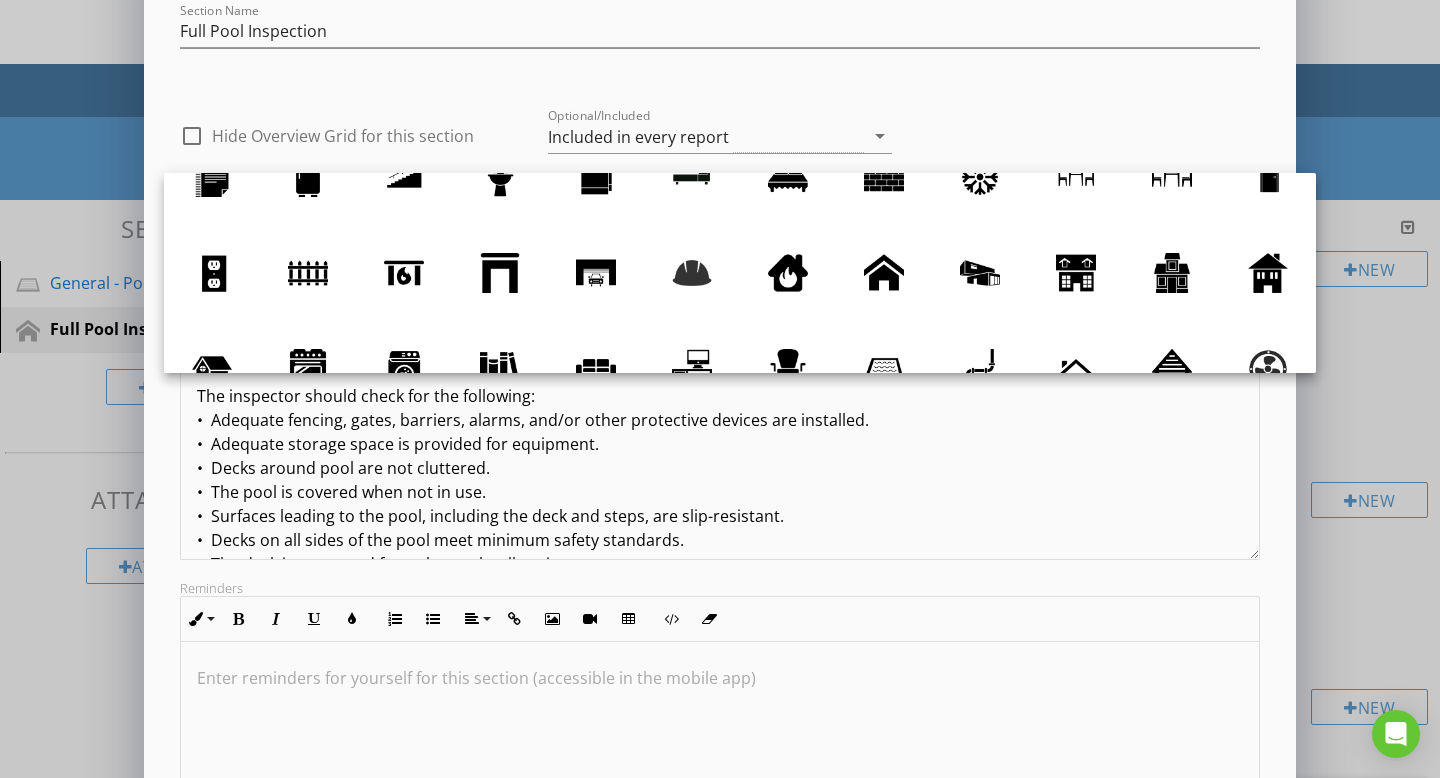 scroll, scrollTop: 184, scrollLeft: 0, axis: vertical 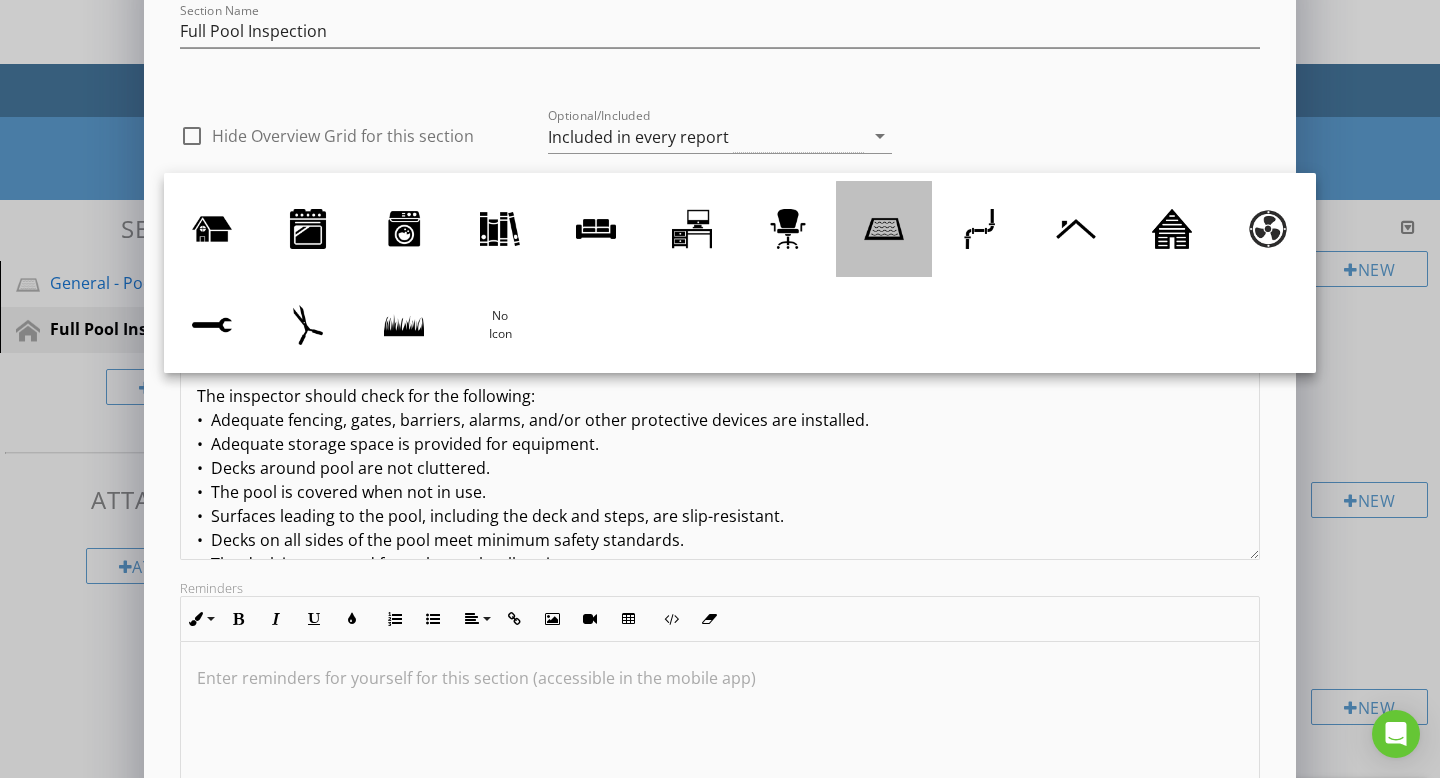 click at bounding box center [884, 229] 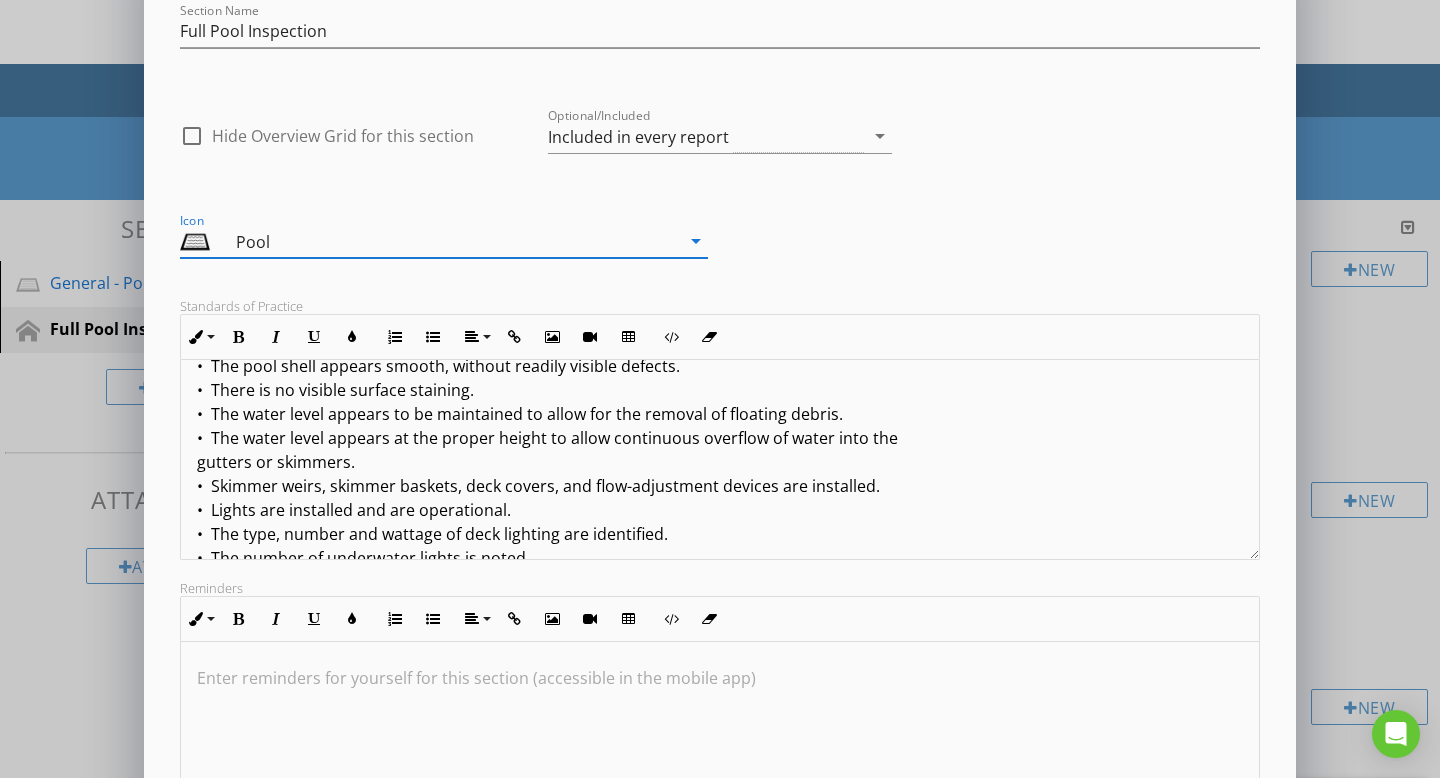 scroll, scrollTop: 1072, scrollLeft: 0, axis: vertical 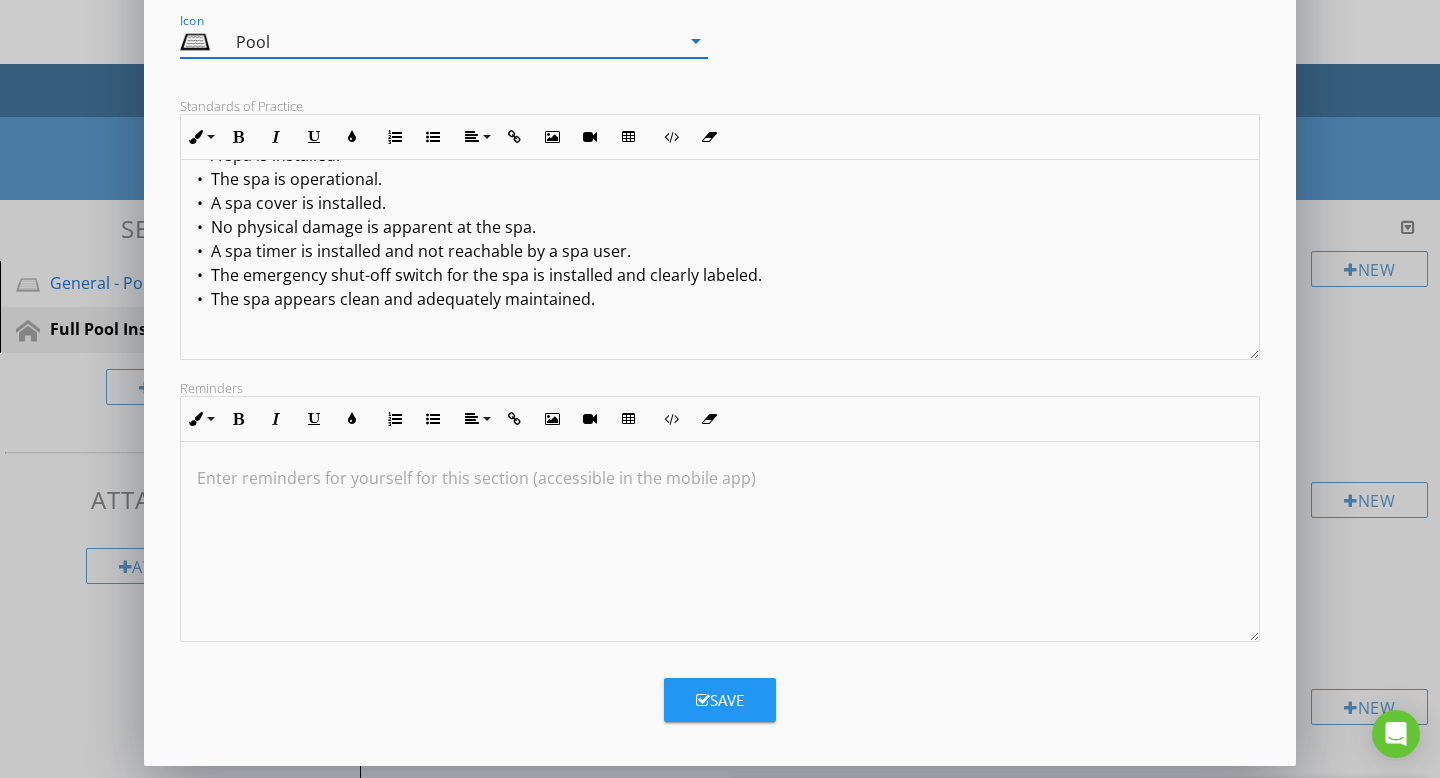 click on "Save" at bounding box center [720, 700] 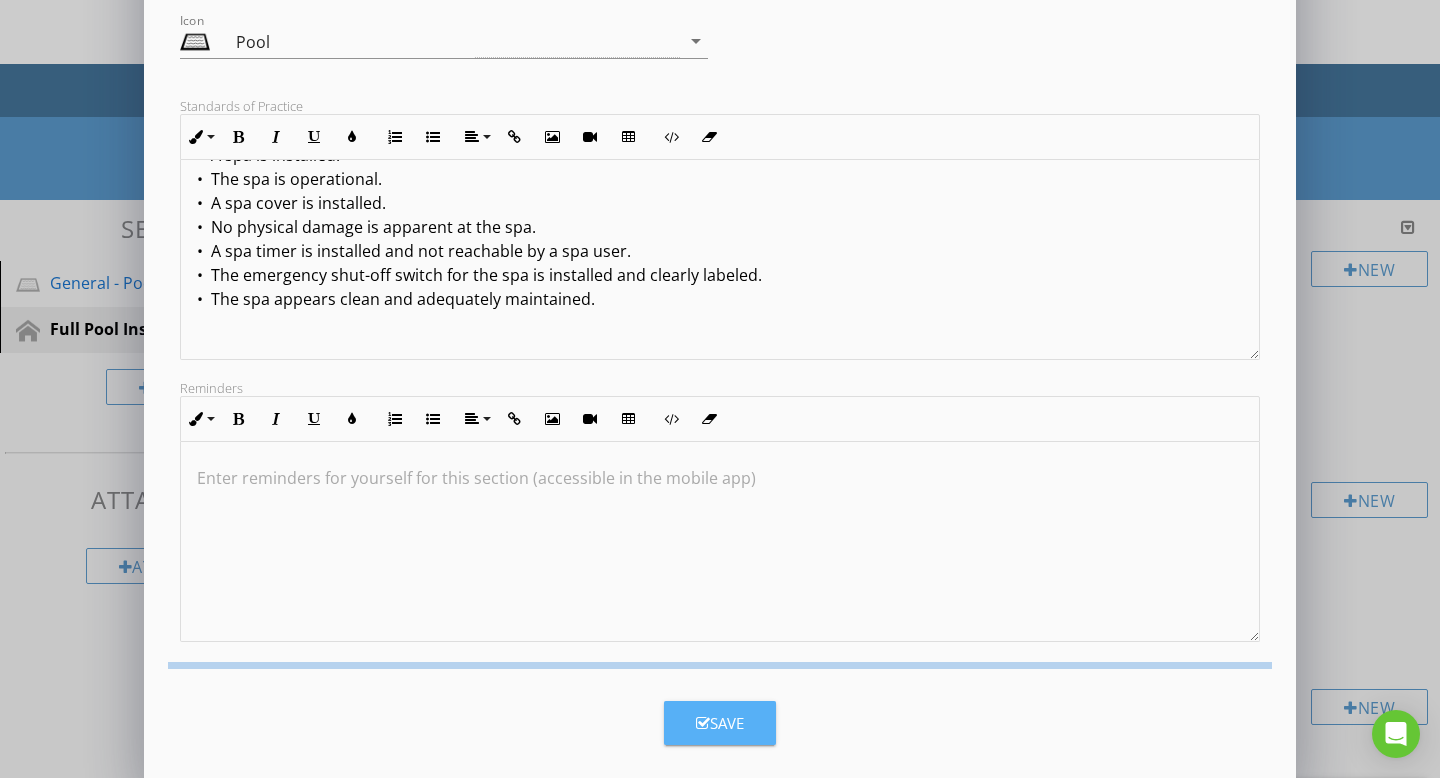 scroll, scrollTop: 64, scrollLeft: 0, axis: vertical 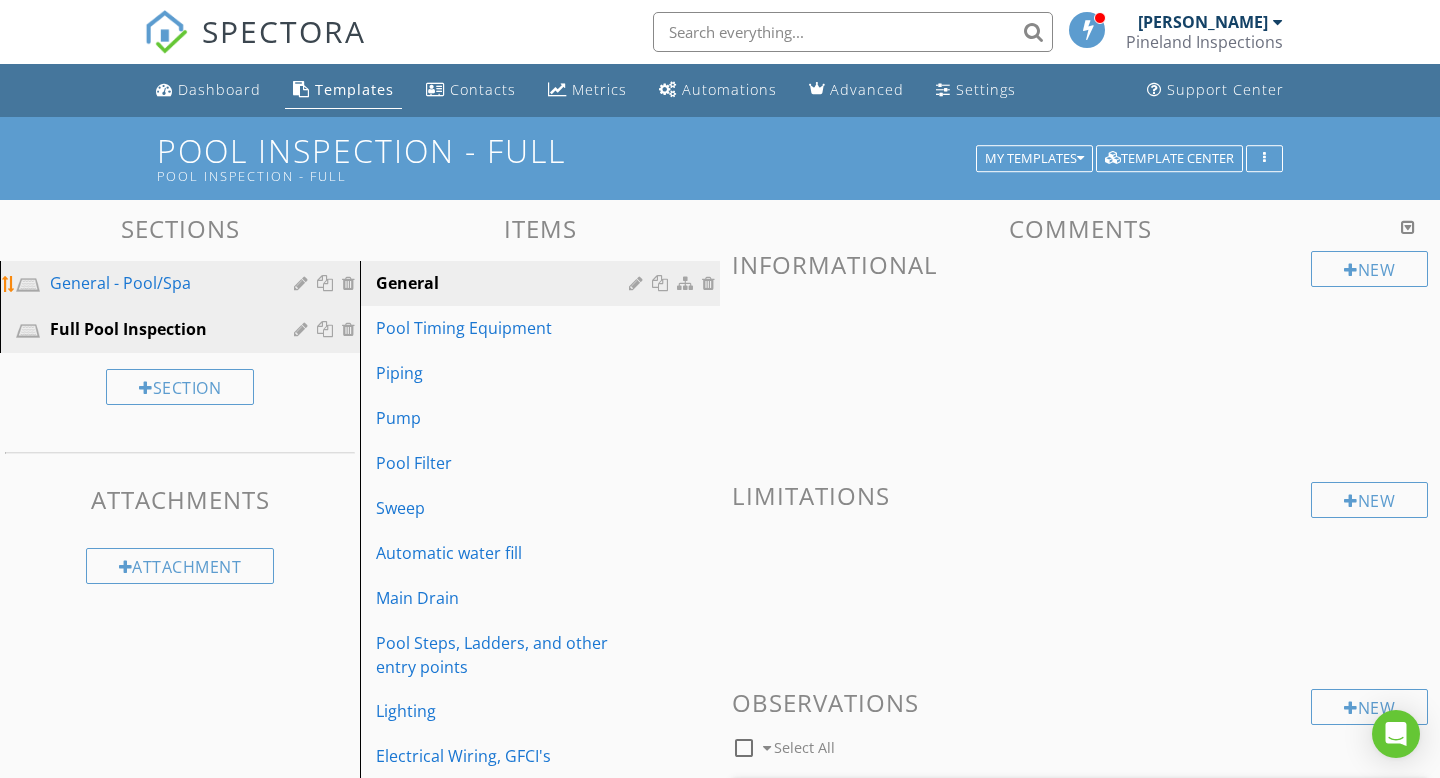 click at bounding box center (327, 283) 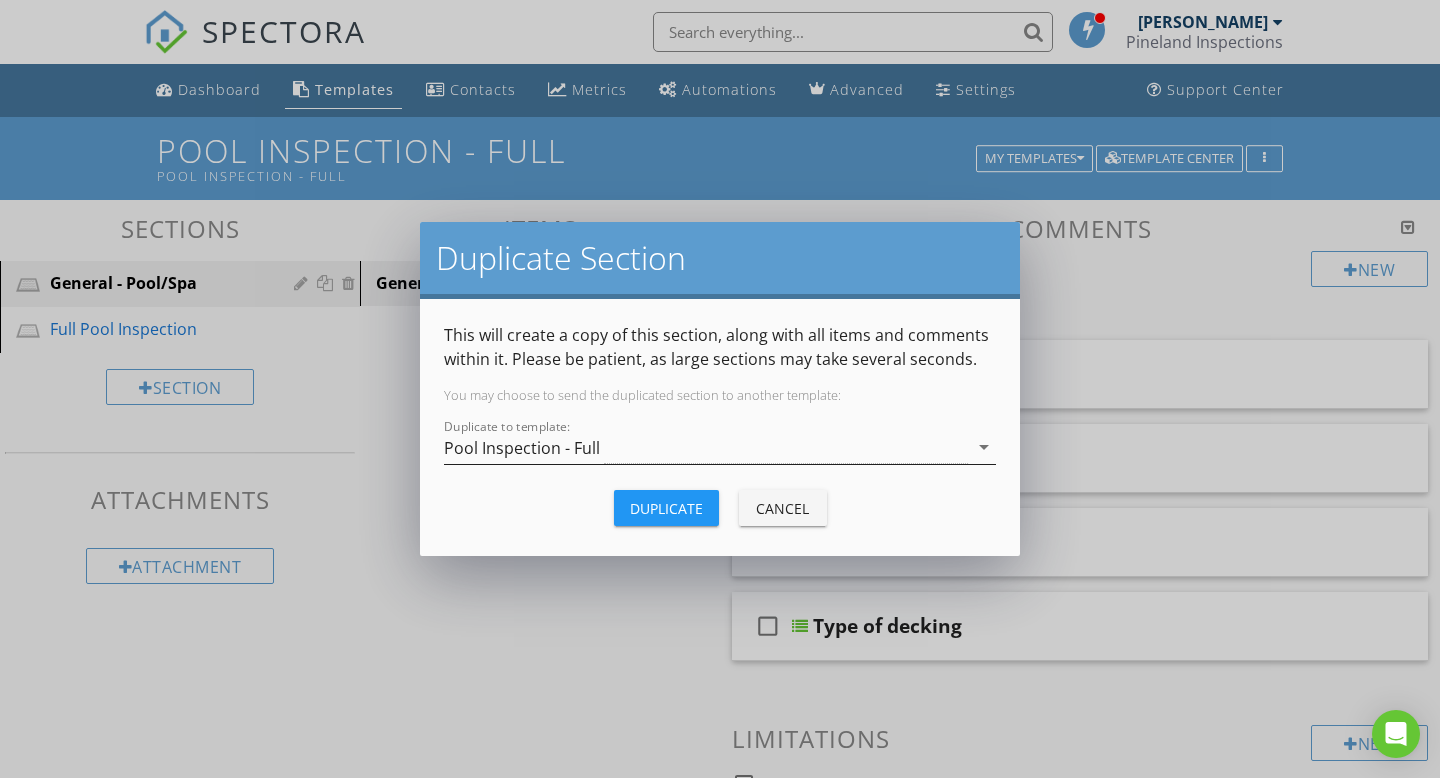 click on "arrow_drop_down" at bounding box center (984, 447) 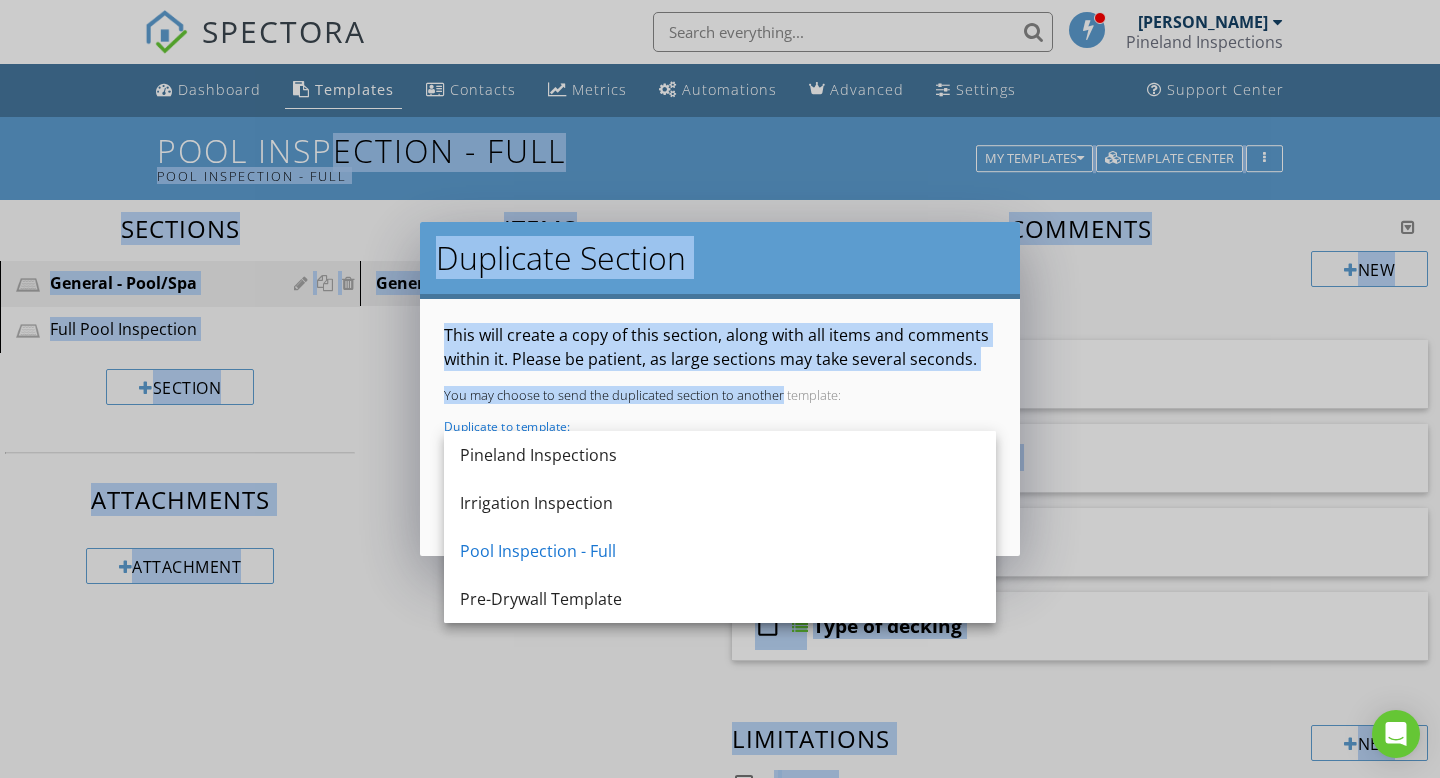 drag, startPoint x: 699, startPoint y: 393, endPoint x: 668, endPoint y: 432, distance: 49.819675 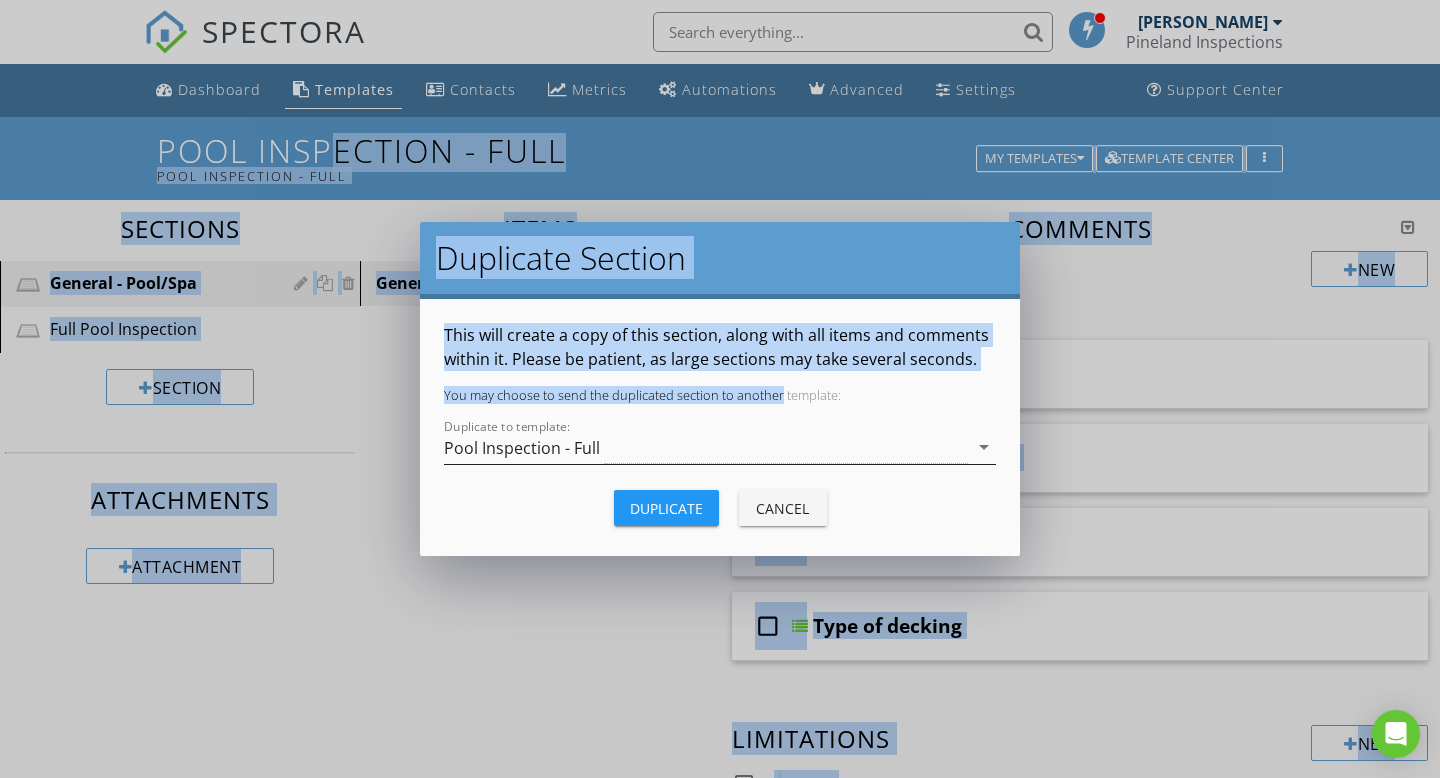 click on "Pool Inspection - Full" at bounding box center (706, 447) 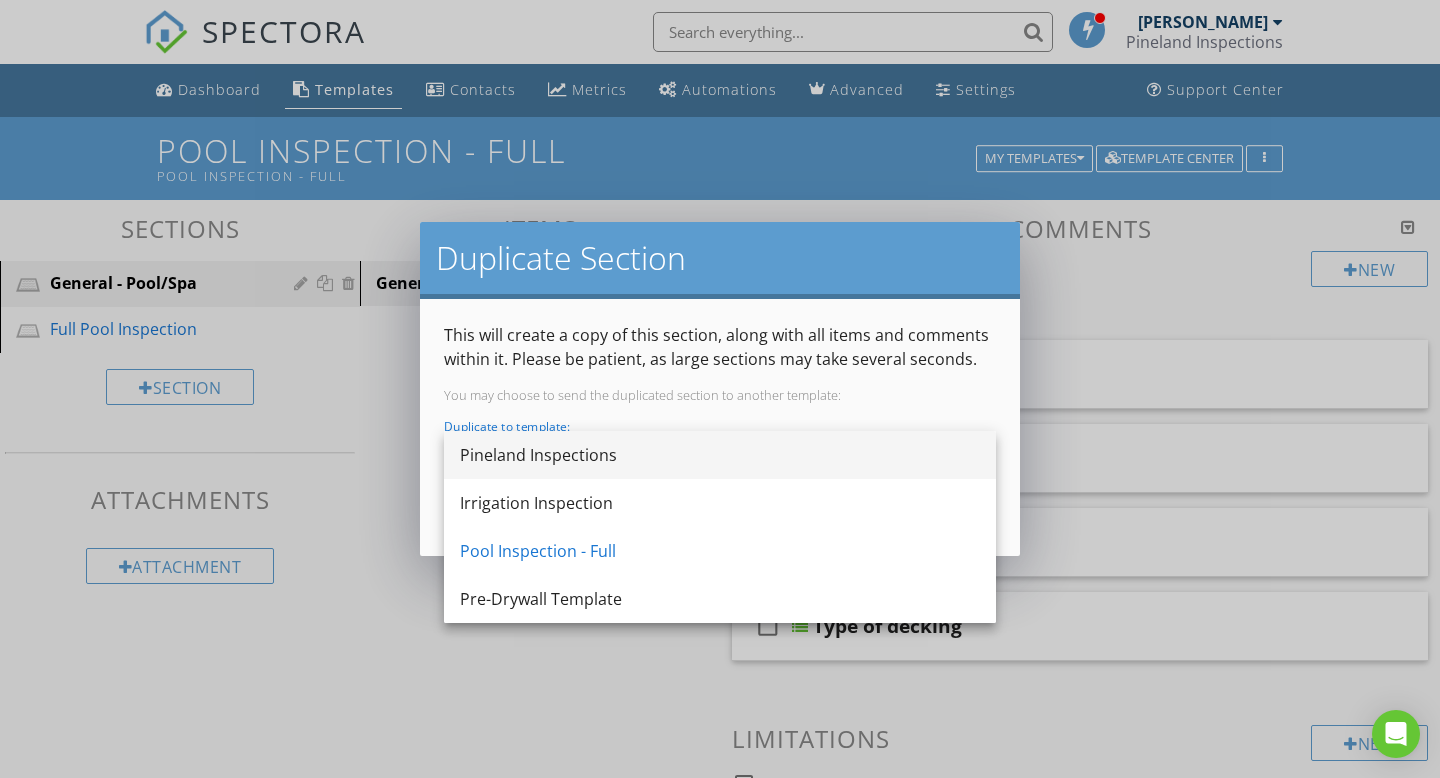 click on "Pineland Inspections" at bounding box center (720, 455) 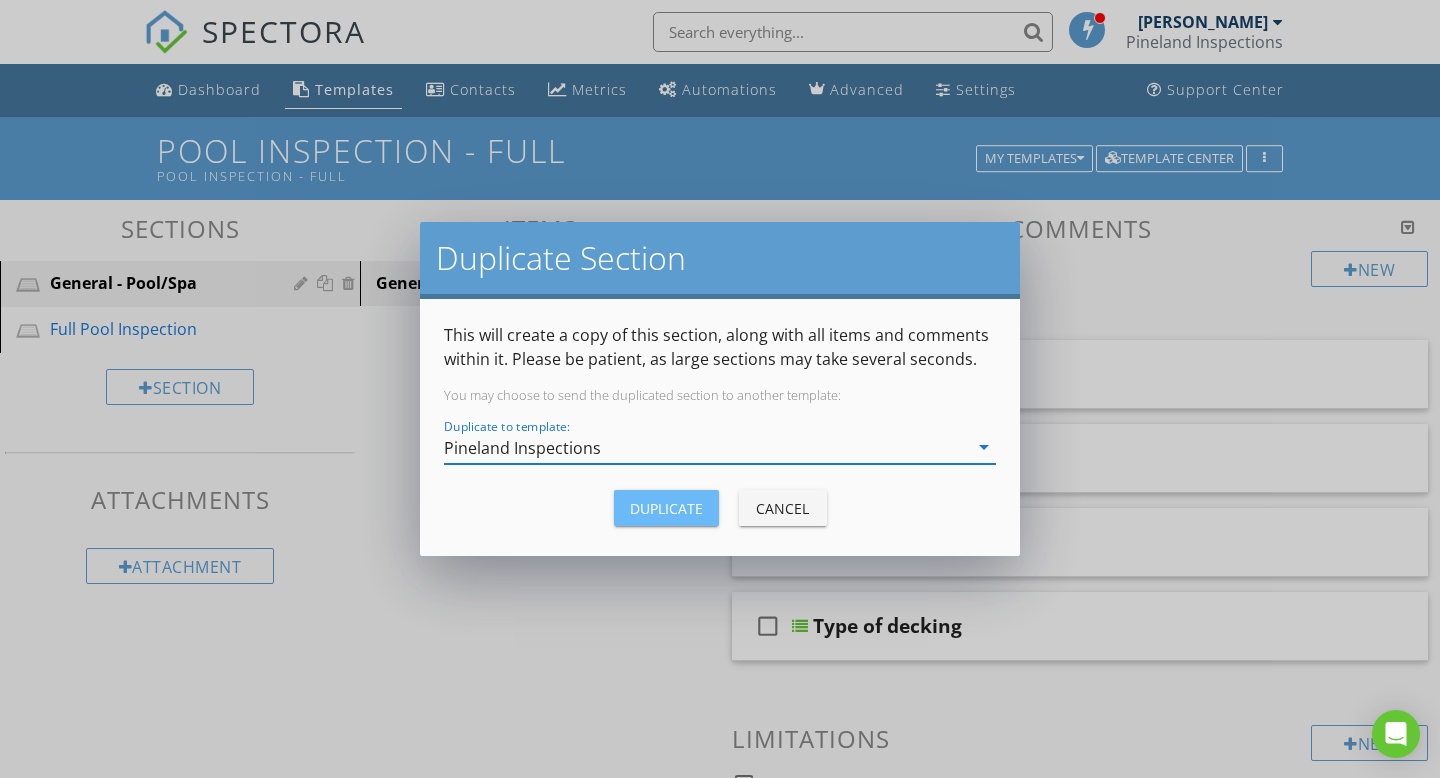 click on "Duplicate" at bounding box center [666, 508] 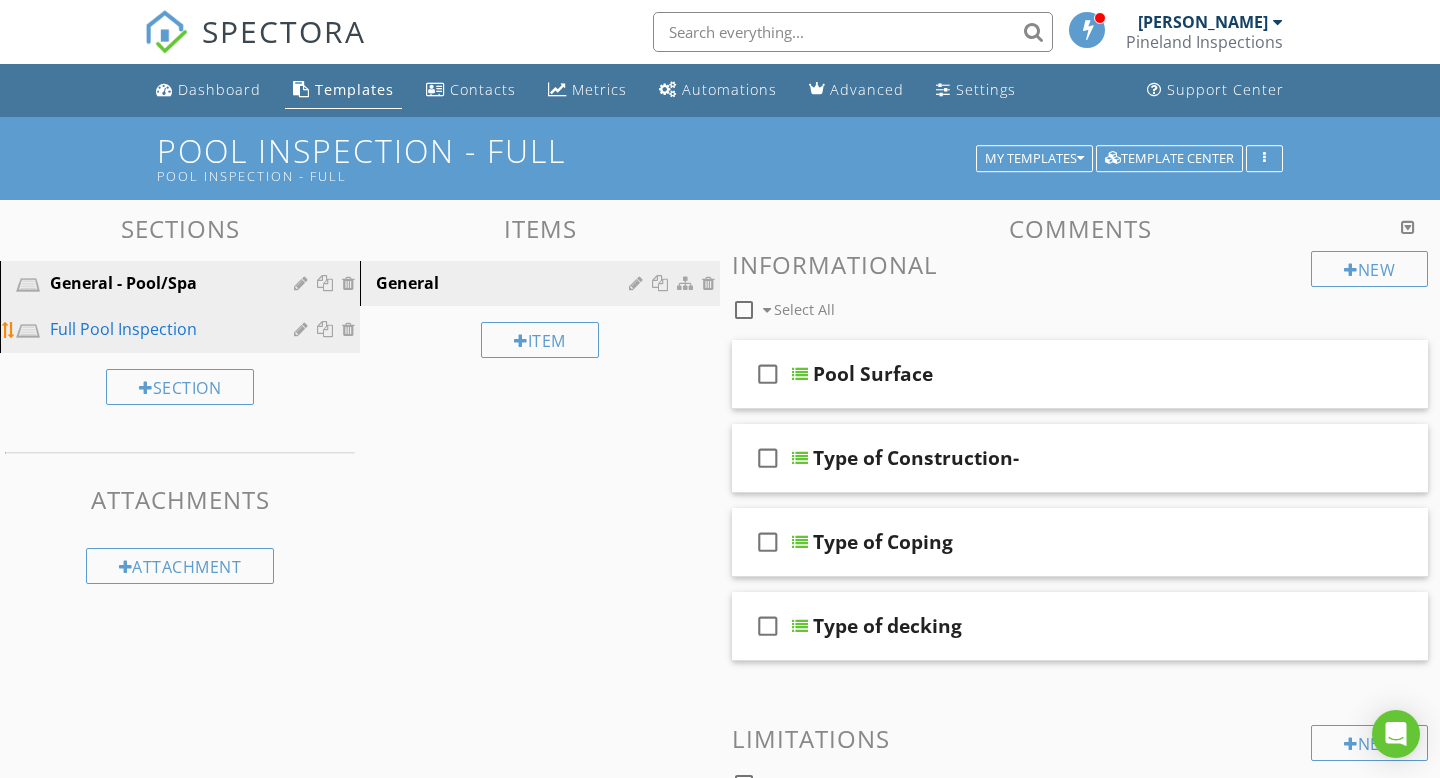 click at bounding box center (327, 329) 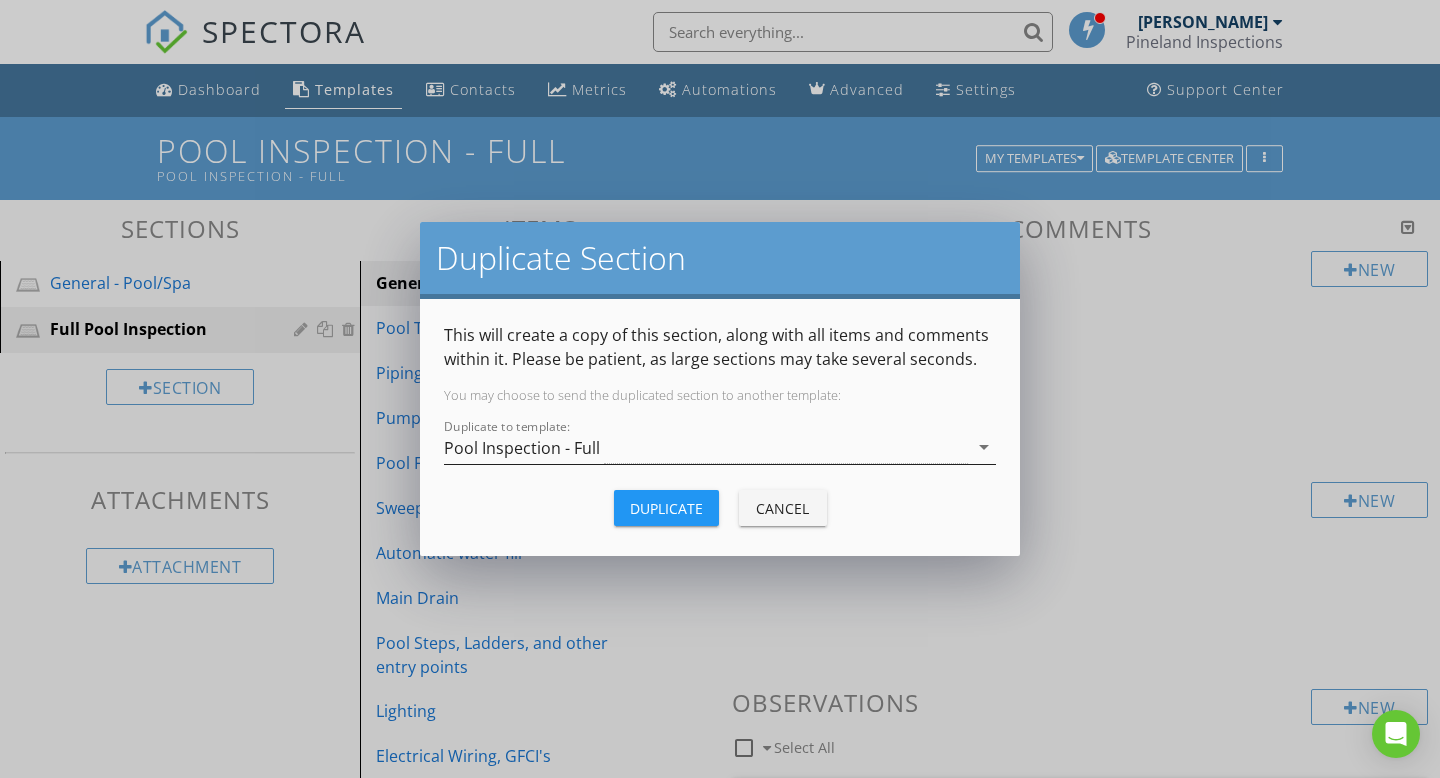 click on "Pool Inspection - Full" at bounding box center [706, 447] 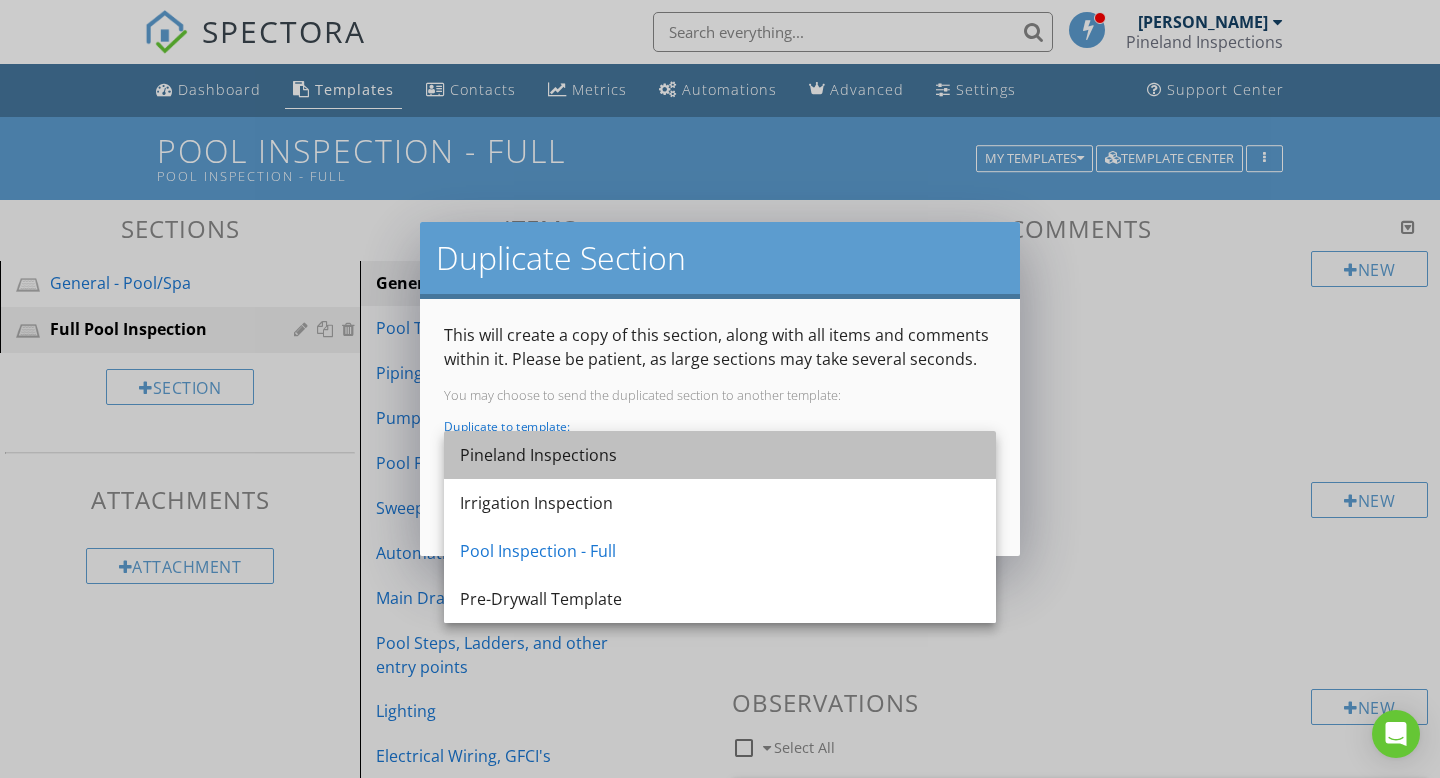 click on "Pineland Inspections" at bounding box center [720, 455] 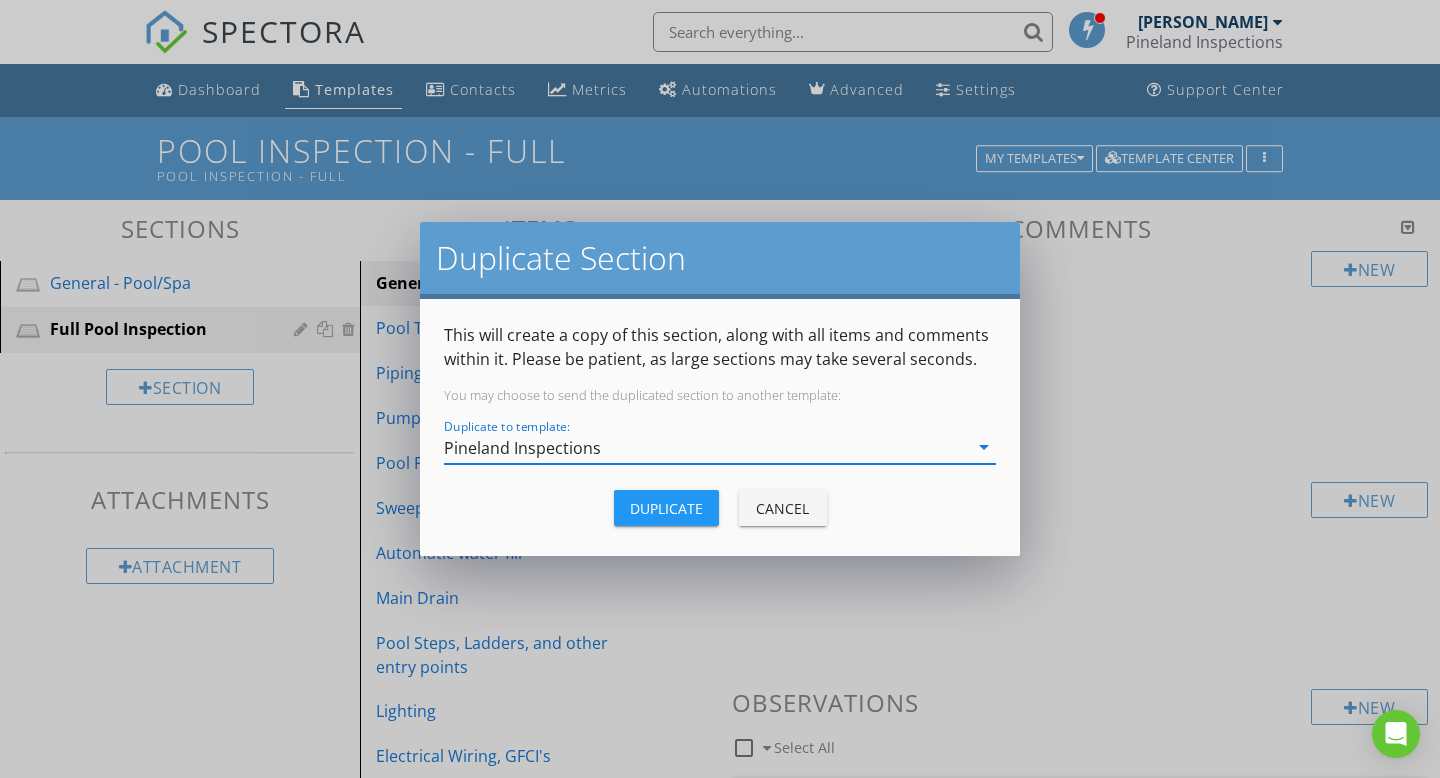click on "Duplicate" at bounding box center (666, 508) 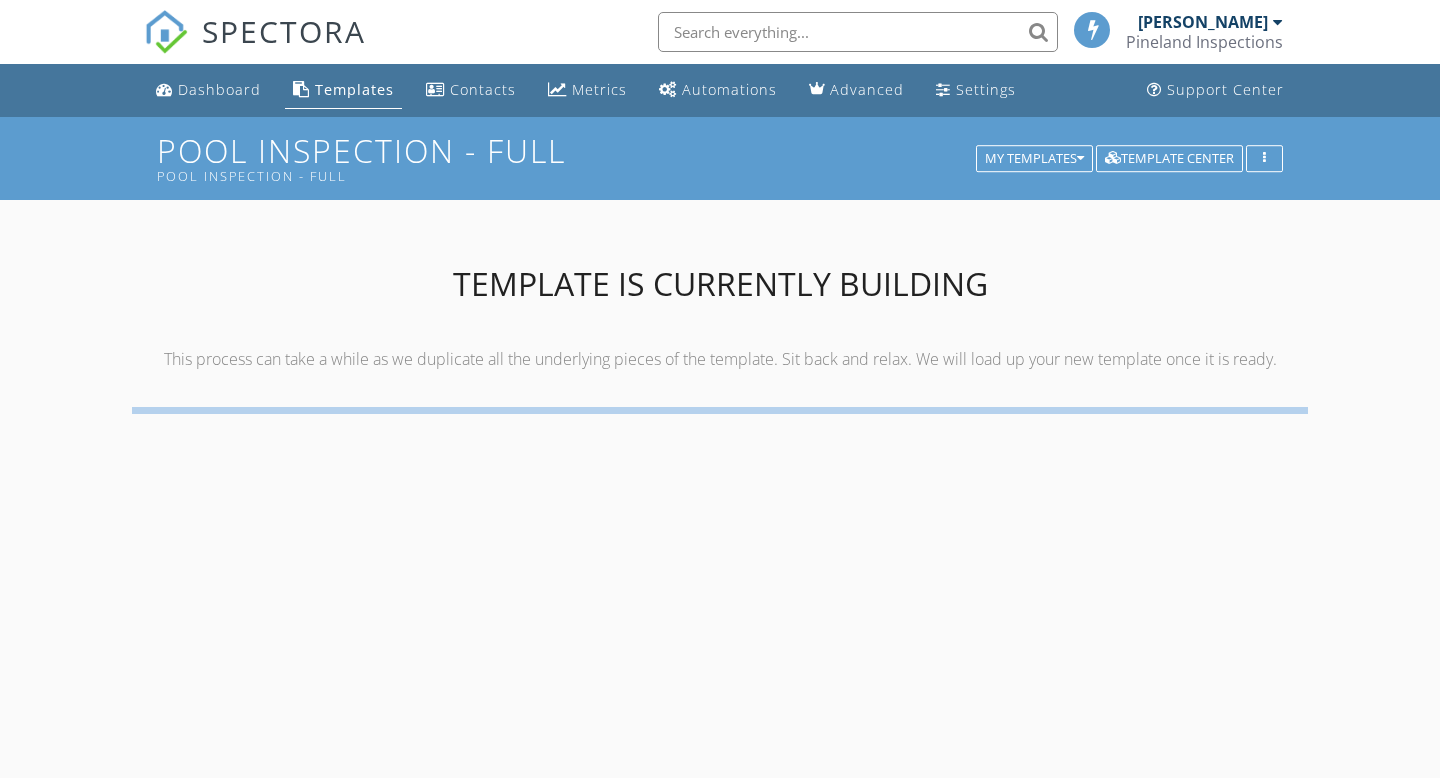 scroll, scrollTop: 0, scrollLeft: 0, axis: both 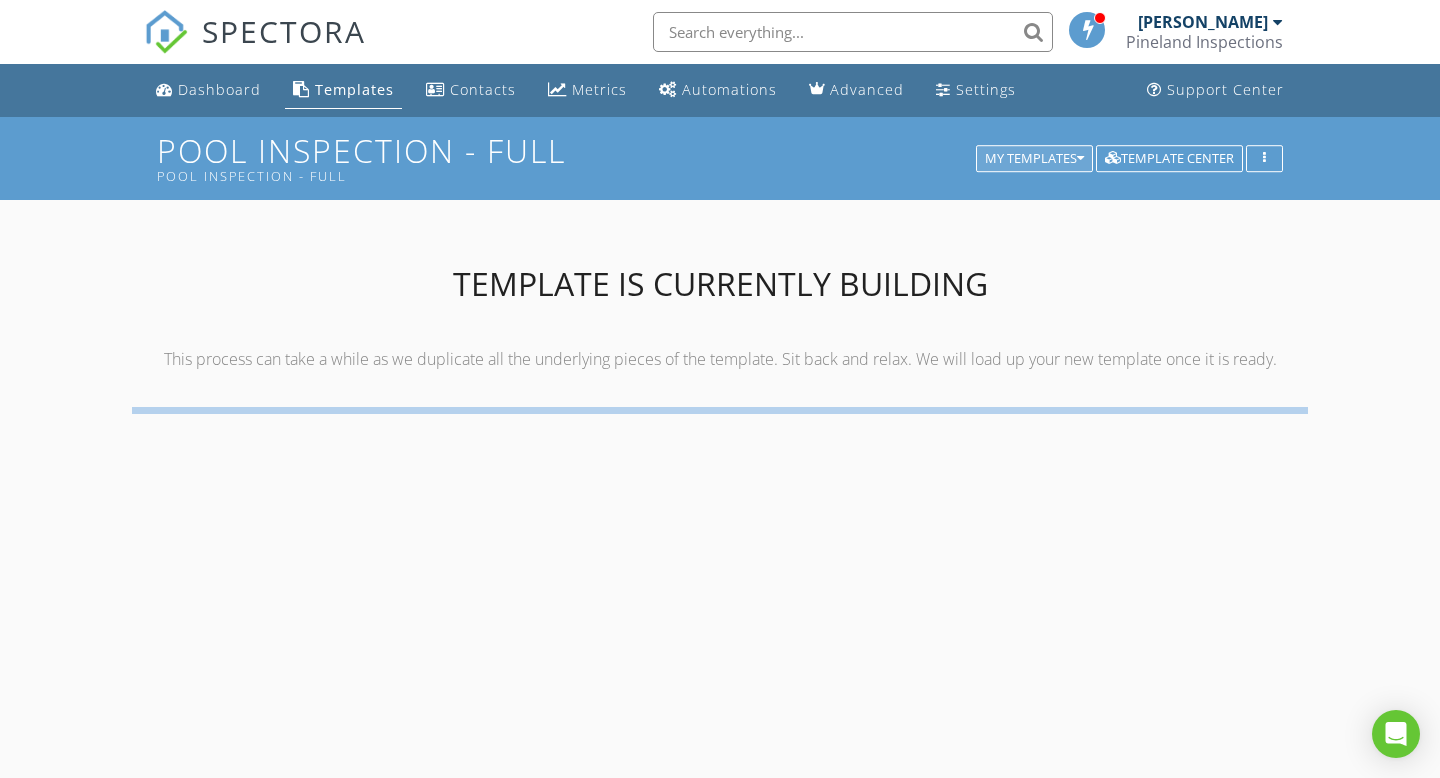 click on "My Templates" at bounding box center [1034, 159] 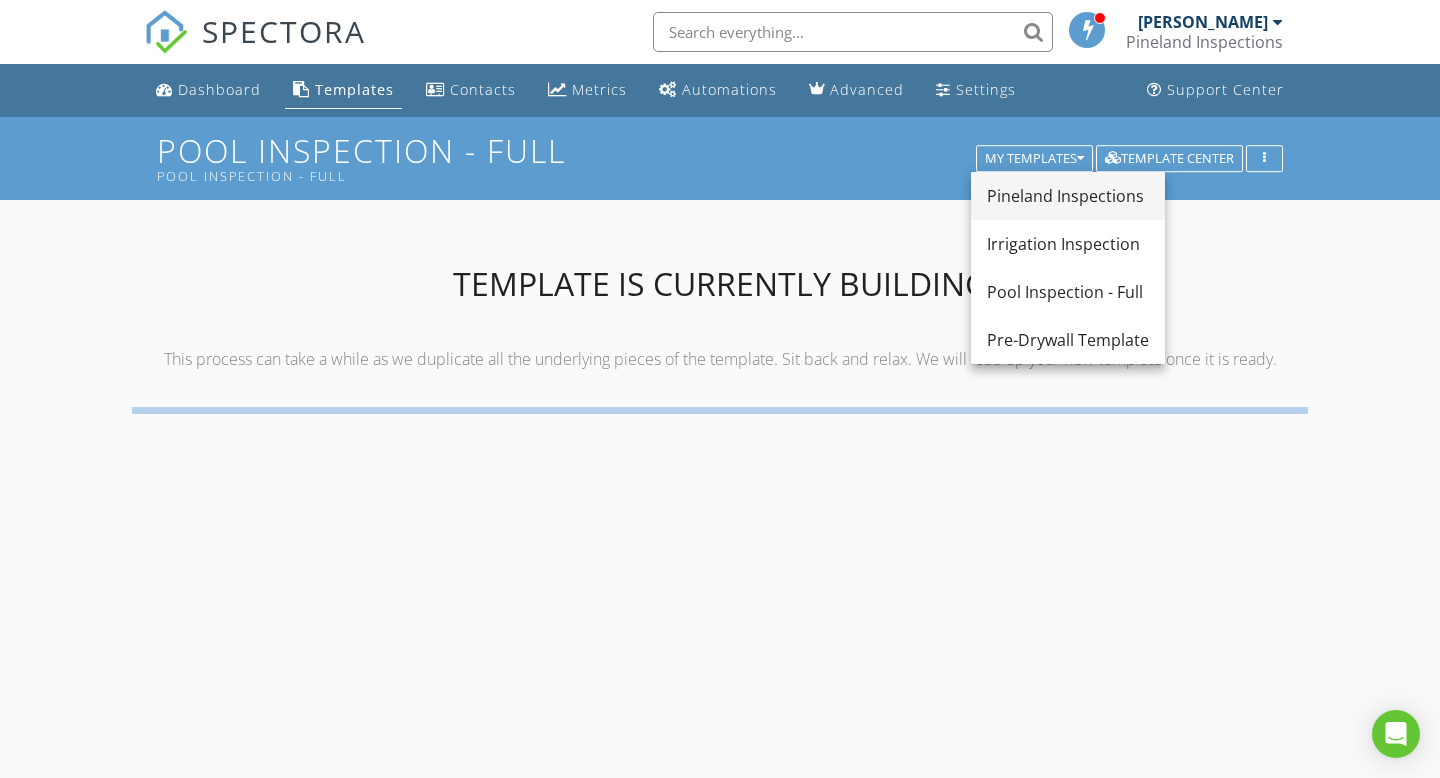click on "Pineland Inspections" at bounding box center (1068, 196) 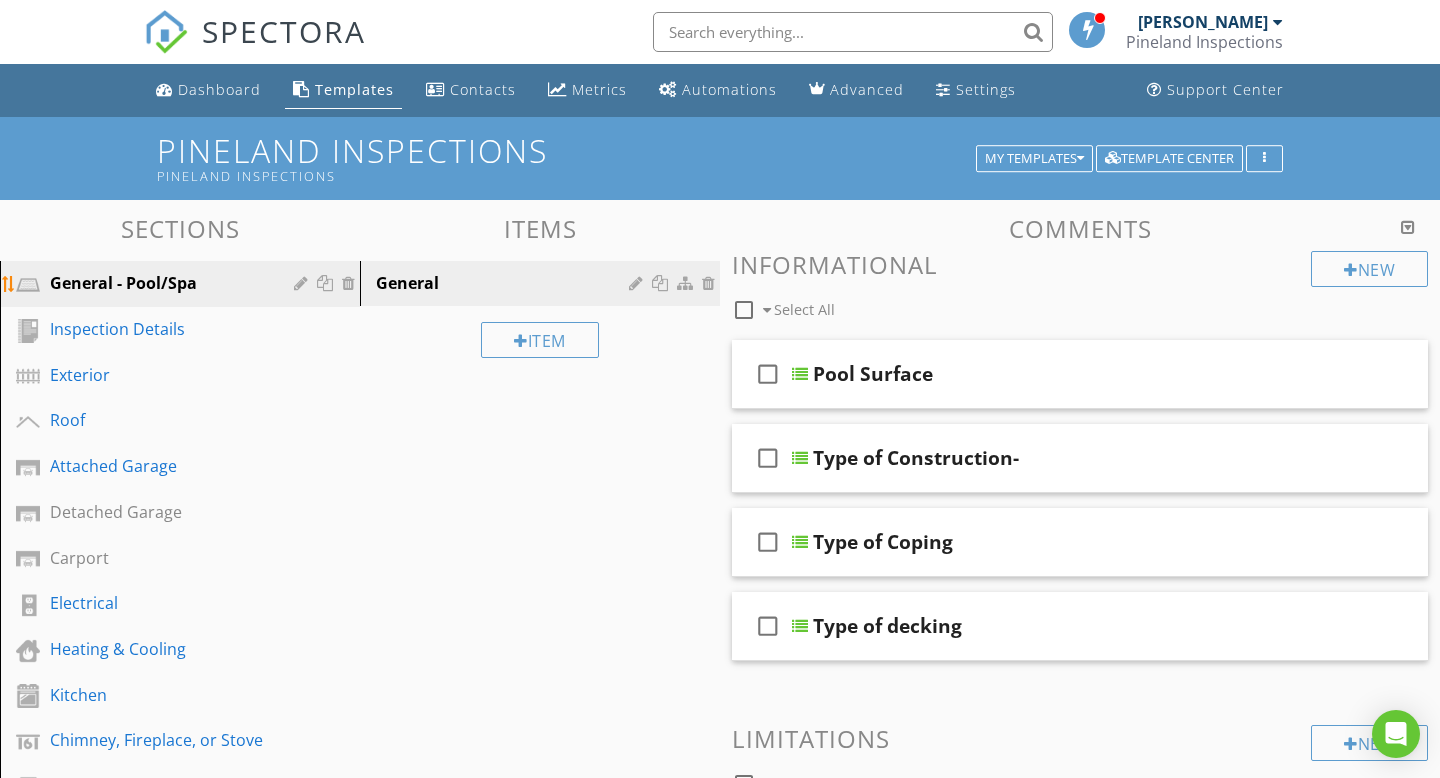 type 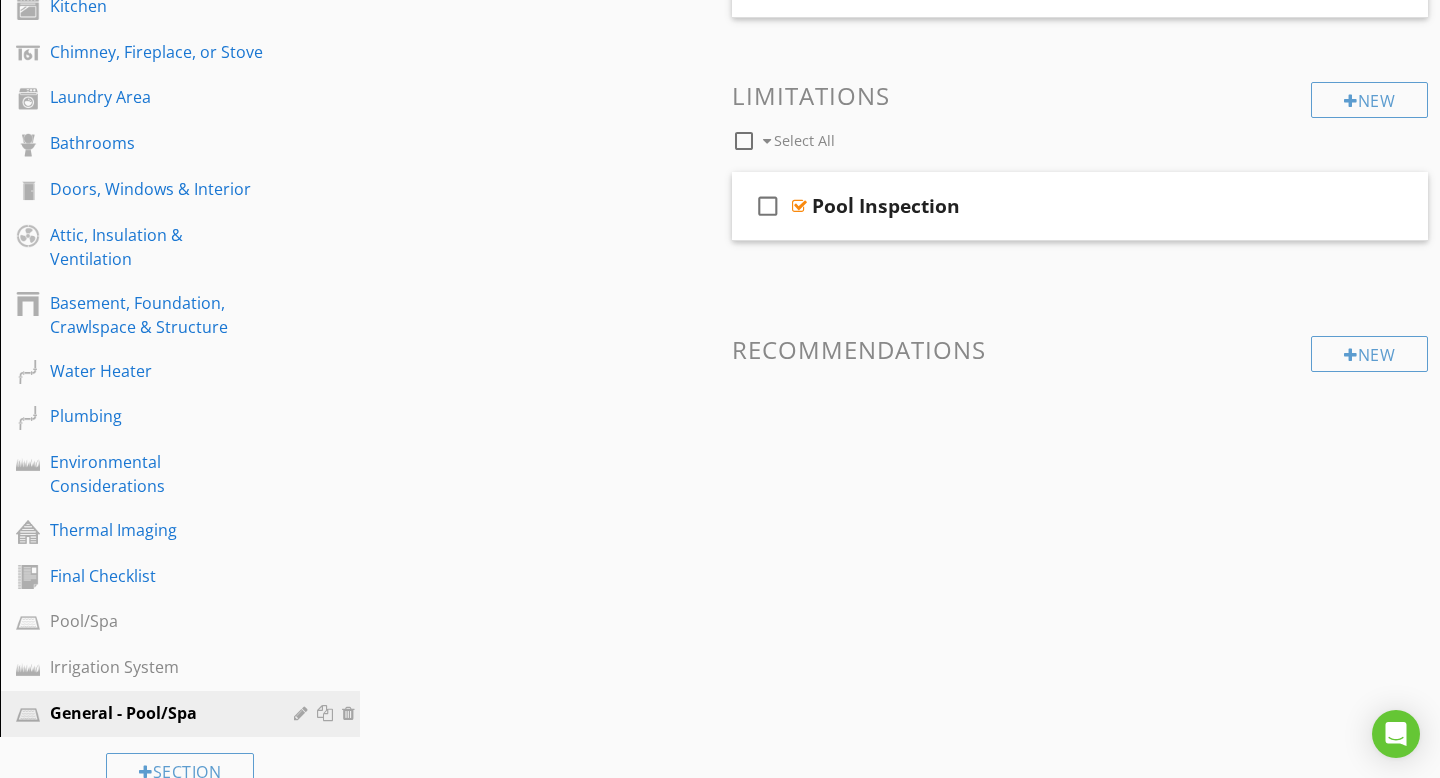 scroll, scrollTop: 660, scrollLeft: 0, axis: vertical 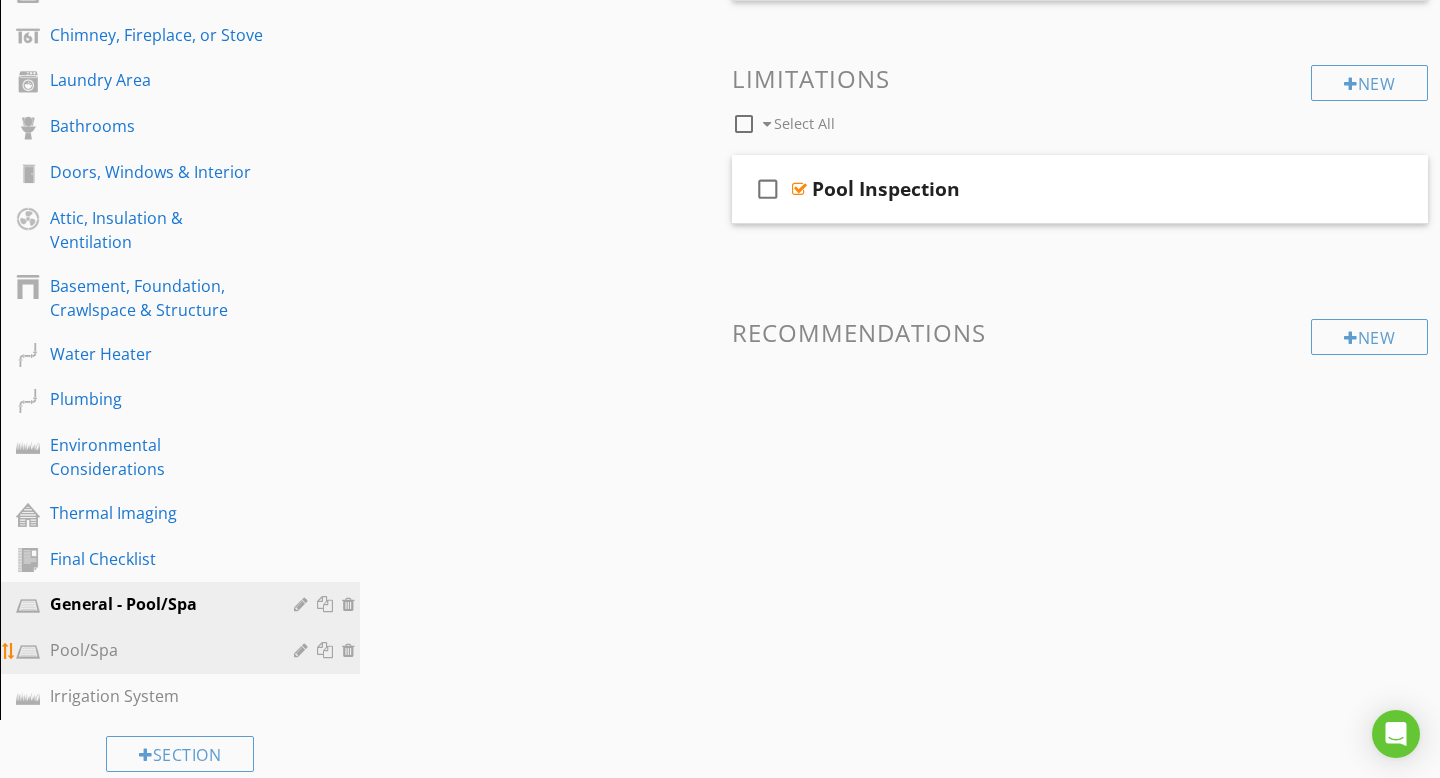 click at bounding box center (351, 650) 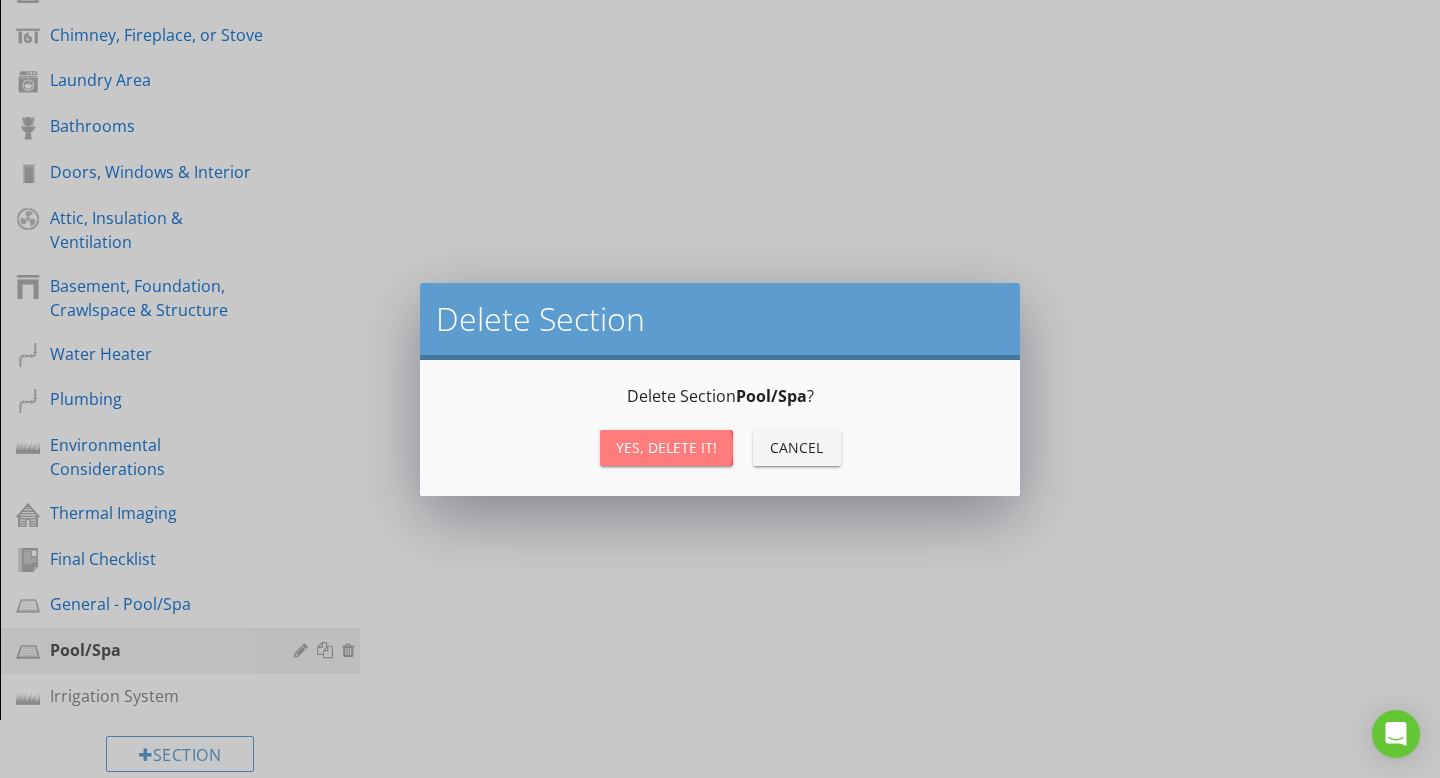 click on "Yes, Delete it!" at bounding box center [666, 447] 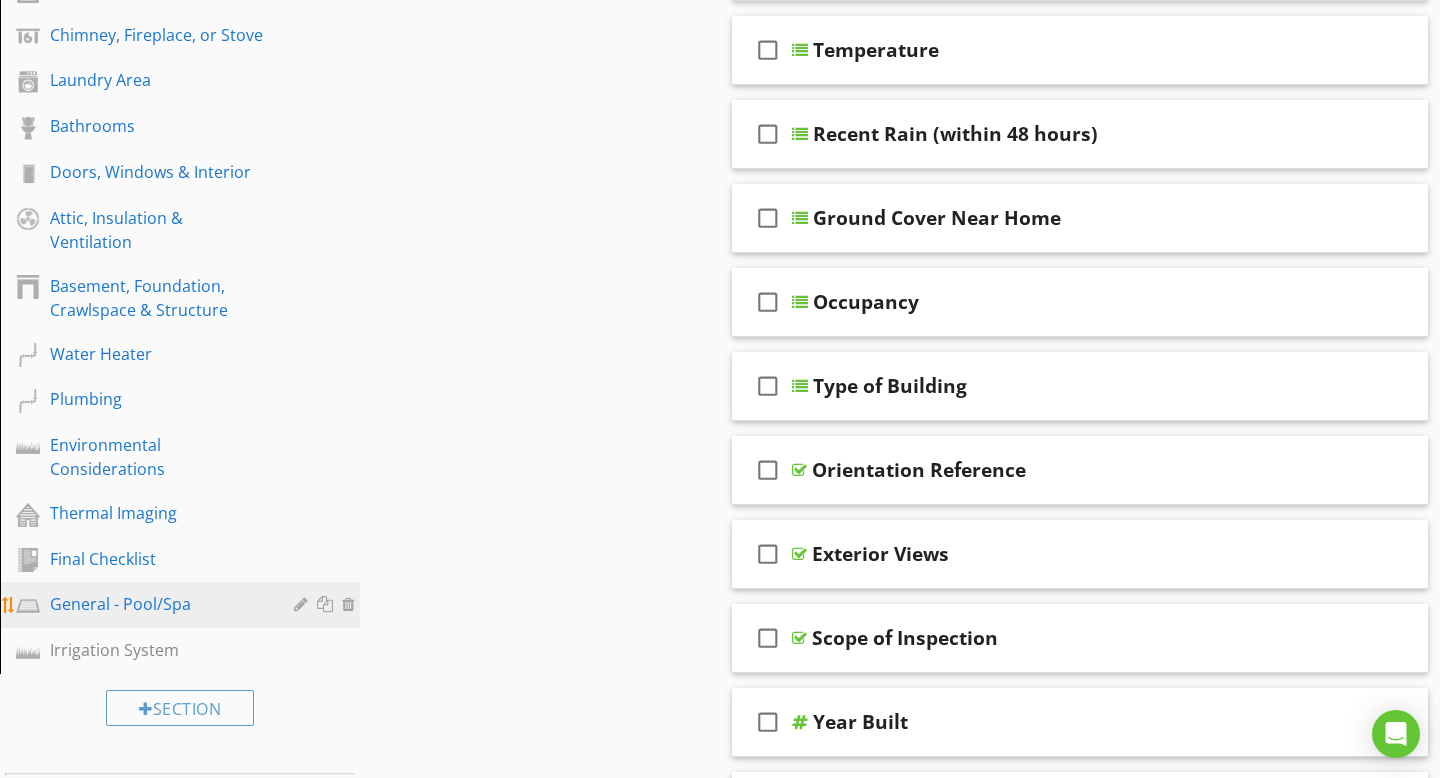 click at bounding box center [303, 604] 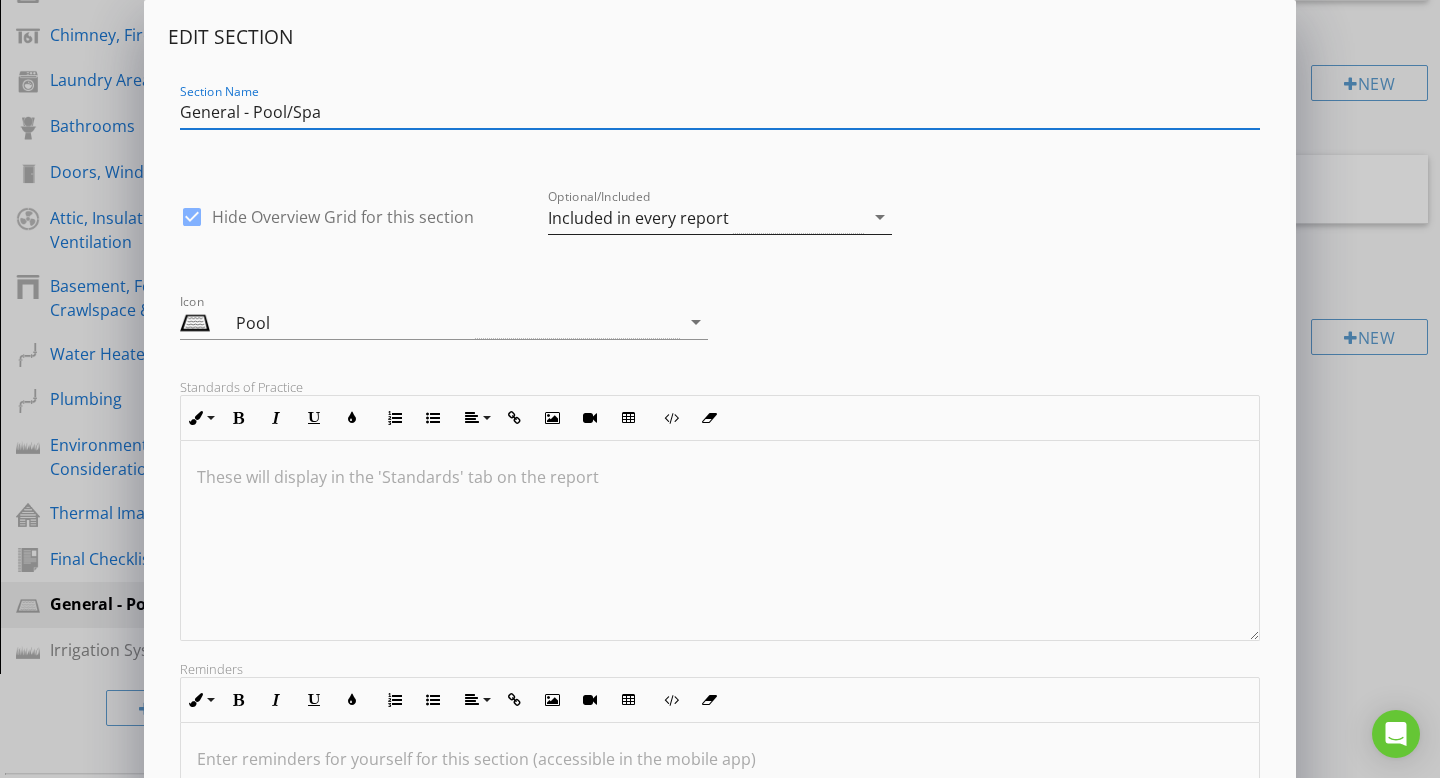 click on "arrow_drop_down" at bounding box center [880, 217] 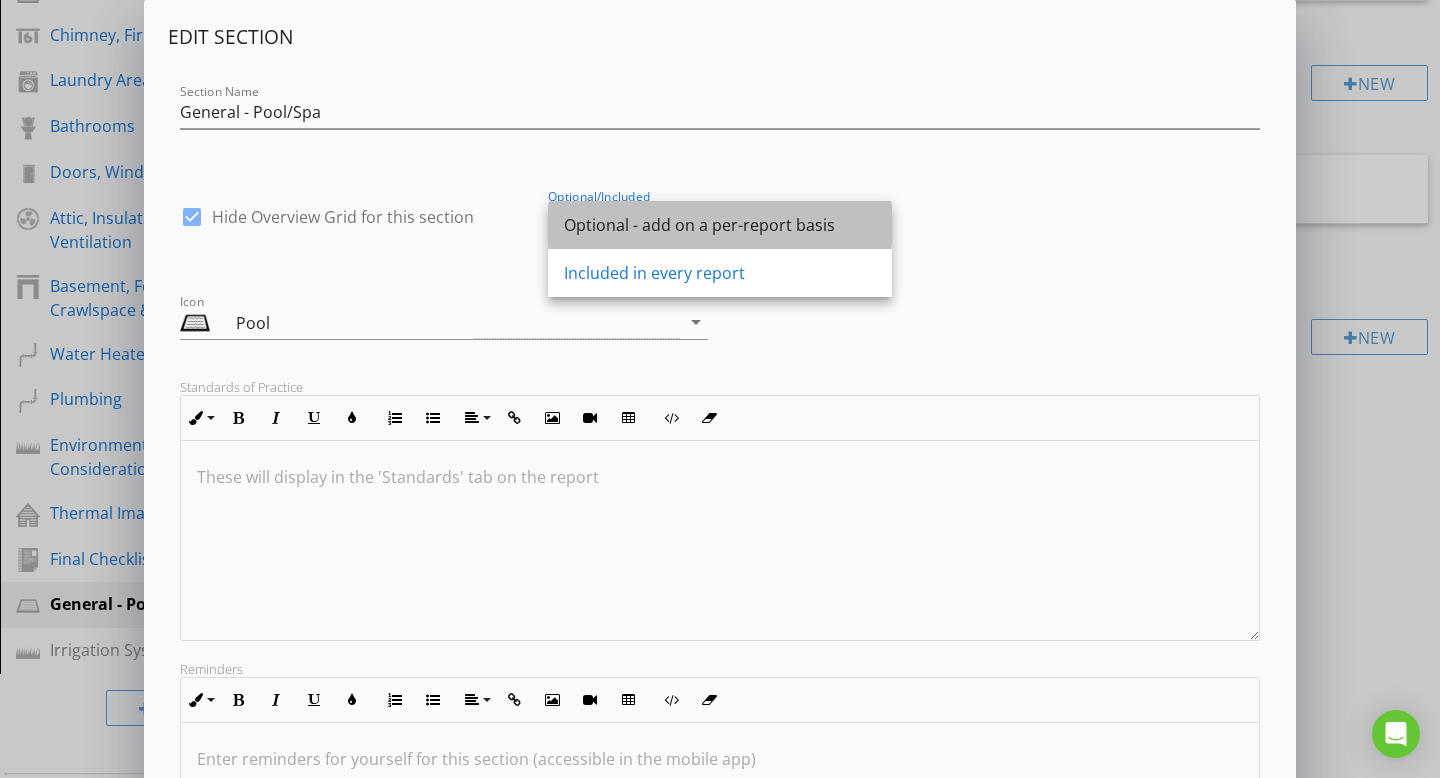 click on "Optional - add on a per-report basis" at bounding box center [720, 225] 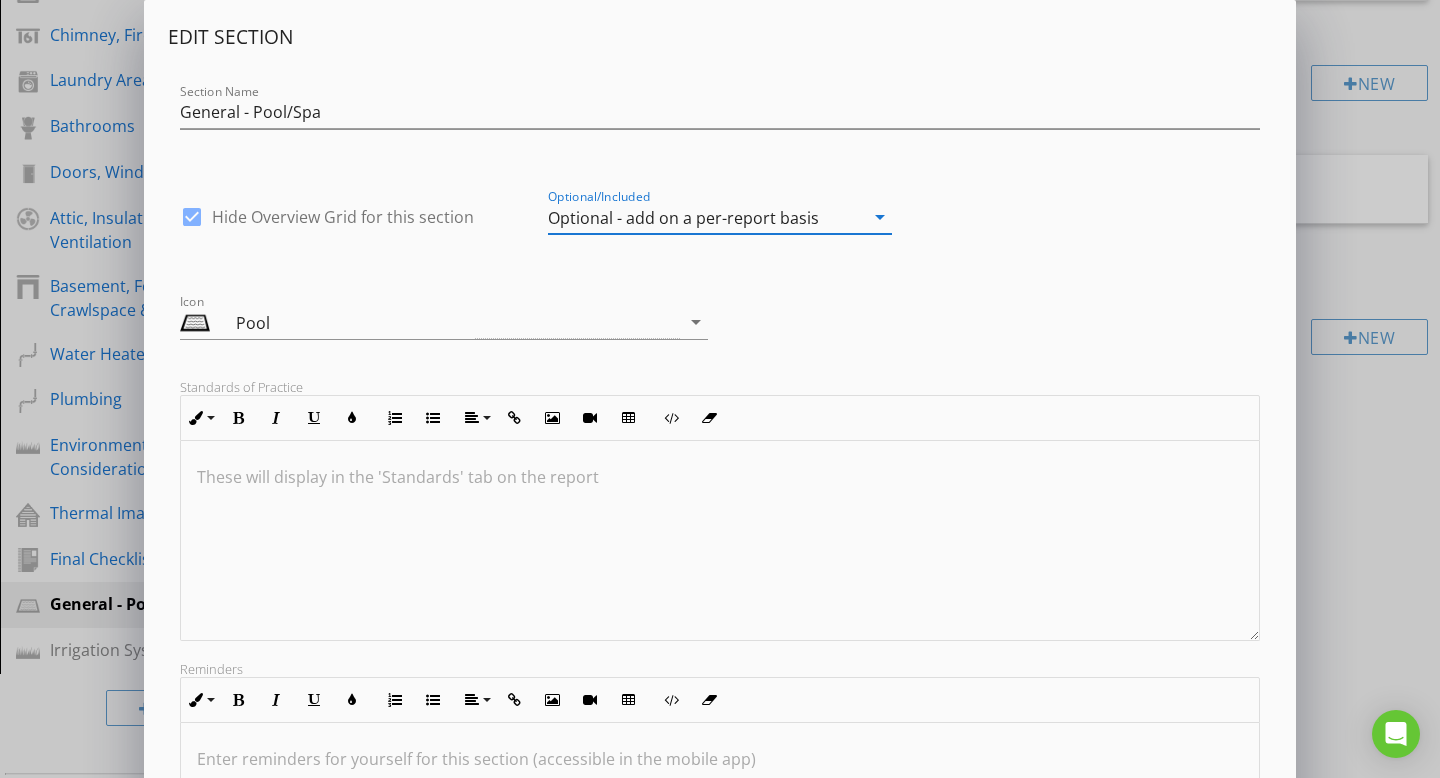 scroll, scrollTop: 281, scrollLeft: 0, axis: vertical 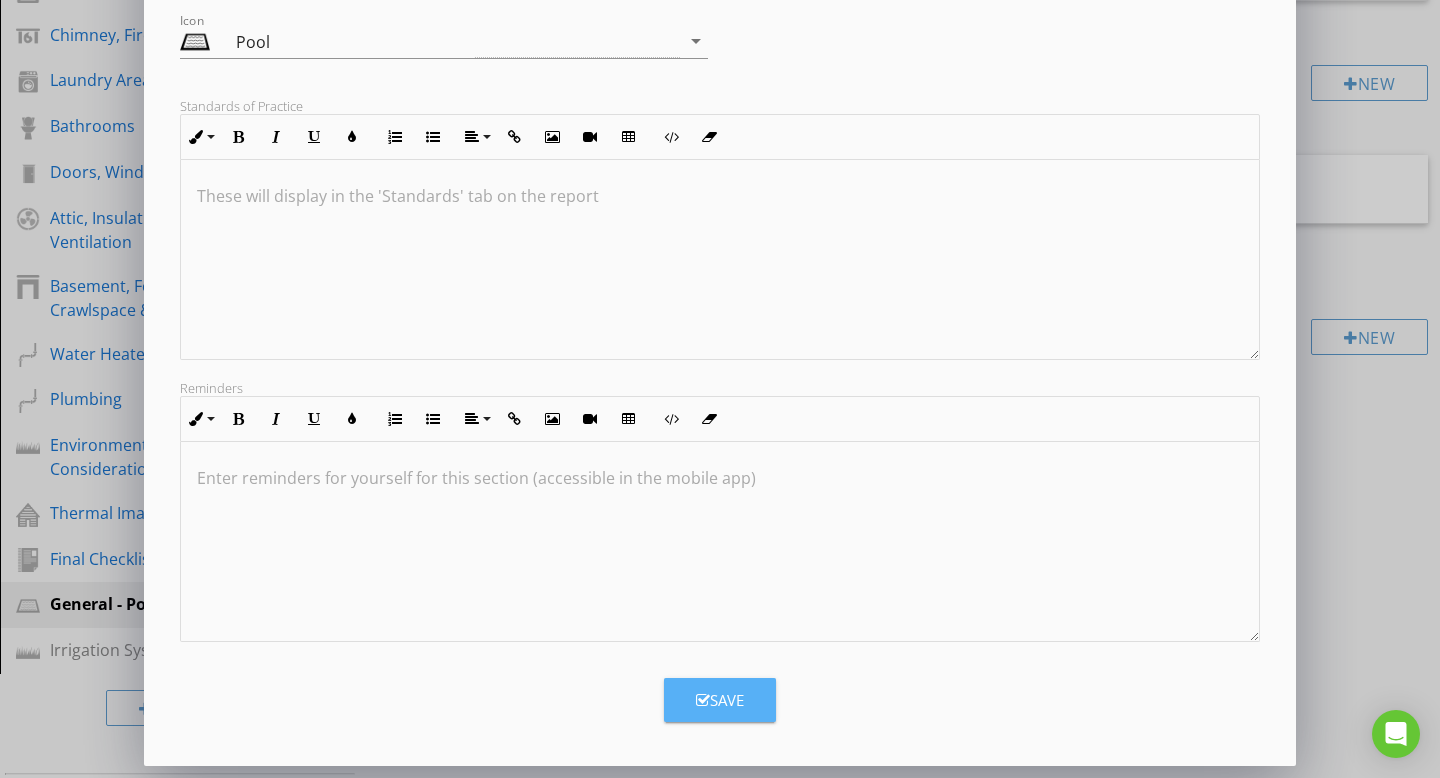 click on "Save" at bounding box center [720, 700] 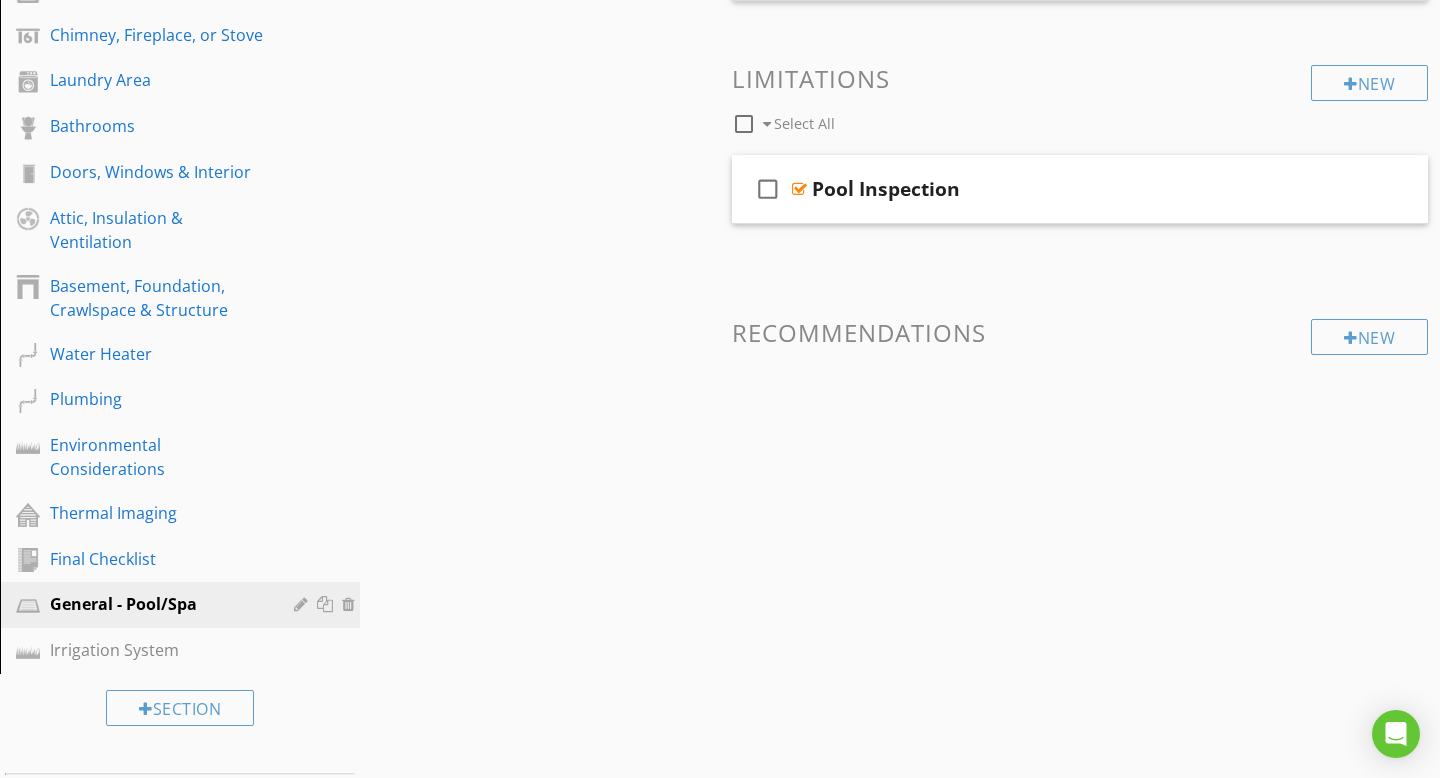 scroll, scrollTop: 64, scrollLeft: 0, axis: vertical 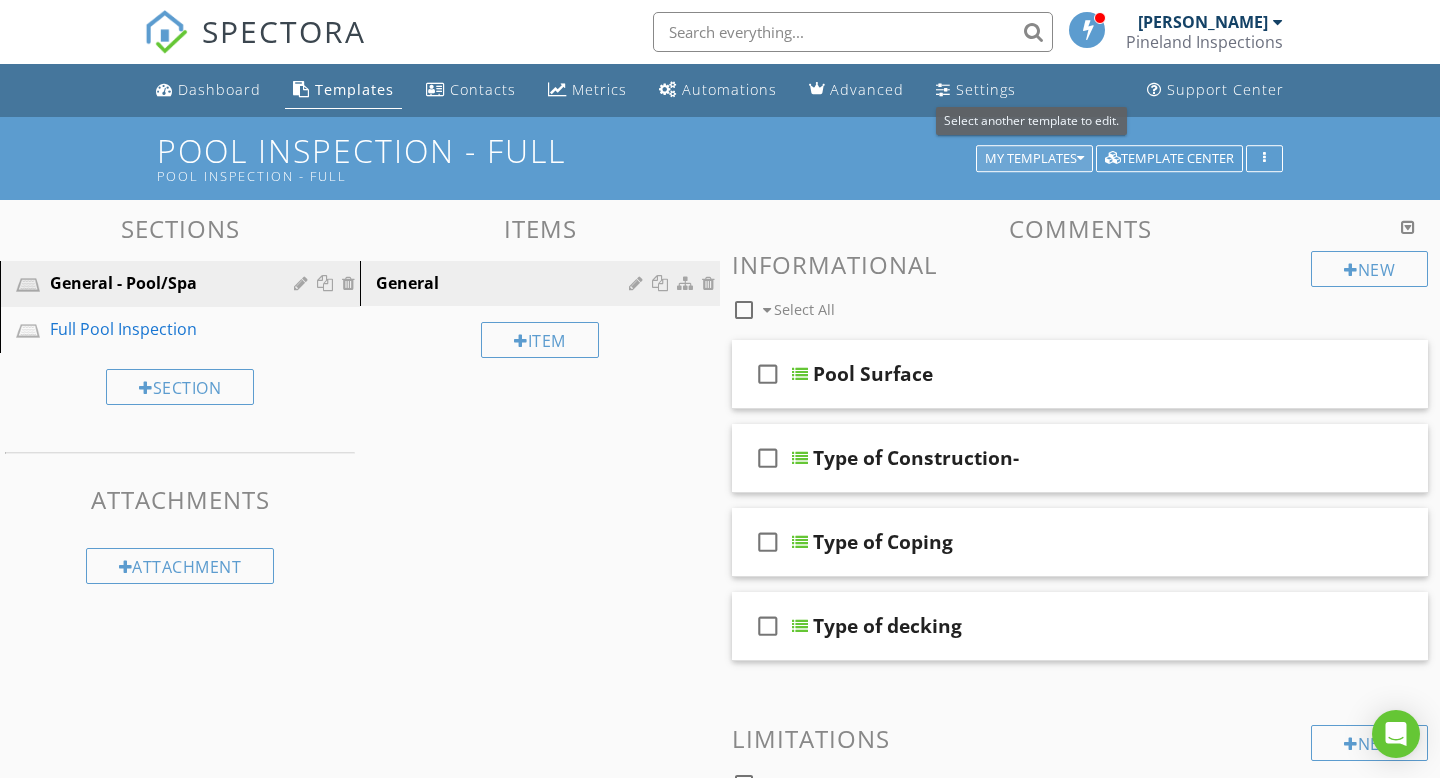 click on "My Templates" at bounding box center [1034, 159] 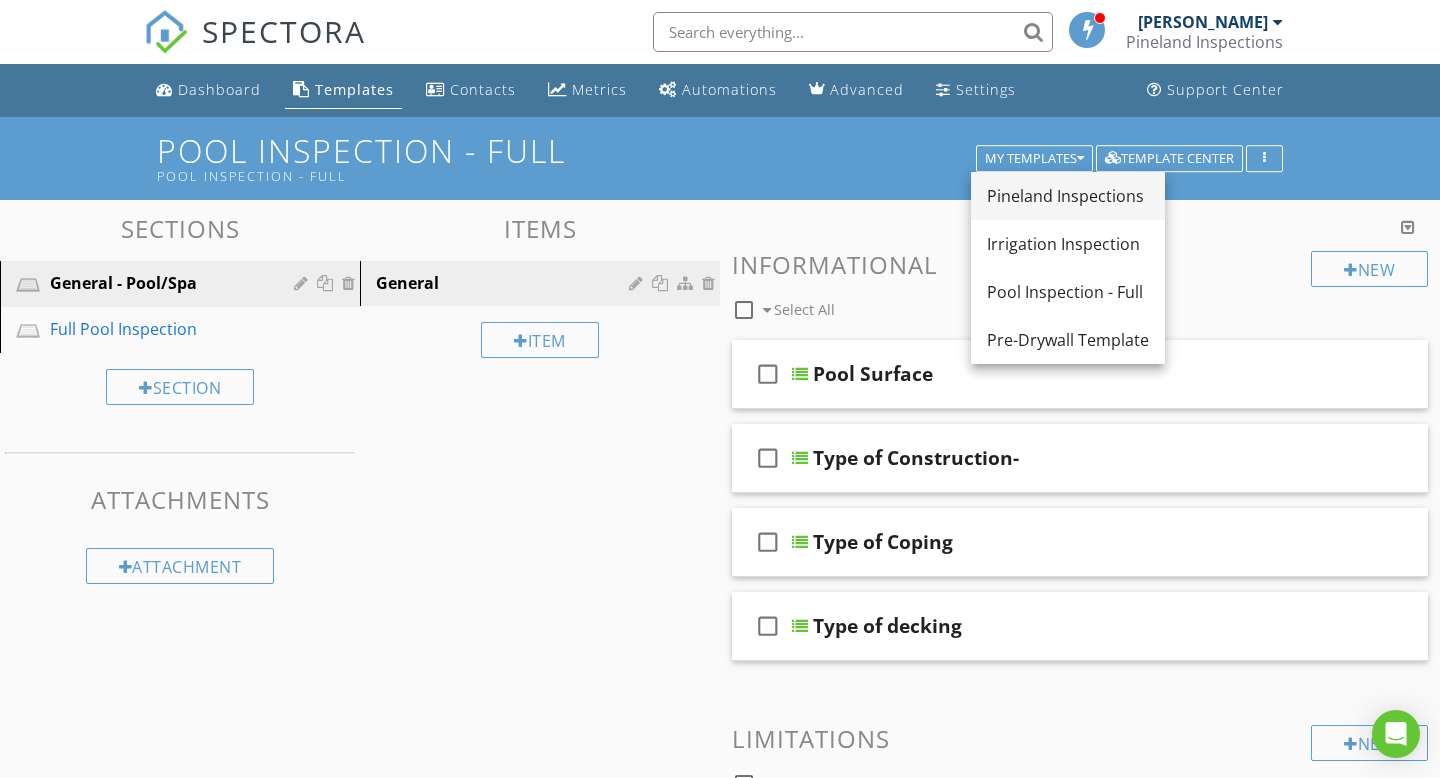 click on "Pineland Inspections" at bounding box center [1068, 196] 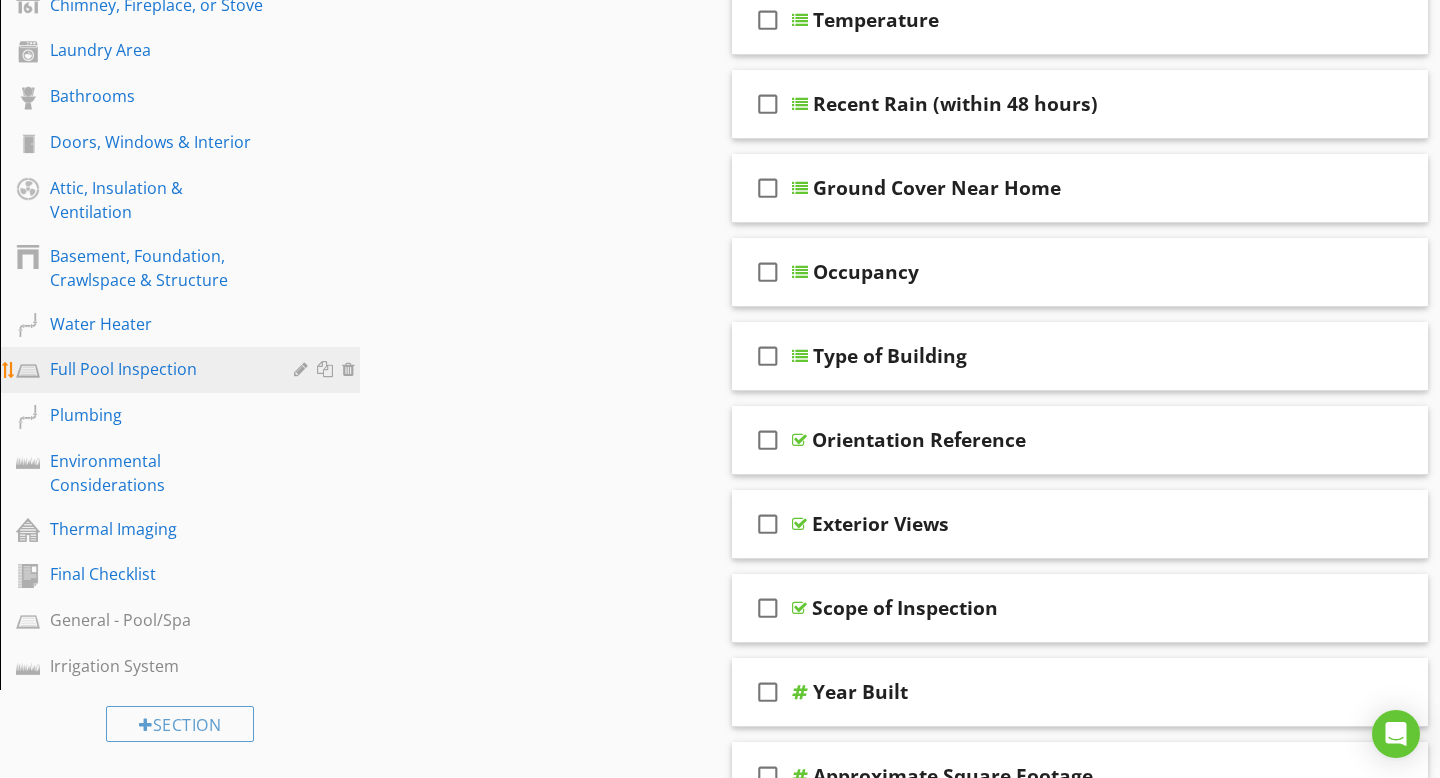 scroll, scrollTop: 761, scrollLeft: 0, axis: vertical 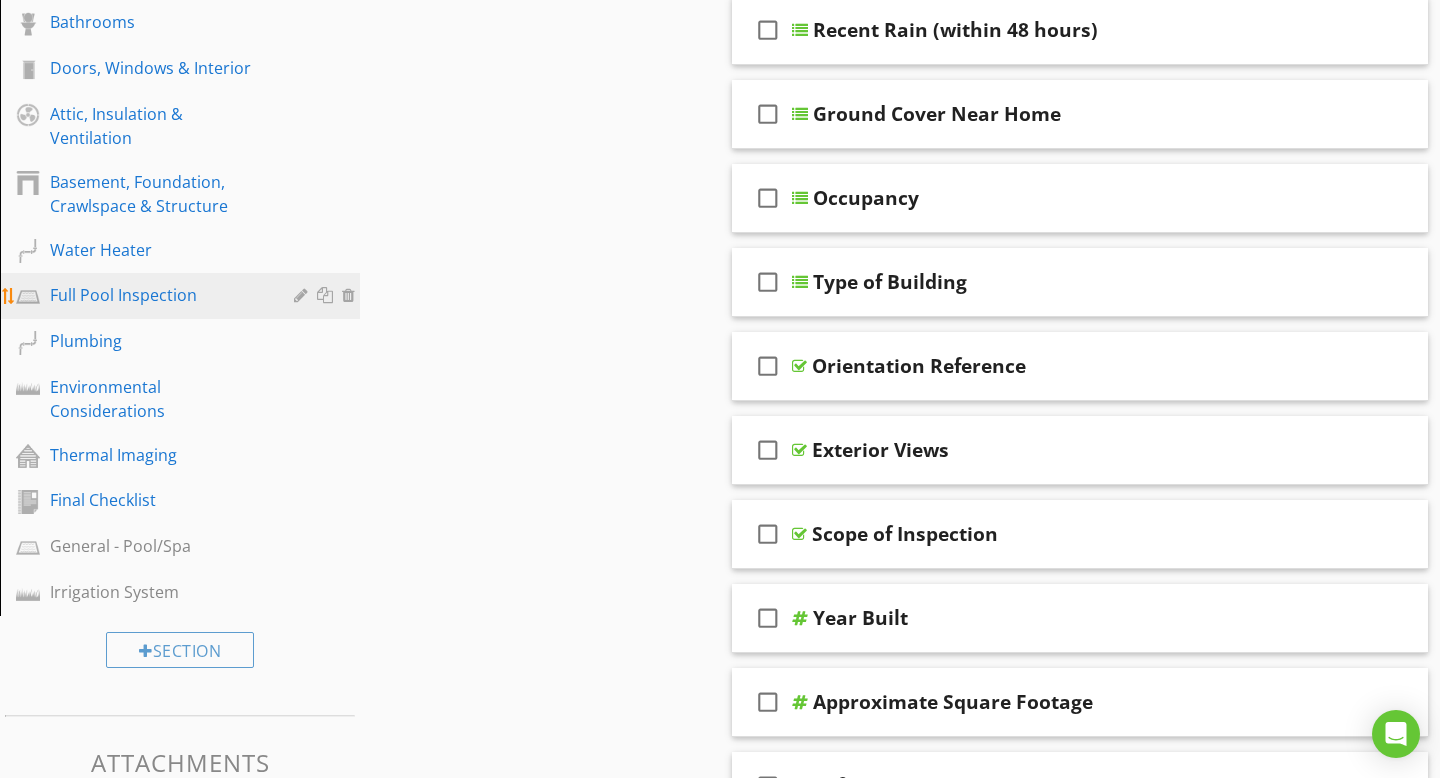 type 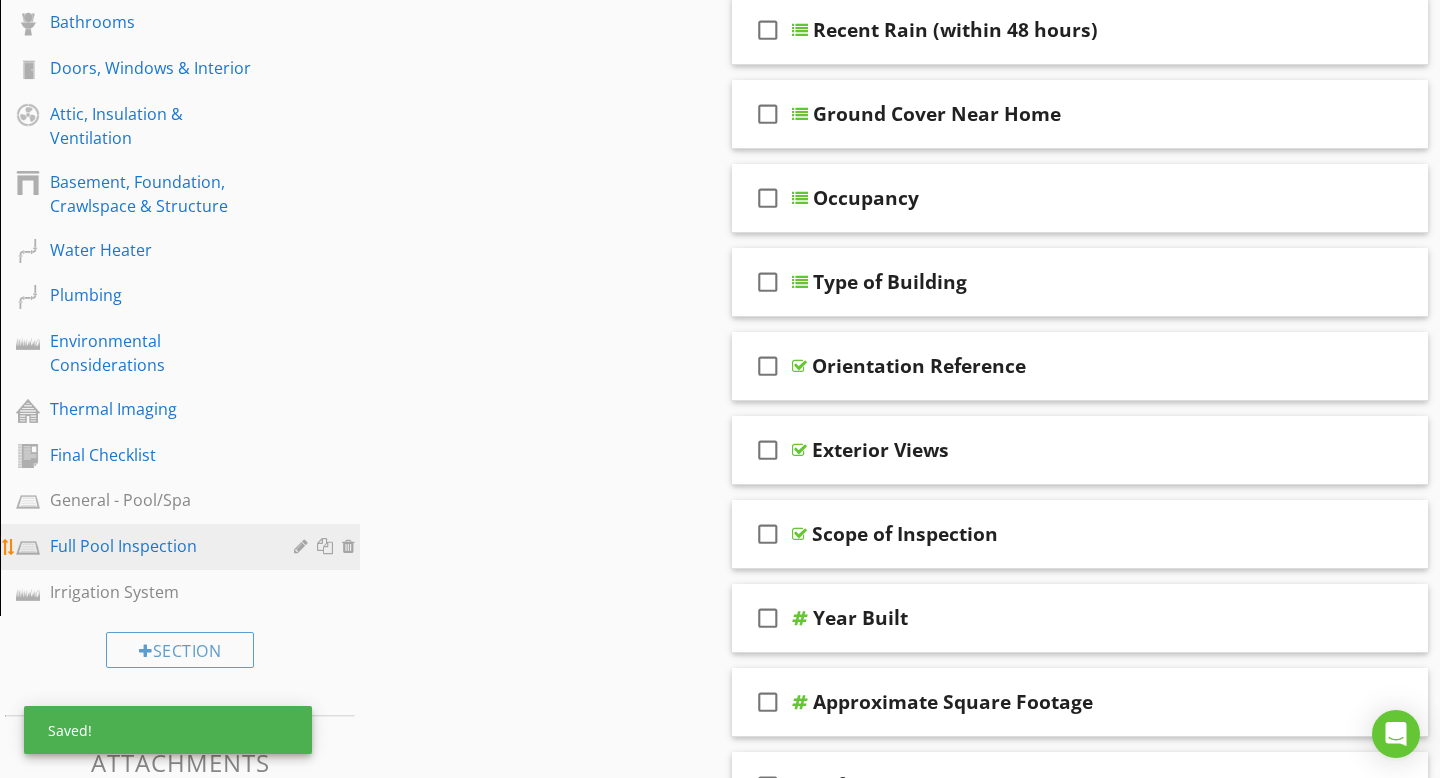 click at bounding box center (303, 546) 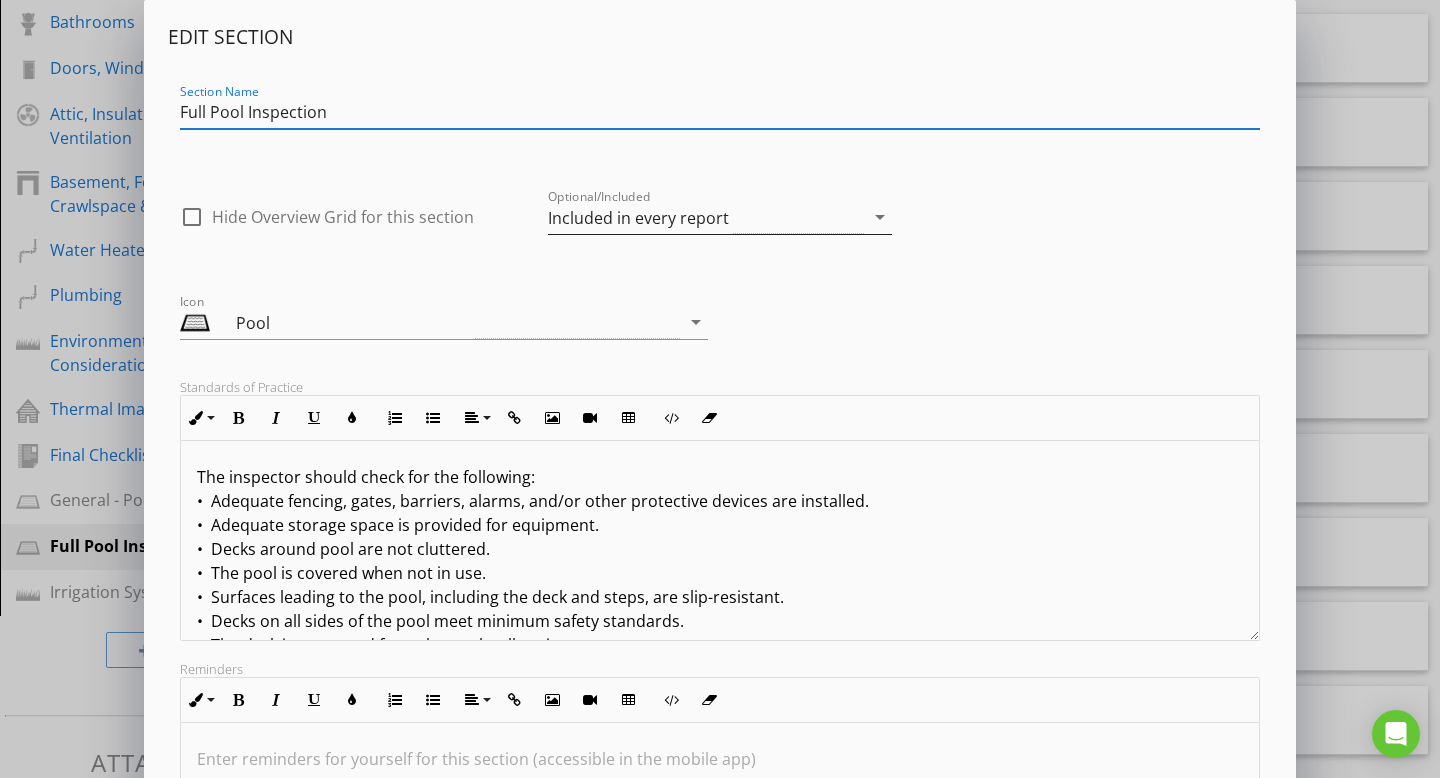 click on "Included in every report" at bounding box center [706, 217] 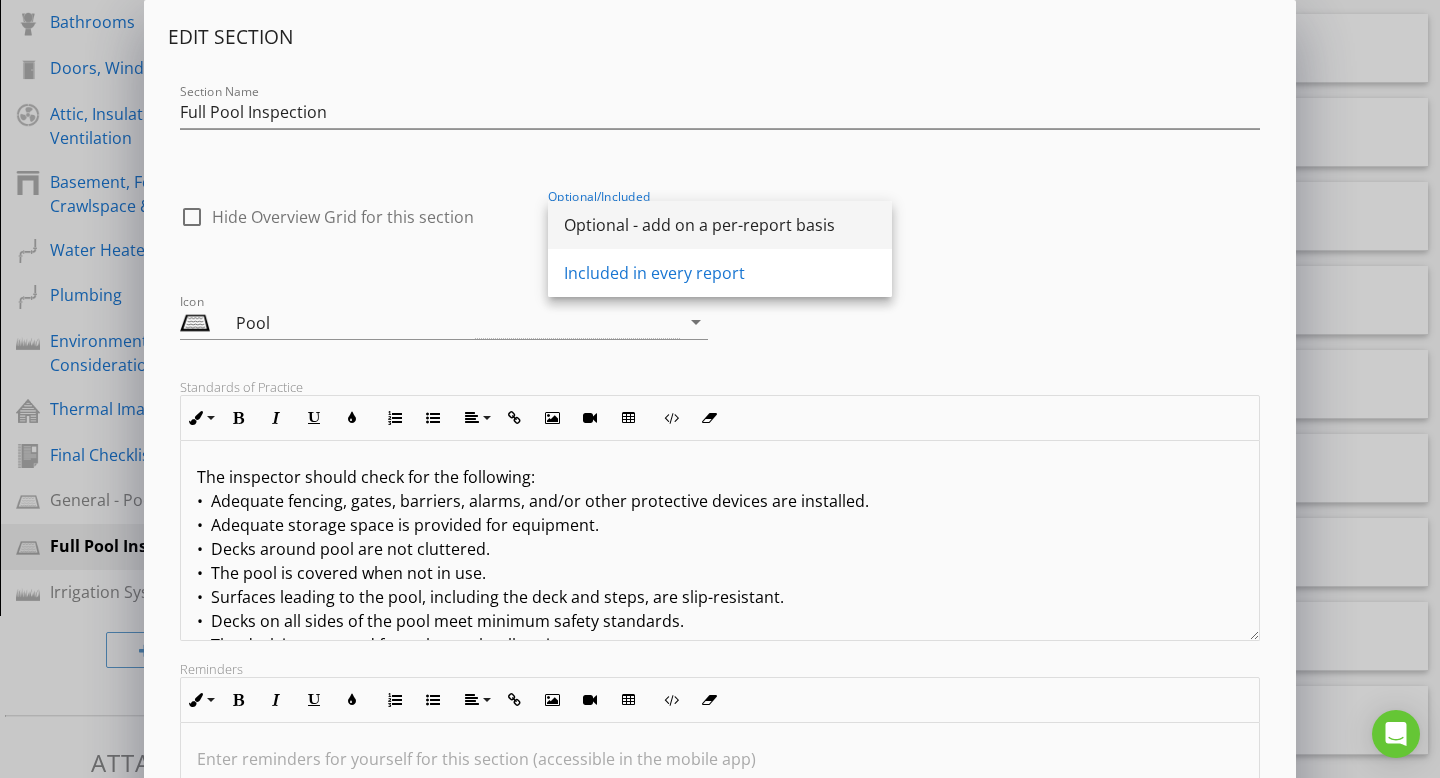 click on "Optional - add on a per-report basis" at bounding box center [720, 225] 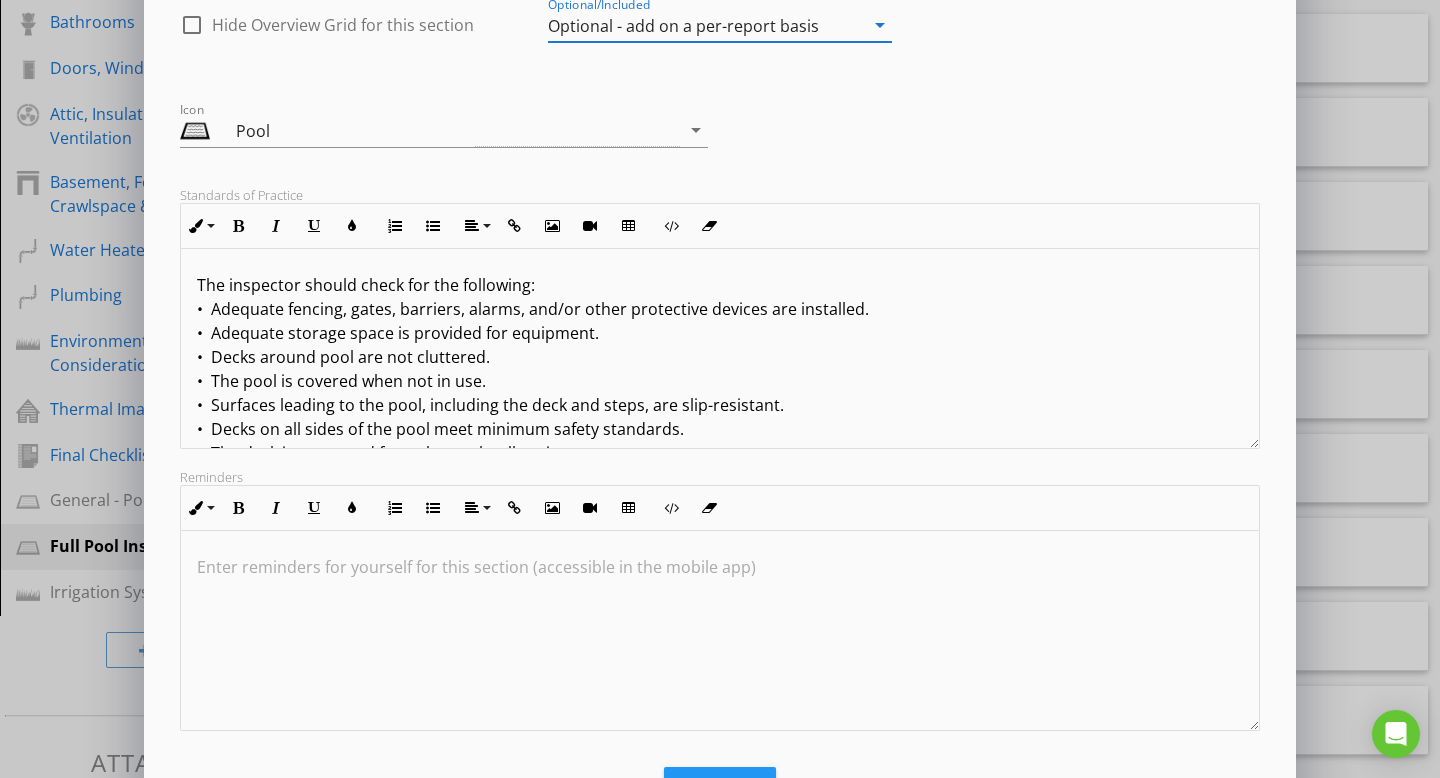 scroll, scrollTop: 281, scrollLeft: 0, axis: vertical 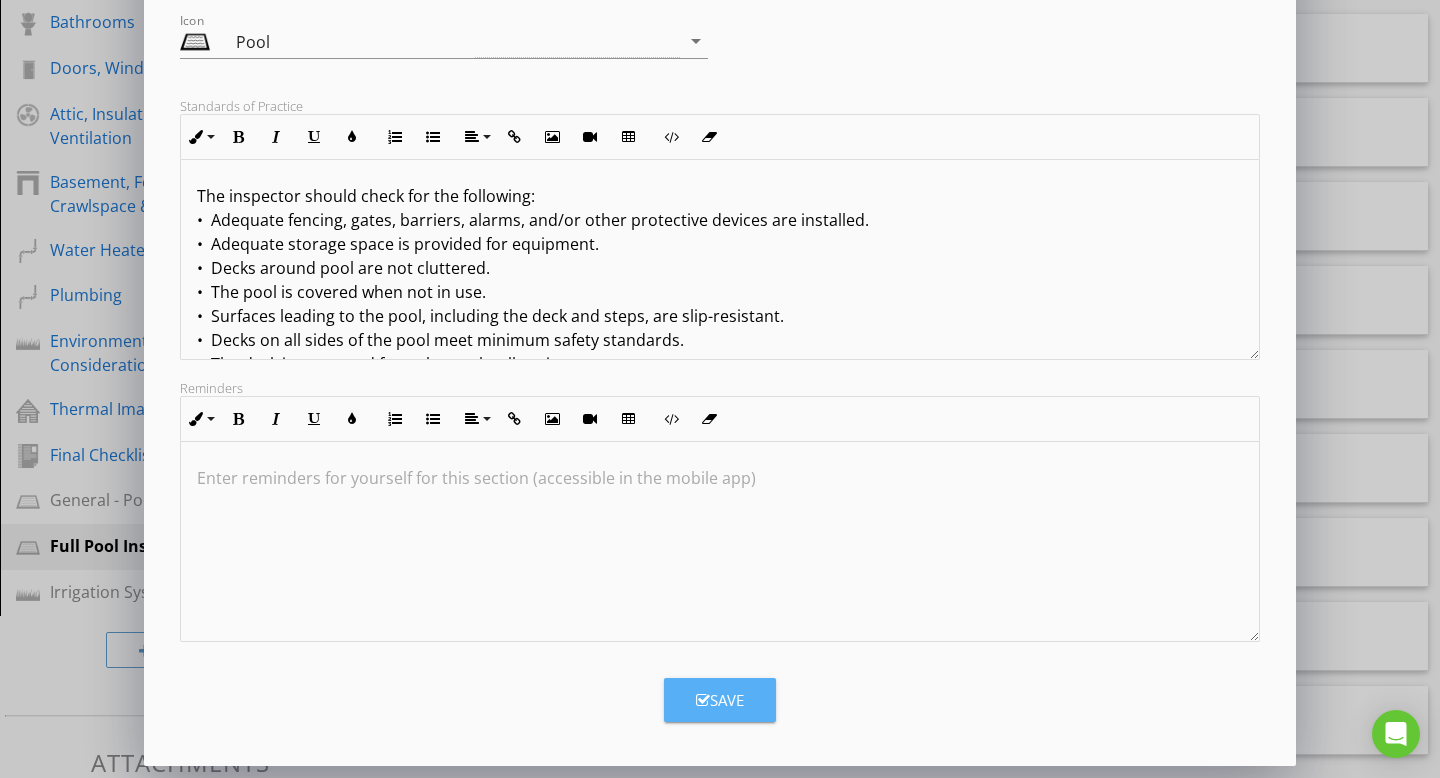 click on "Save" at bounding box center (720, 700) 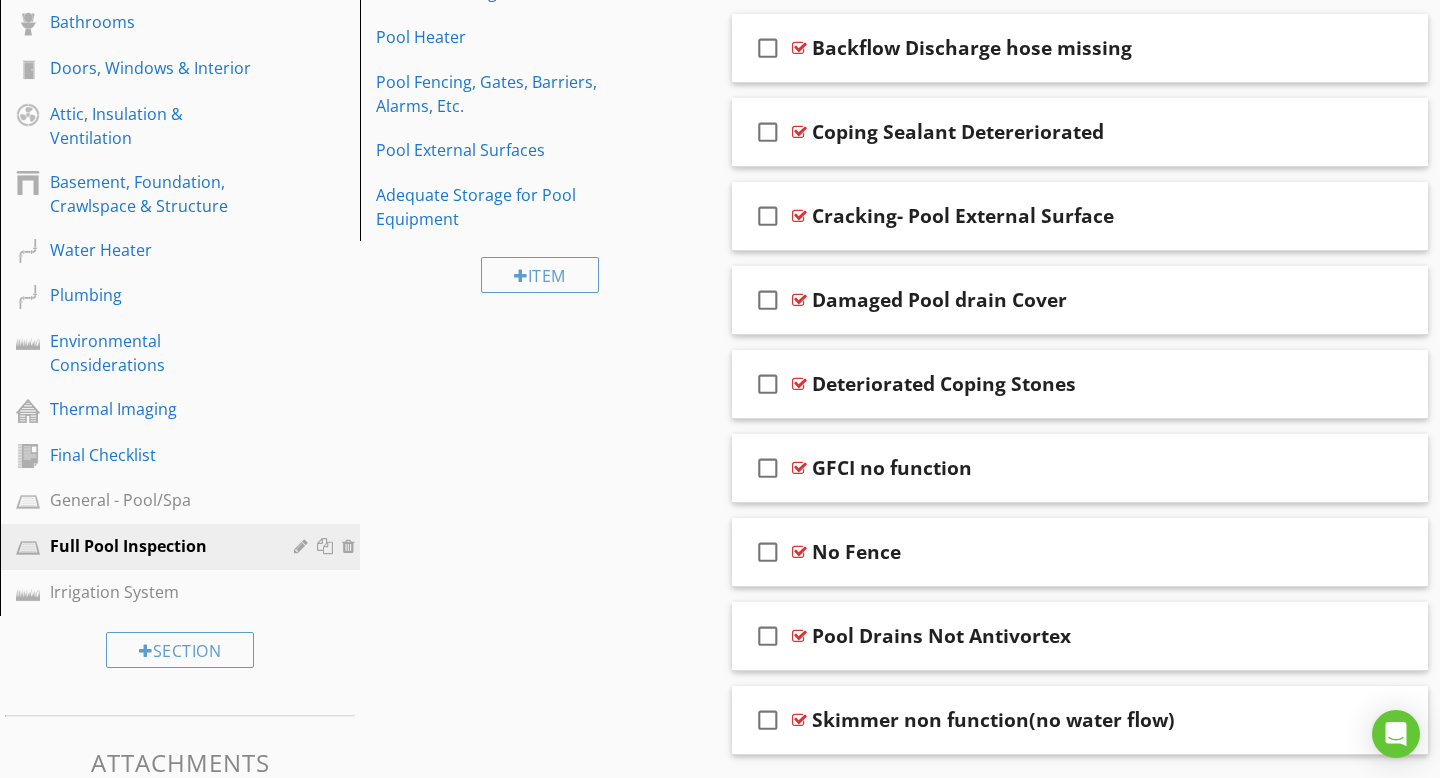 scroll, scrollTop: 64, scrollLeft: 0, axis: vertical 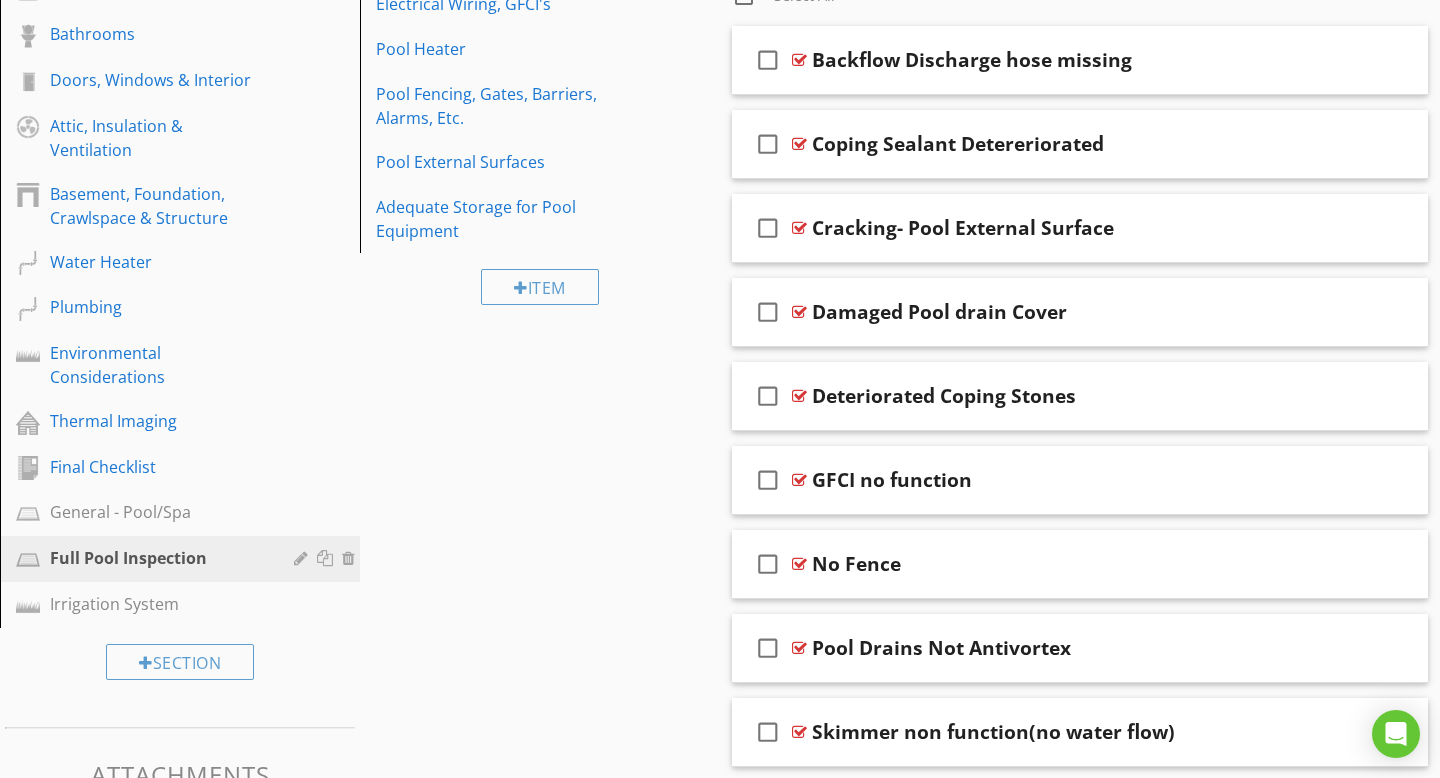 click on "Sections
Inspection Details           Exterior           Roof           Attached Garage           Detached Garage           Carport           Electrical           Heating & Cooling           Kitchen           Chimney, Fireplace, or Stove           Laundry Area           Bathrooms           Doors, Windows & Interior           Attic, Insulation & Ventilation           Basement, Foundation, Crawlspace & Structure           Water Heater           Plumbing           Environmental Considerations           Thermal Imaging           Final Checklist           General - Pool/Spa           Full Pool Inspection           Irrigation System
Section
Attachments
Attachment
Items
General           Pool Timing Equipment           Piping           Pump           Pool Filter           Sweep           Automatic water fill           Main Drain                      Lighting" at bounding box center (720, 160) 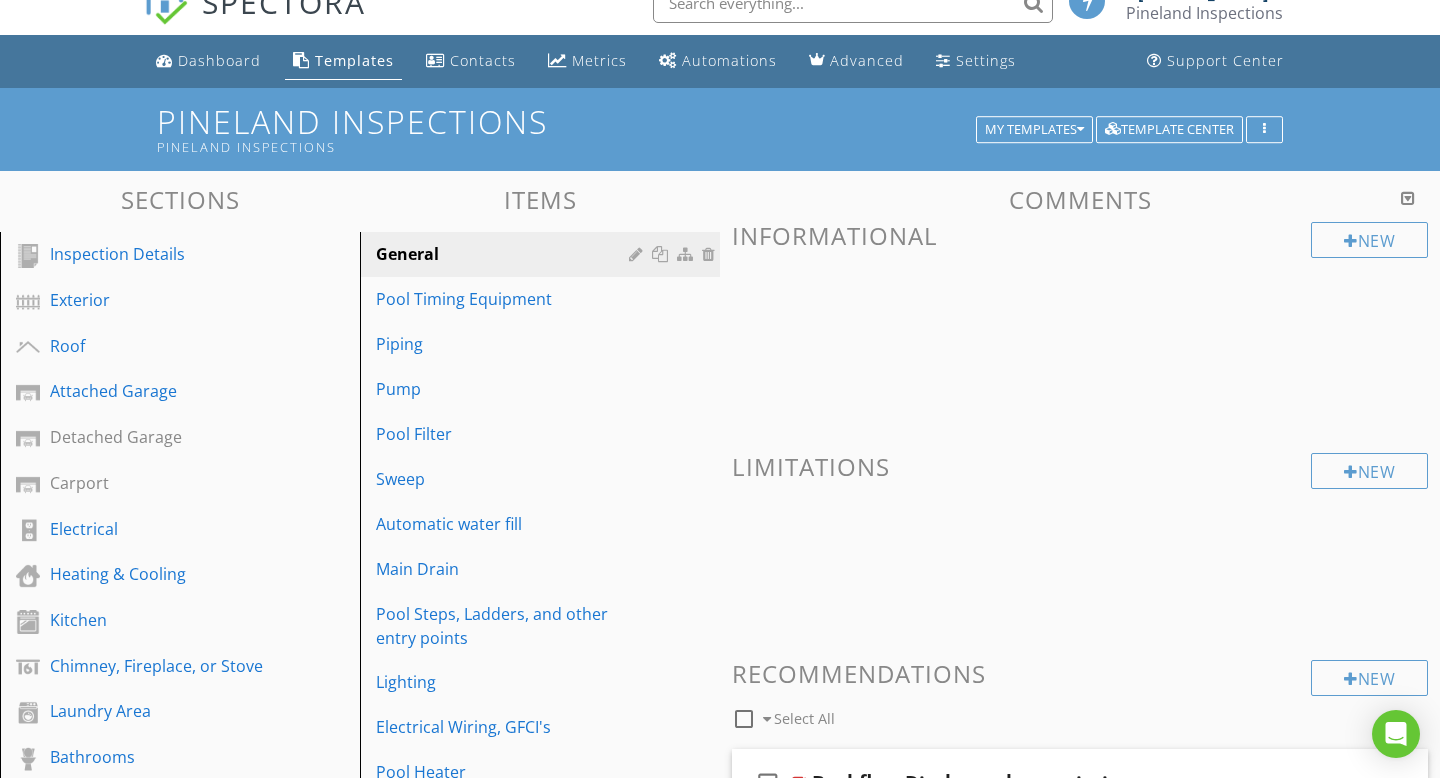 scroll, scrollTop: 27, scrollLeft: 0, axis: vertical 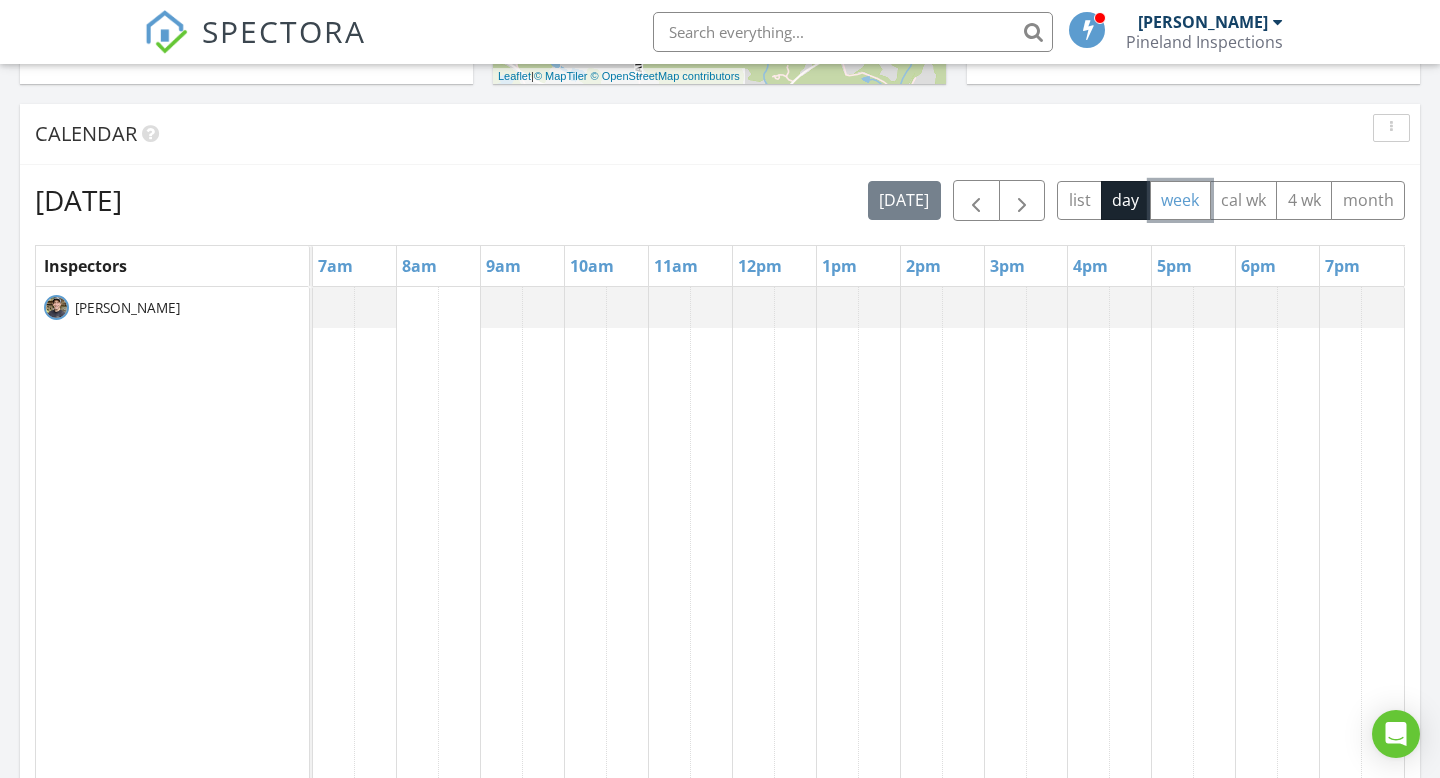 click on "week" at bounding box center [1180, 200] 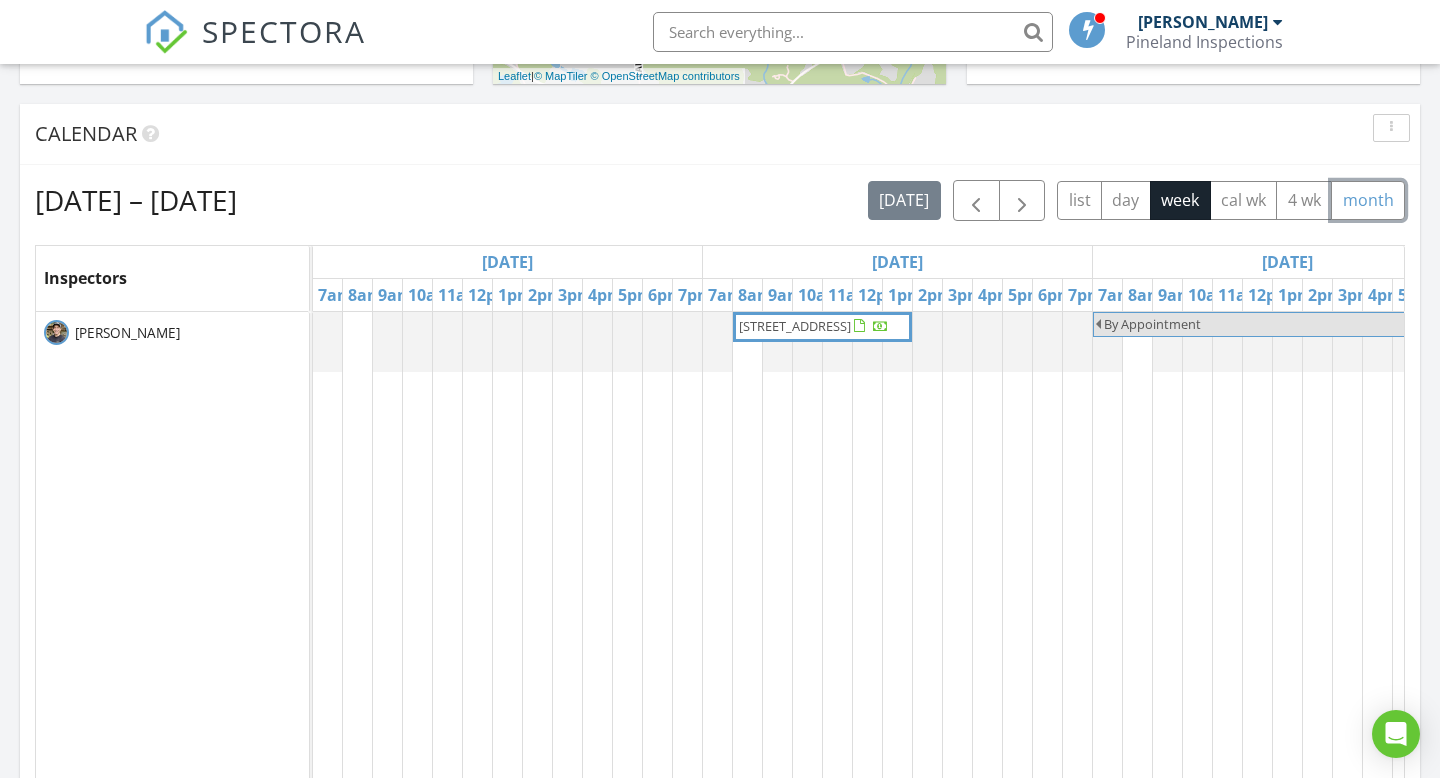 click on "month" at bounding box center (1368, 200) 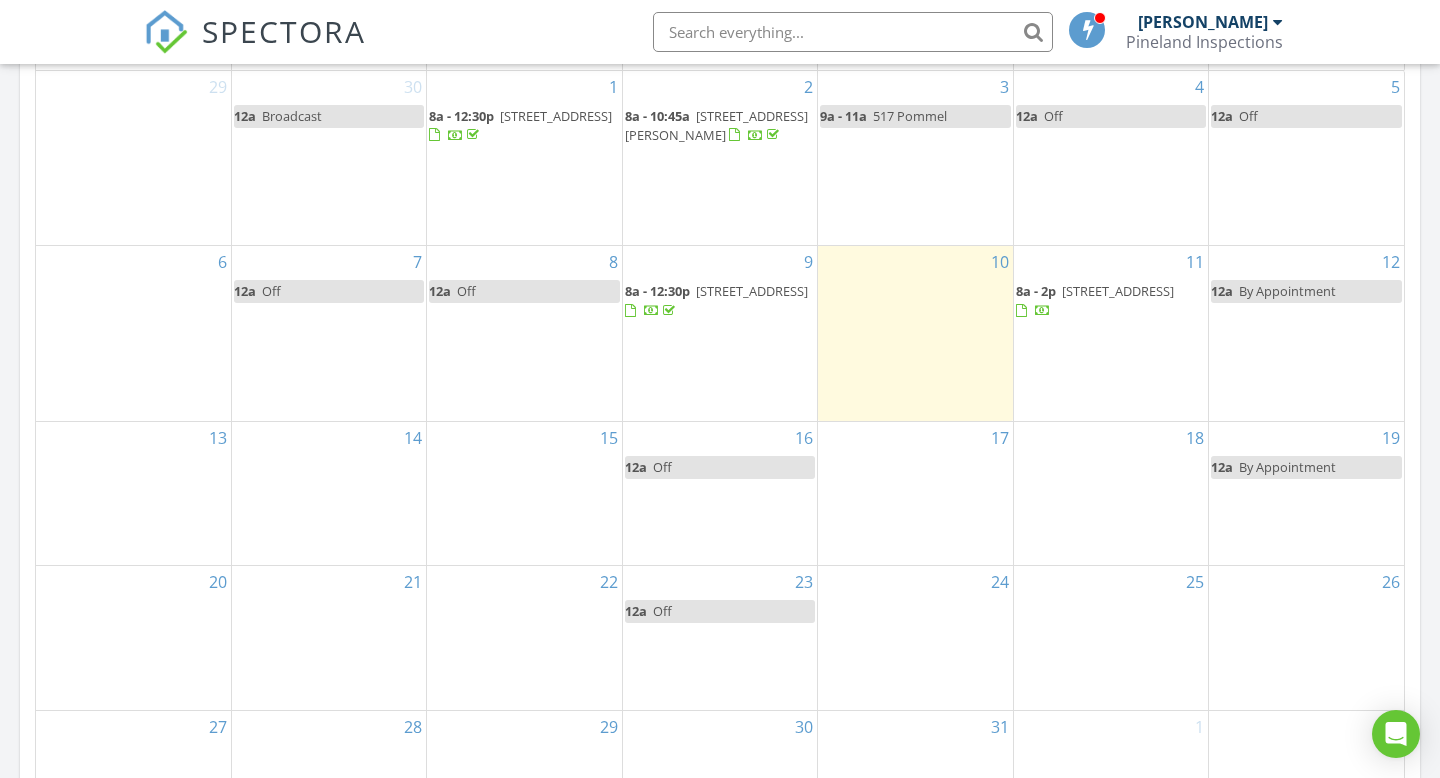 scroll, scrollTop: 983, scrollLeft: 0, axis: vertical 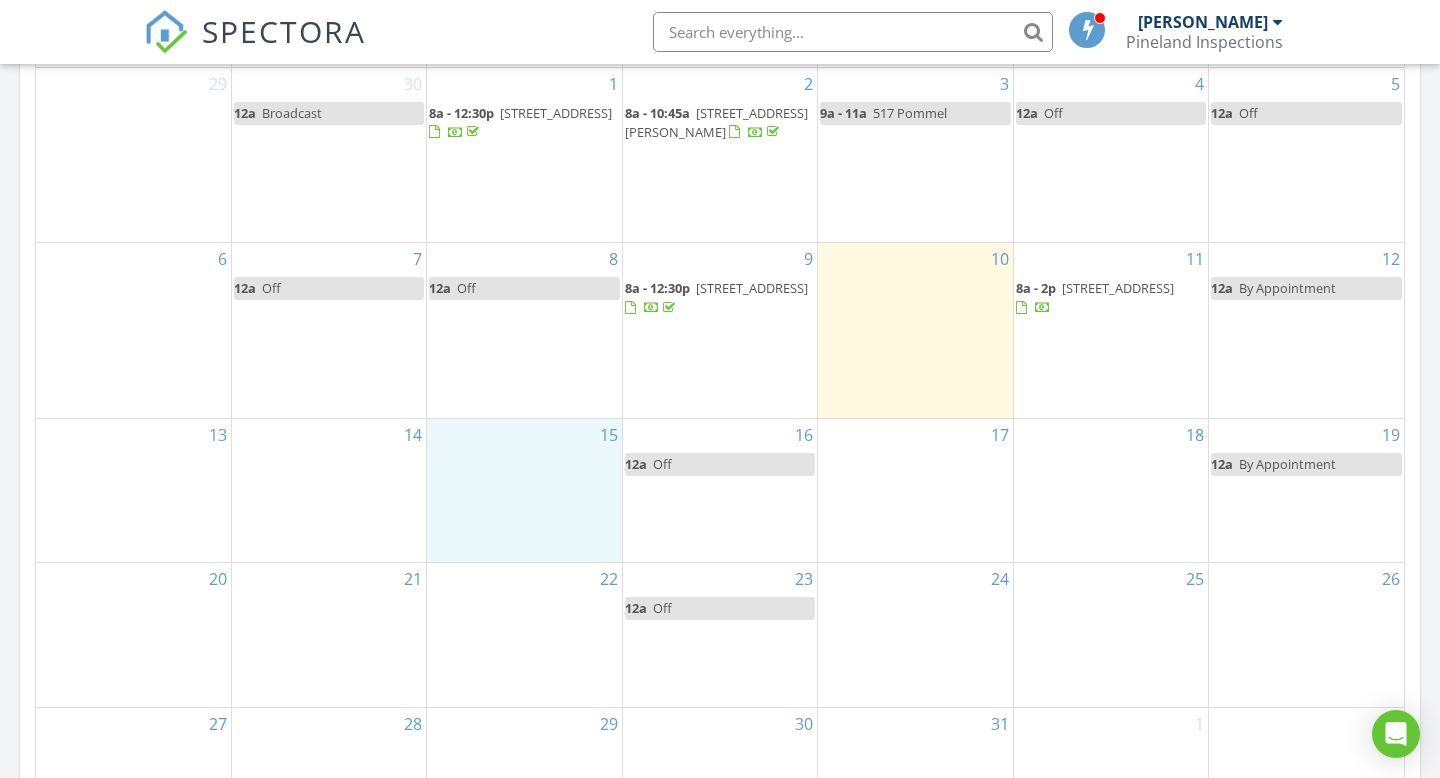 click on "15" at bounding box center [524, 490] 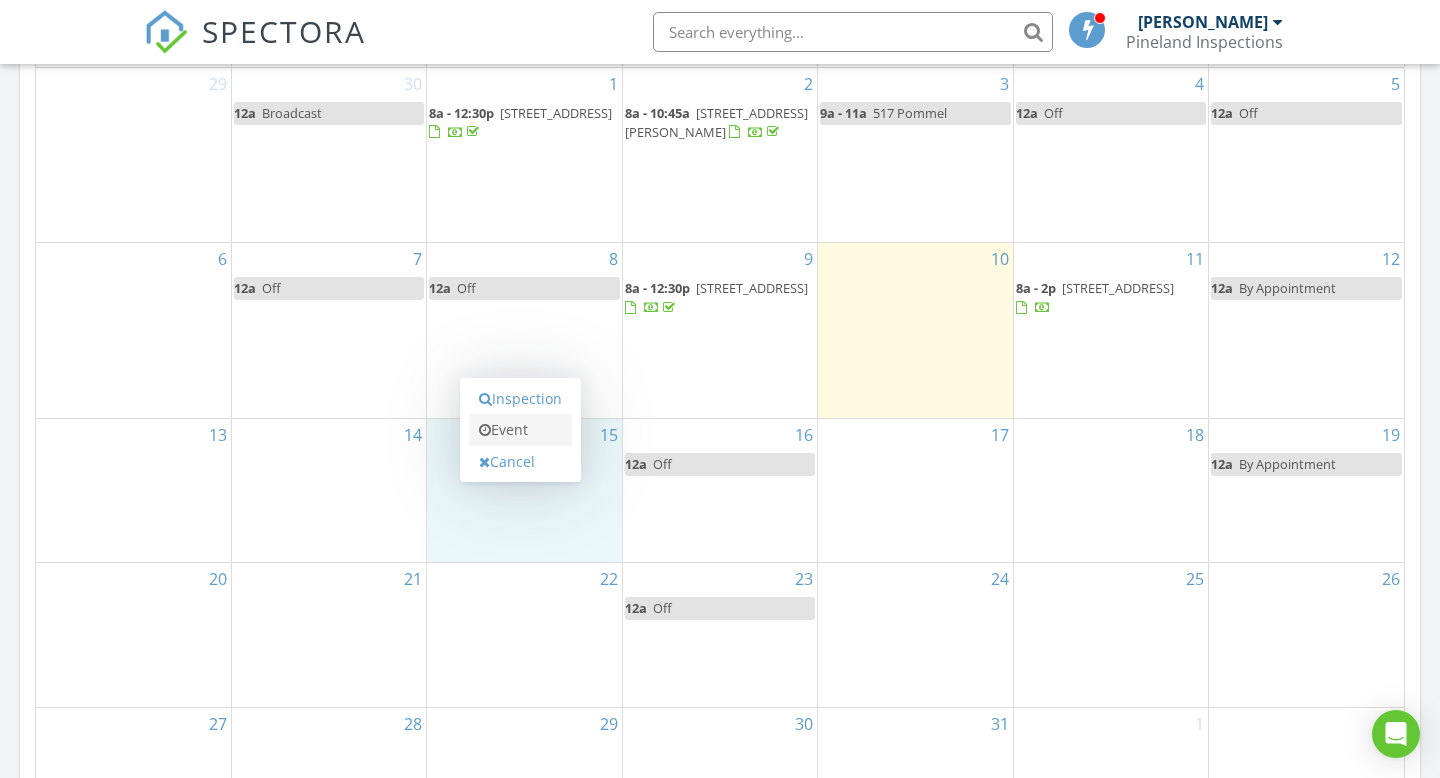 click on "Event" at bounding box center (520, 430) 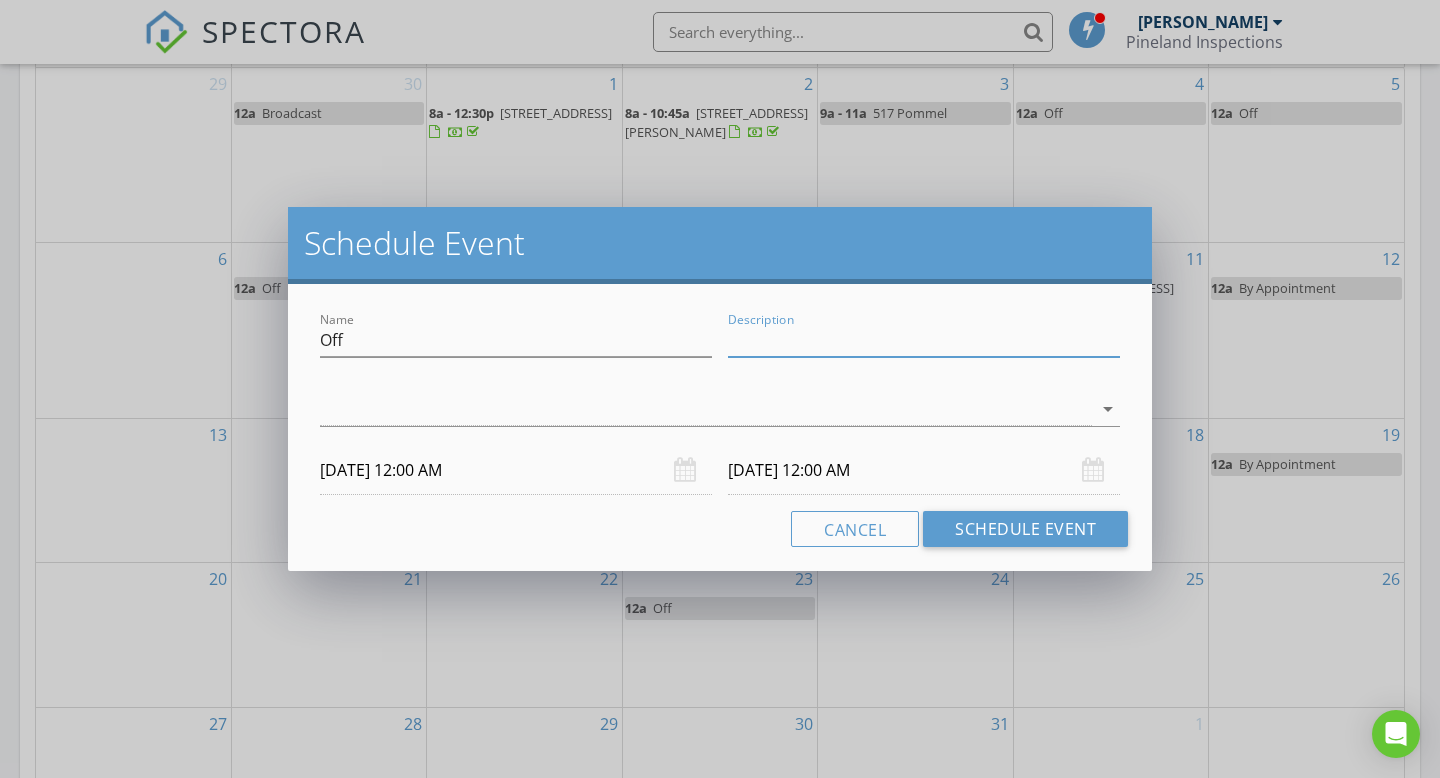 click on "Description" at bounding box center (924, 340) 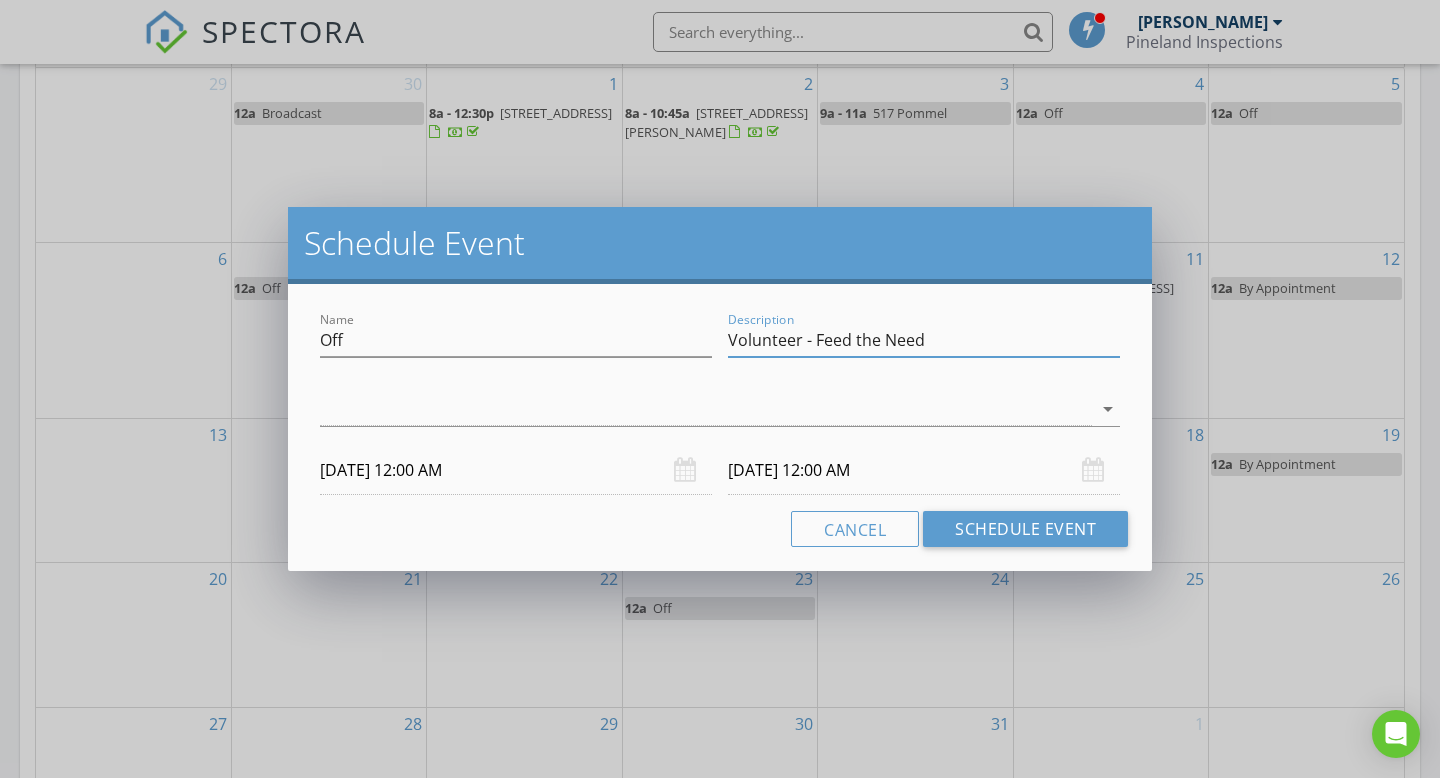 drag, startPoint x: 662, startPoint y: 405, endPoint x: 482, endPoint y: 426, distance: 181.22086 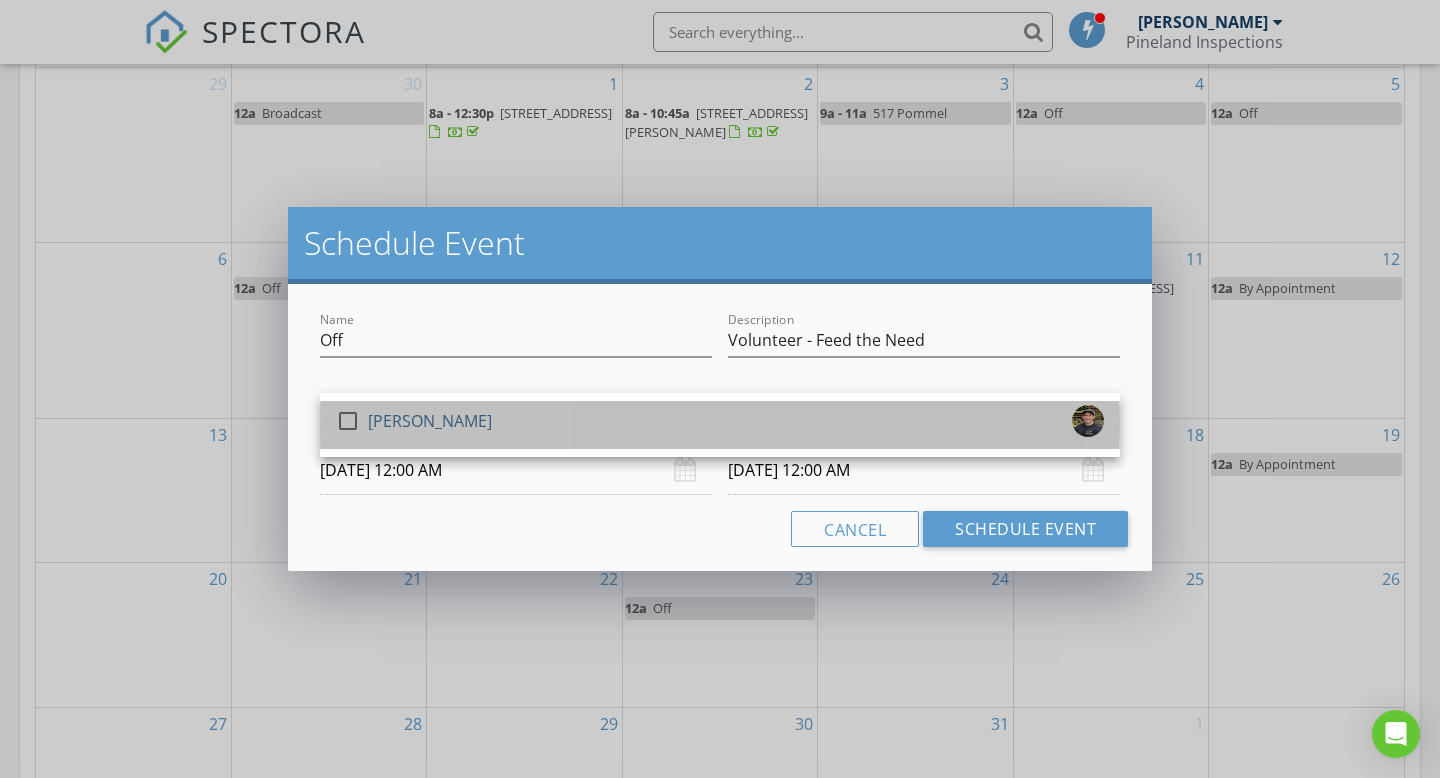 click on "[PERSON_NAME]" at bounding box center (430, 421) 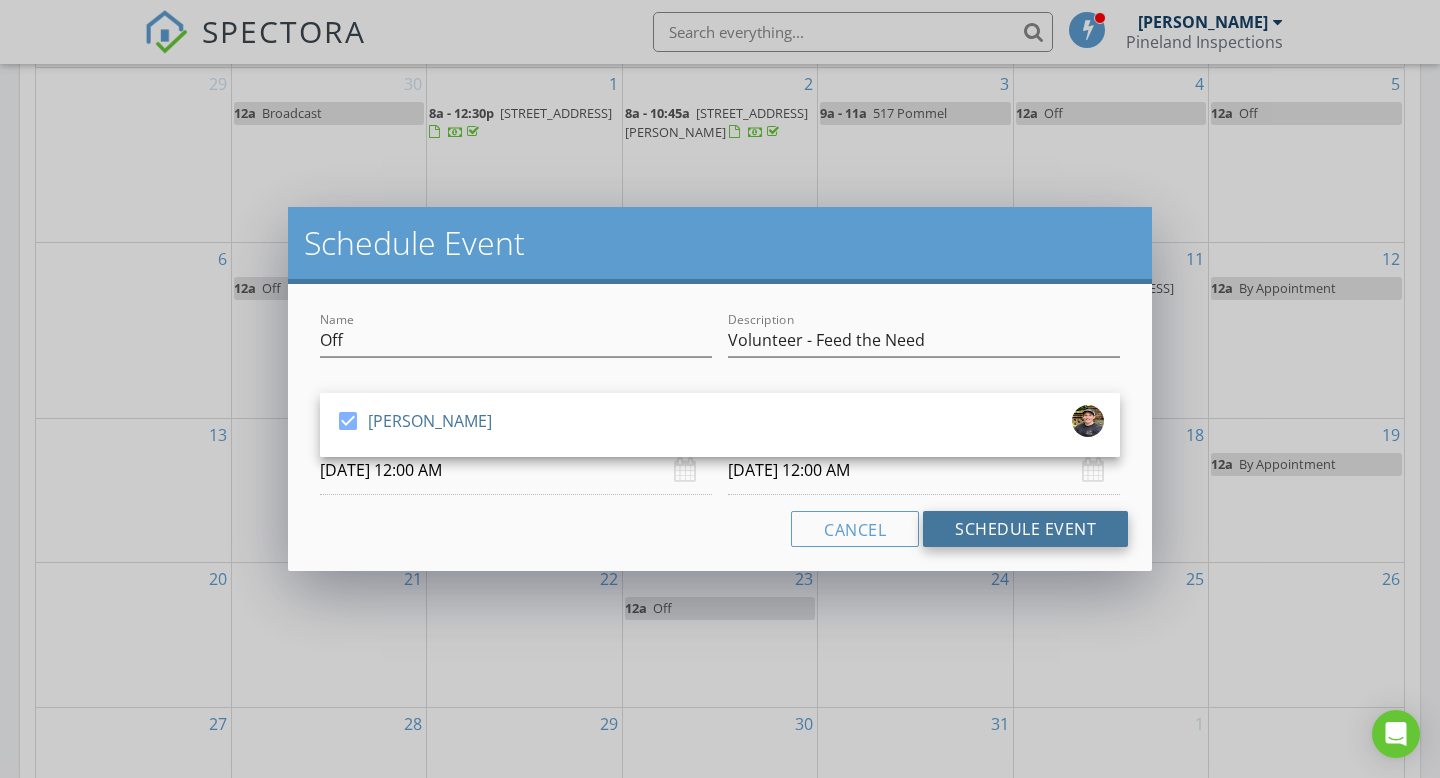 click on "Schedule Event" at bounding box center (1025, 529) 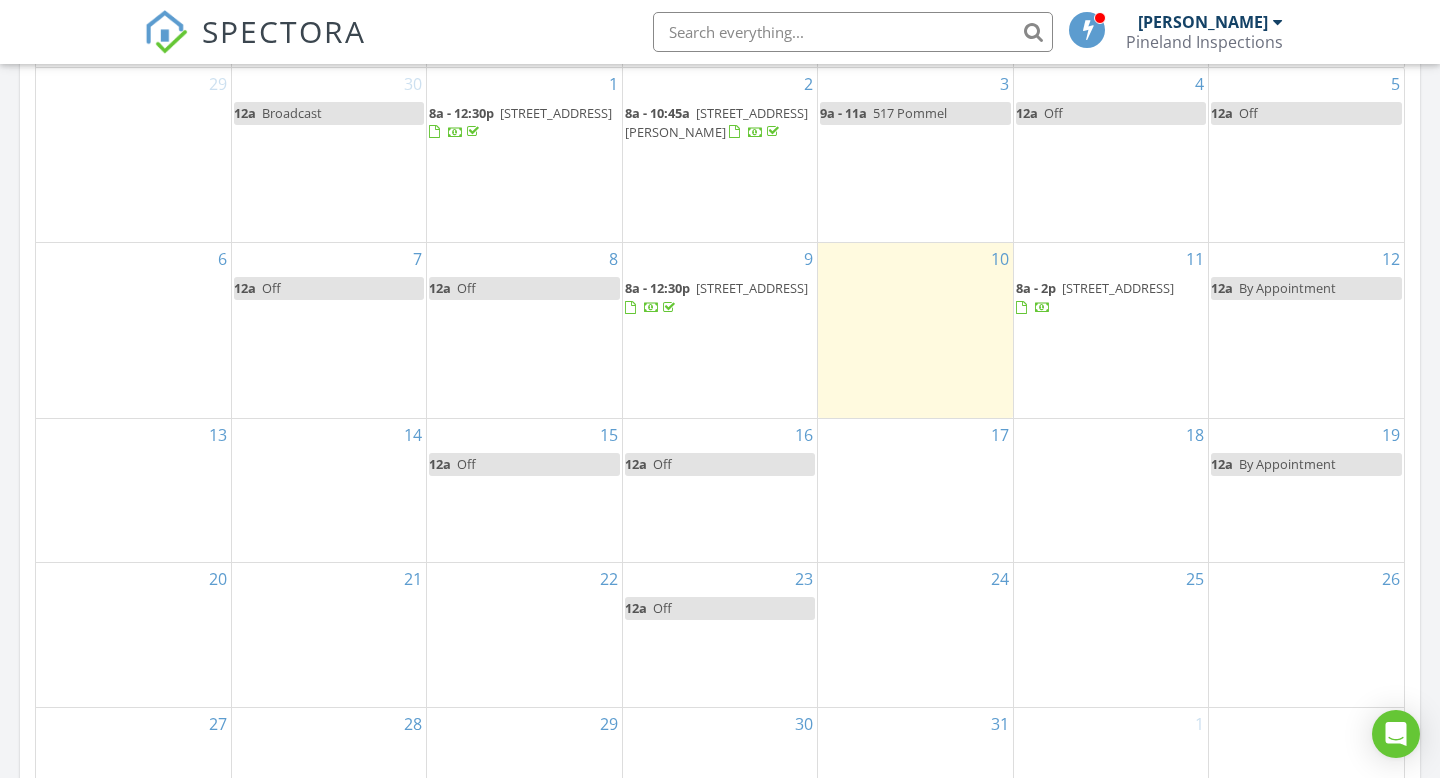 scroll, scrollTop: 1045, scrollLeft: 0, axis: vertical 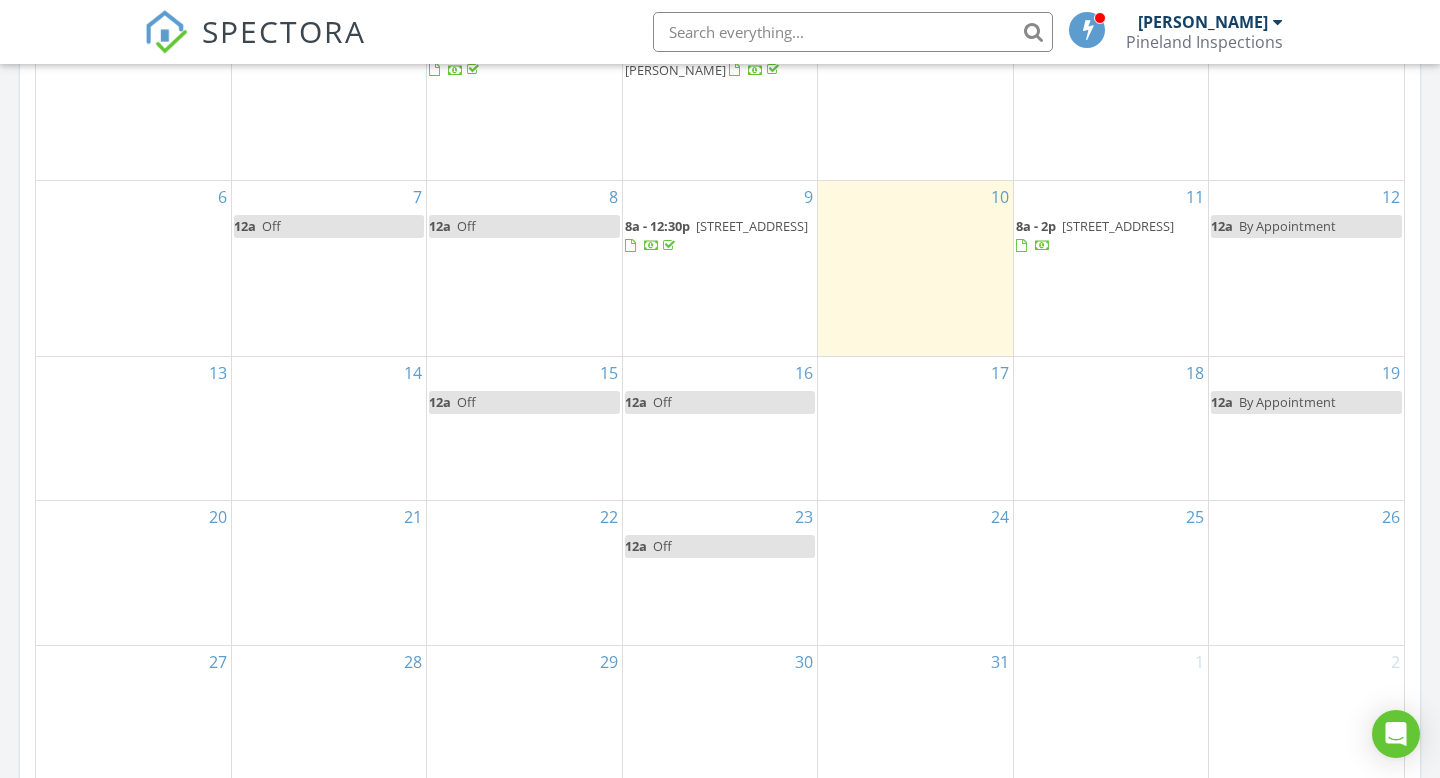 click on "[STREET_ADDRESS]" at bounding box center [1118, 226] 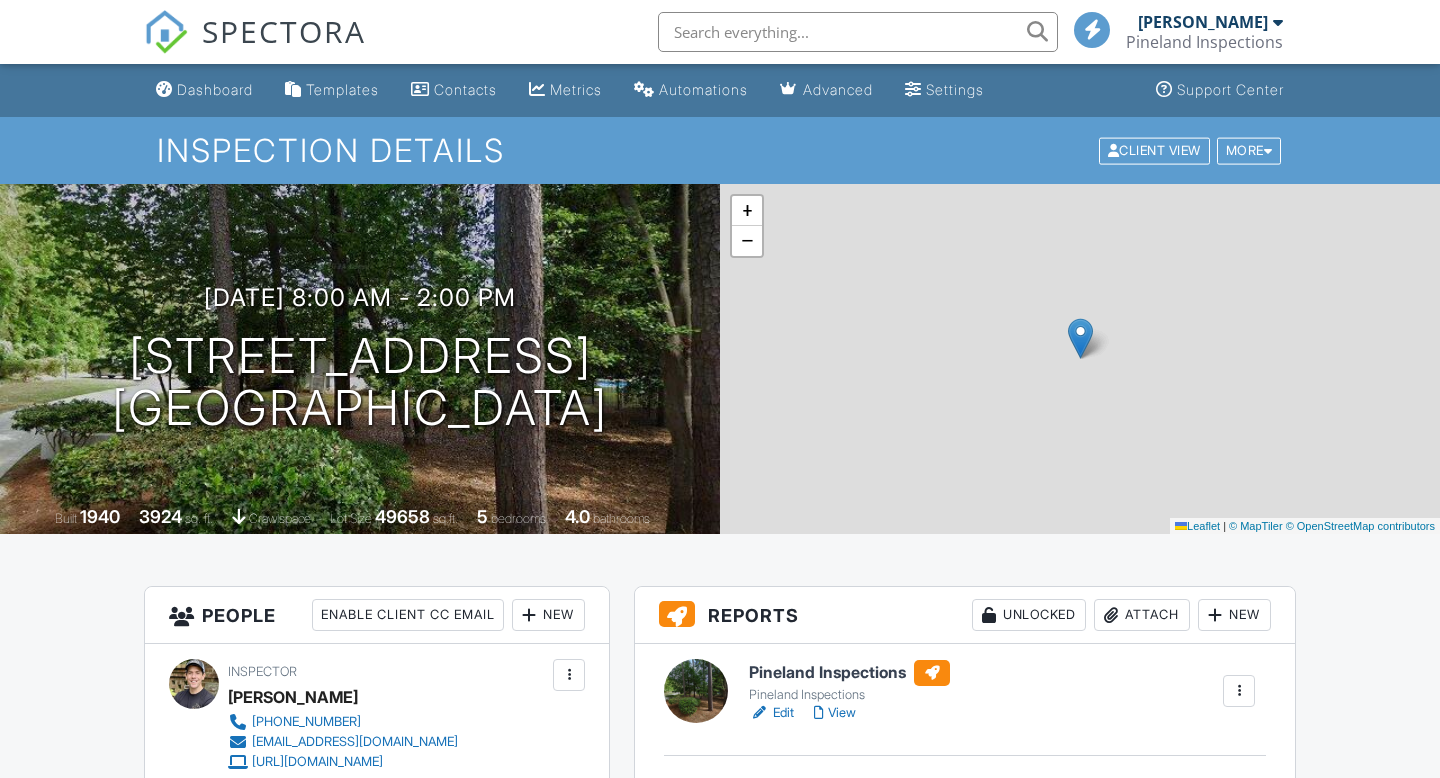 scroll, scrollTop: 0, scrollLeft: 0, axis: both 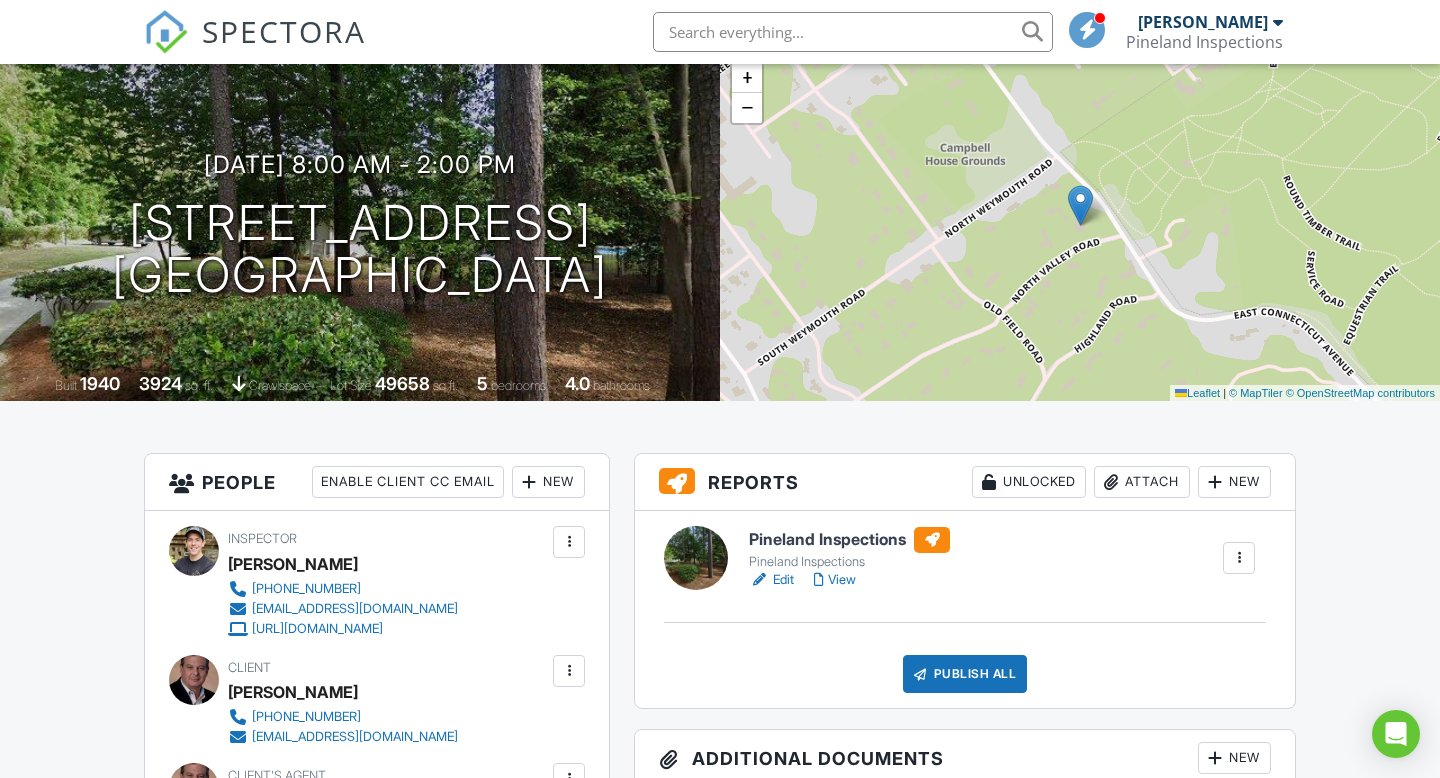 click at bounding box center [1239, 558] 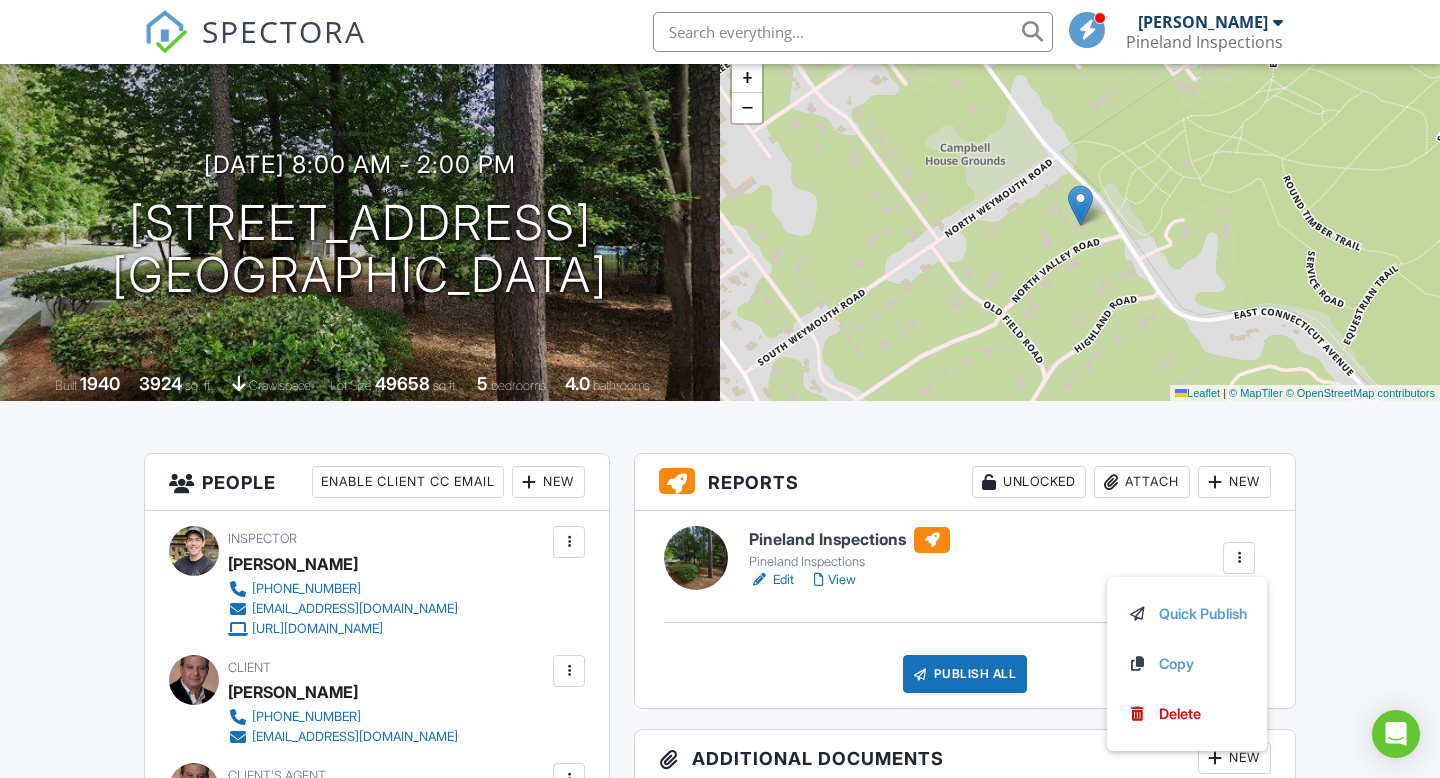 click on "Dashboard
Templates
Contacts
Metrics
Automations
Advanced
Settings
Support Center
Inspection Details
Client View
More
Property Details
Reschedule
Reorder / Copy
Share
Cancel
Delete
Print Order
Convert to V9
View Change Log
07/11/2025  8:00 am
- 2:00 pm
120 N Valley Rd
Southern Pines, NC 28387
Built
1940
3924
sq. ft.
crawlspace
Lot Size
49658
sq.ft.
5
bedrooms
4.0
bathrooms
+ −  Leaflet   |   © MapTiler   © OpenStreetMap contributors
All emails and texts are disabled for this inspection!
Turn on emails and texts
Turn on and Requeue Notifications
Reports
Unlocked
Attach
New
Pineland Inspections" at bounding box center (720, 1454) 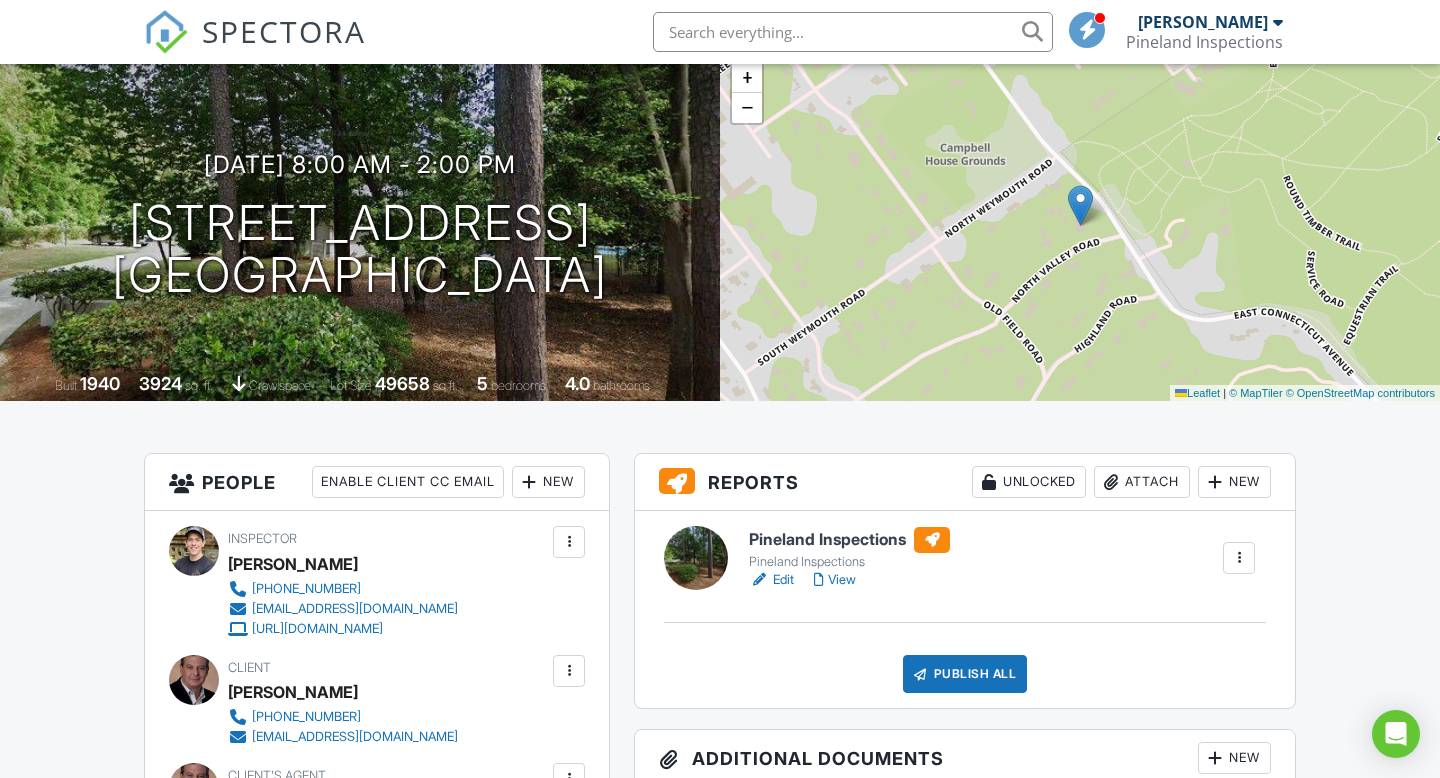 click on "Edit" at bounding box center (771, 580) 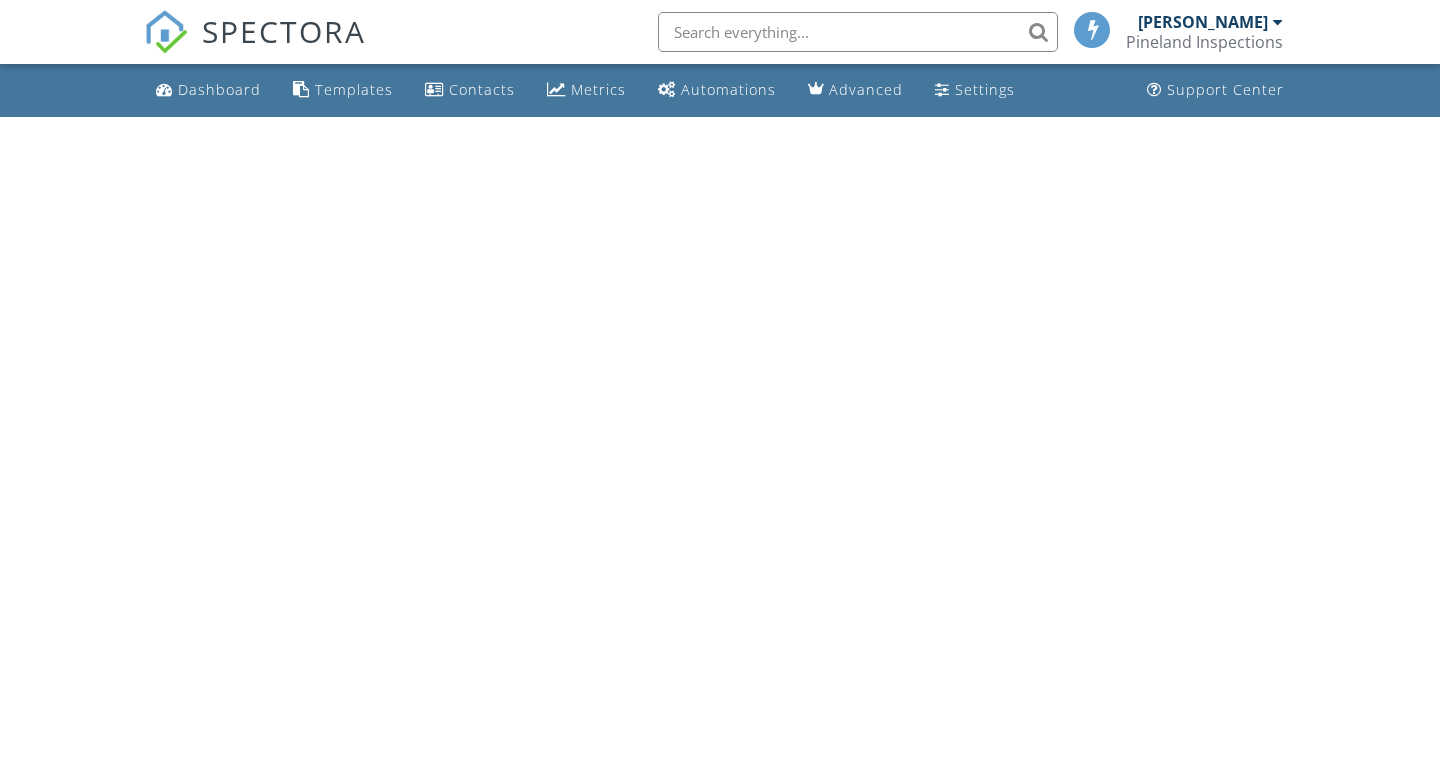 scroll, scrollTop: 0, scrollLeft: 0, axis: both 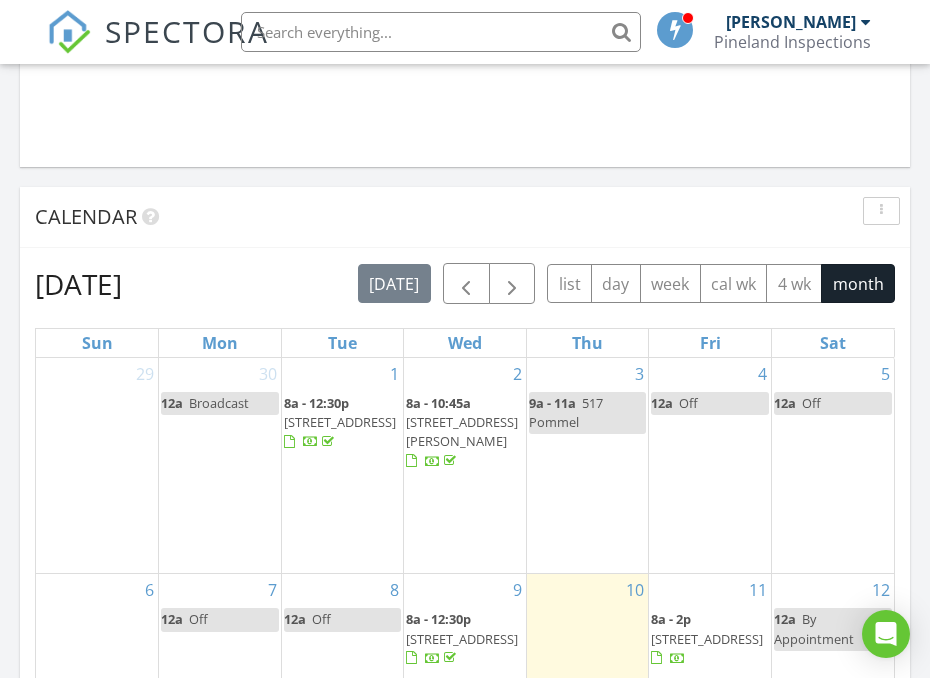 click on "[STREET_ADDRESS]" at bounding box center [707, 639] 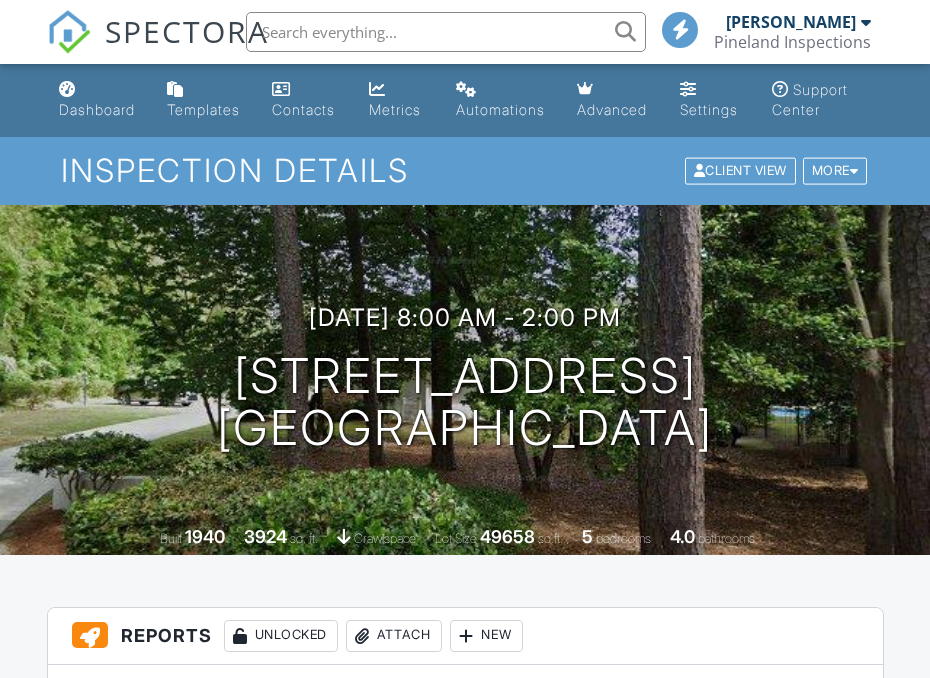 scroll, scrollTop: 0, scrollLeft: 0, axis: both 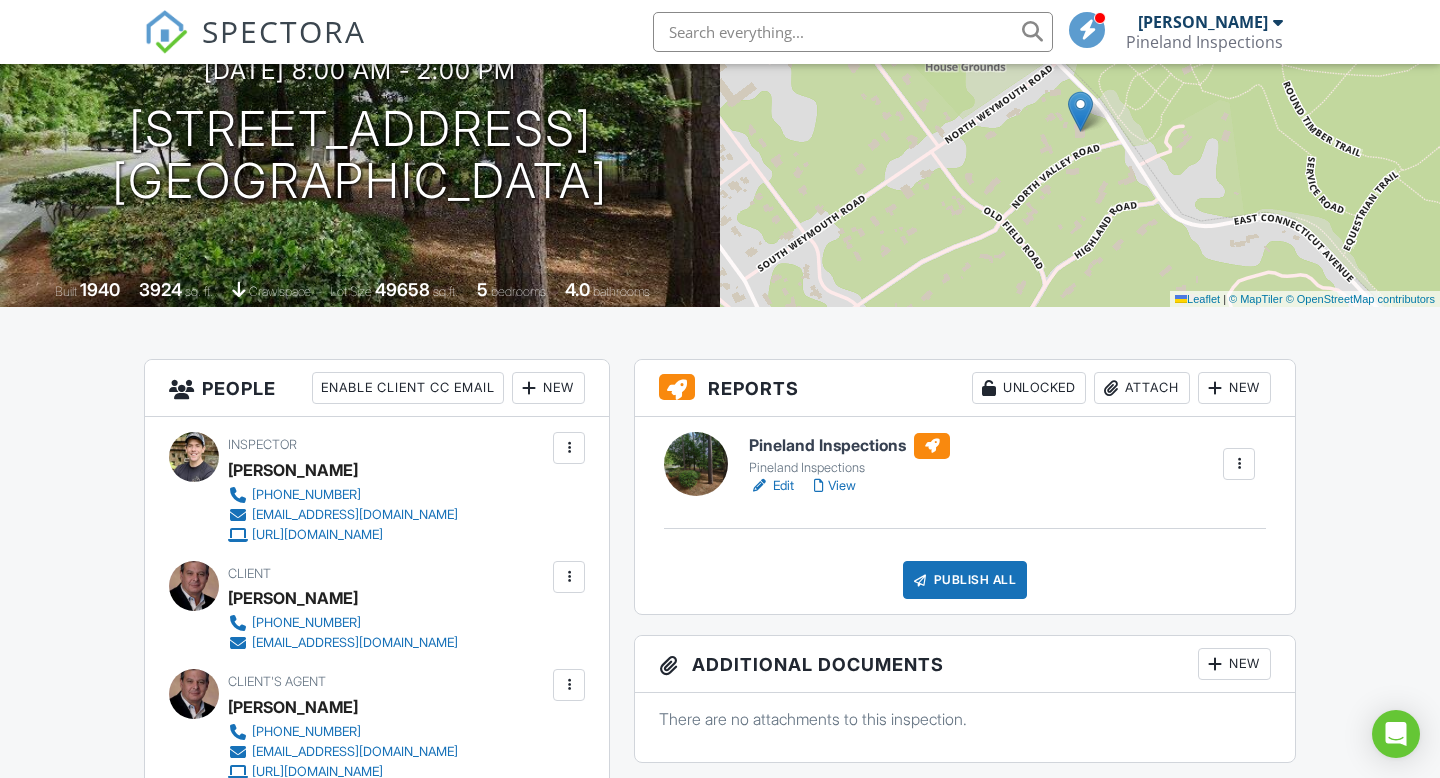 click on "Dashboard
Templates
Contacts
Metrics
Automations
Advanced
Settings
Support Center
Inspection Details
Client View
More
Property Details
Reschedule
Reorder / Copy
Share
Cancel
Delete
Print Order
Convert to V9
View Change Log
07/11/2025  8:00 am
- 2:00 pm
120 N Valley Rd
Southern Pines, NC 28387
Built
1940
3924
sq. ft.
crawlspace
Lot Size
49658
sq.ft.
5
bedrooms
4.0
bathrooms
+ −  Leaflet   |   © MapTiler   © OpenStreetMap contributors
All emails and texts are disabled for this inspection!
Turn on emails and texts
Turn on and Requeue Notifications
Reports
Unlocked
Attach
New
Pineland Inspections" at bounding box center [720, 1360] 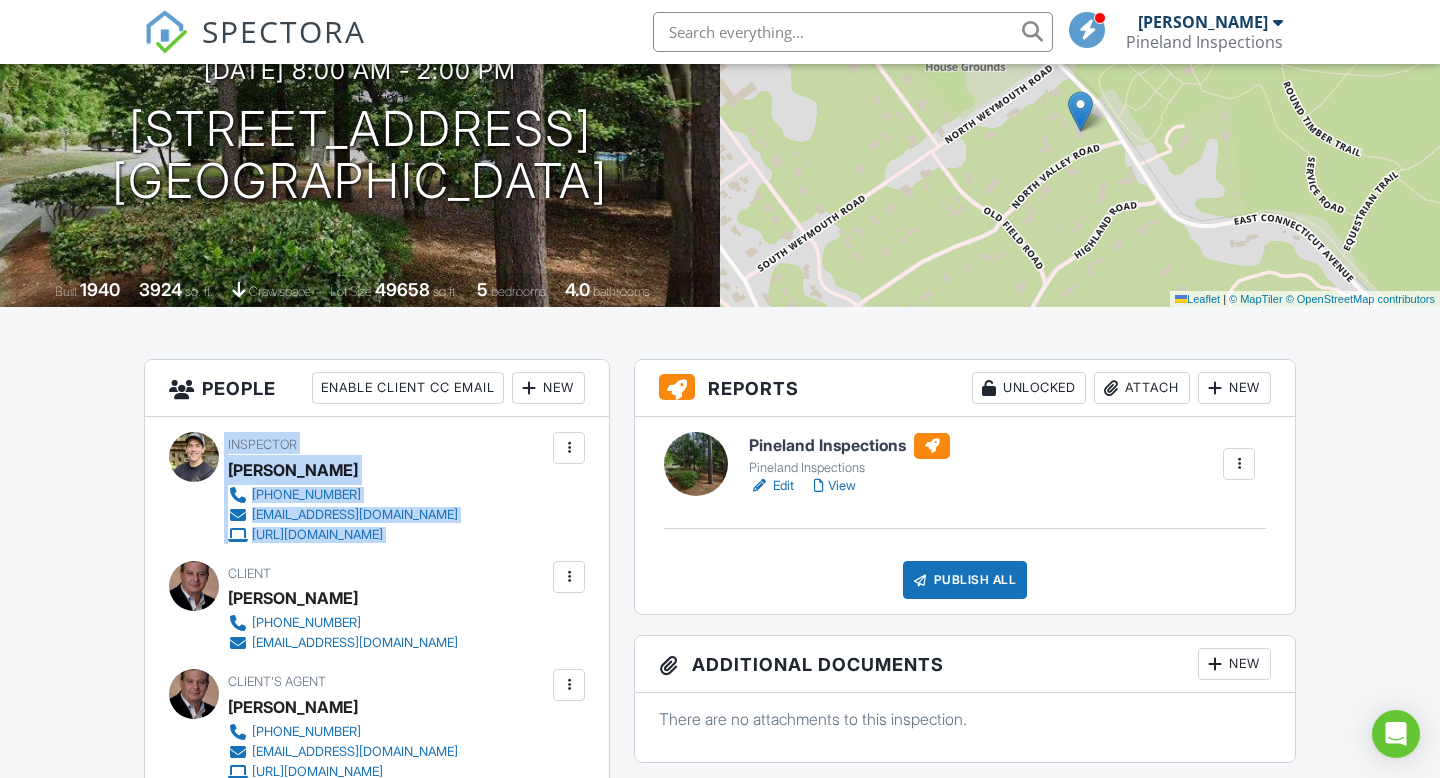 click on "Dashboard
Templates
Contacts
Metrics
Automations
Advanced
Settings
Support Center
Inspection Details
Client View
More
Property Details
Reschedule
Reorder / Copy
Share
Cancel
Delete
Print Order
Convert to V9
View Change Log
07/11/2025  8:00 am
- 2:00 pm
120 N Valley Rd
Southern Pines, NC 28387
Built
1940
3924
sq. ft.
crawlspace
Lot Size
49658
sq.ft.
5
bedrooms
4.0
bathrooms
+ −  Leaflet   |   © MapTiler   © OpenStreetMap contributors
All emails and texts are disabled for this inspection!
Turn on emails and texts
Turn on and Requeue Notifications
Reports
Unlocked
Attach
New
Pineland Inspections" at bounding box center (720, 1360) 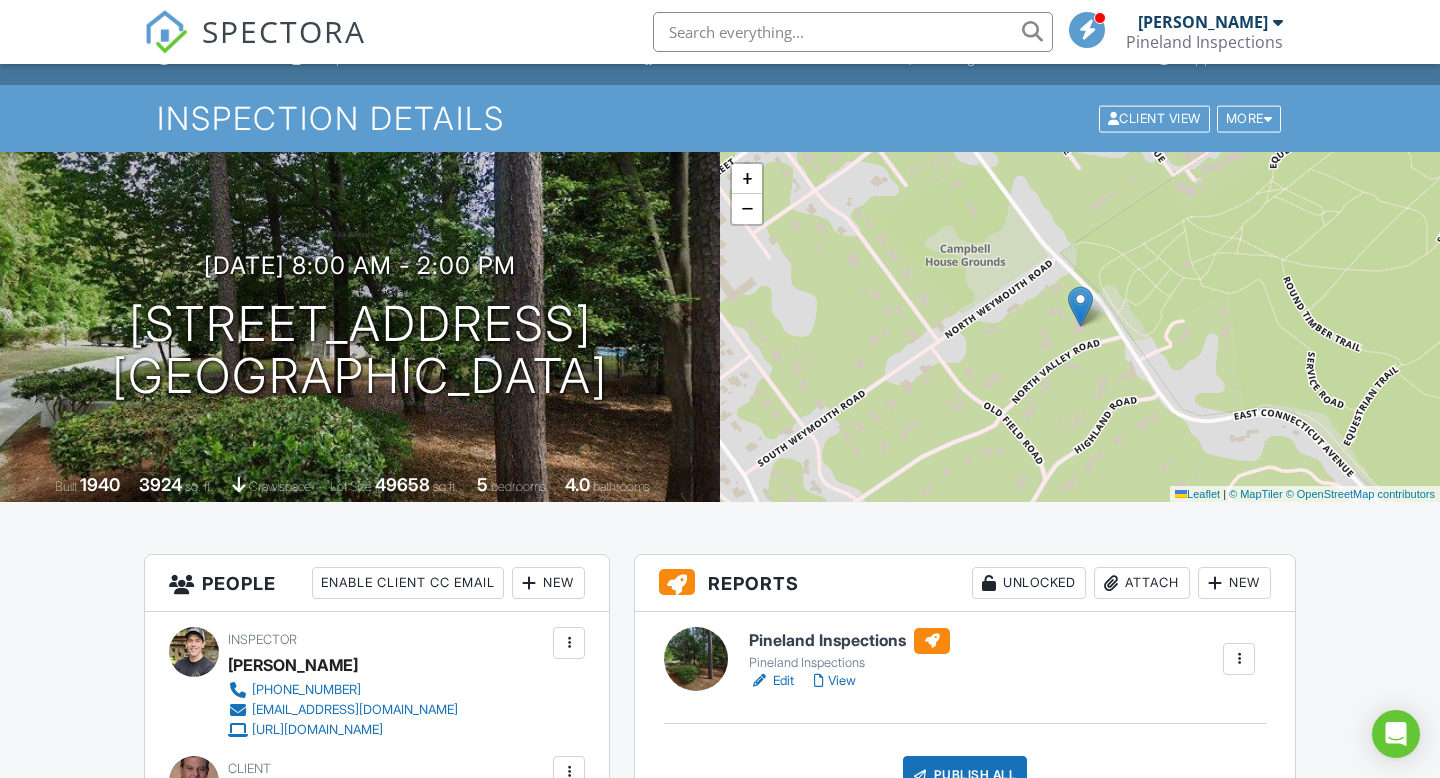 scroll, scrollTop: 0, scrollLeft: 0, axis: both 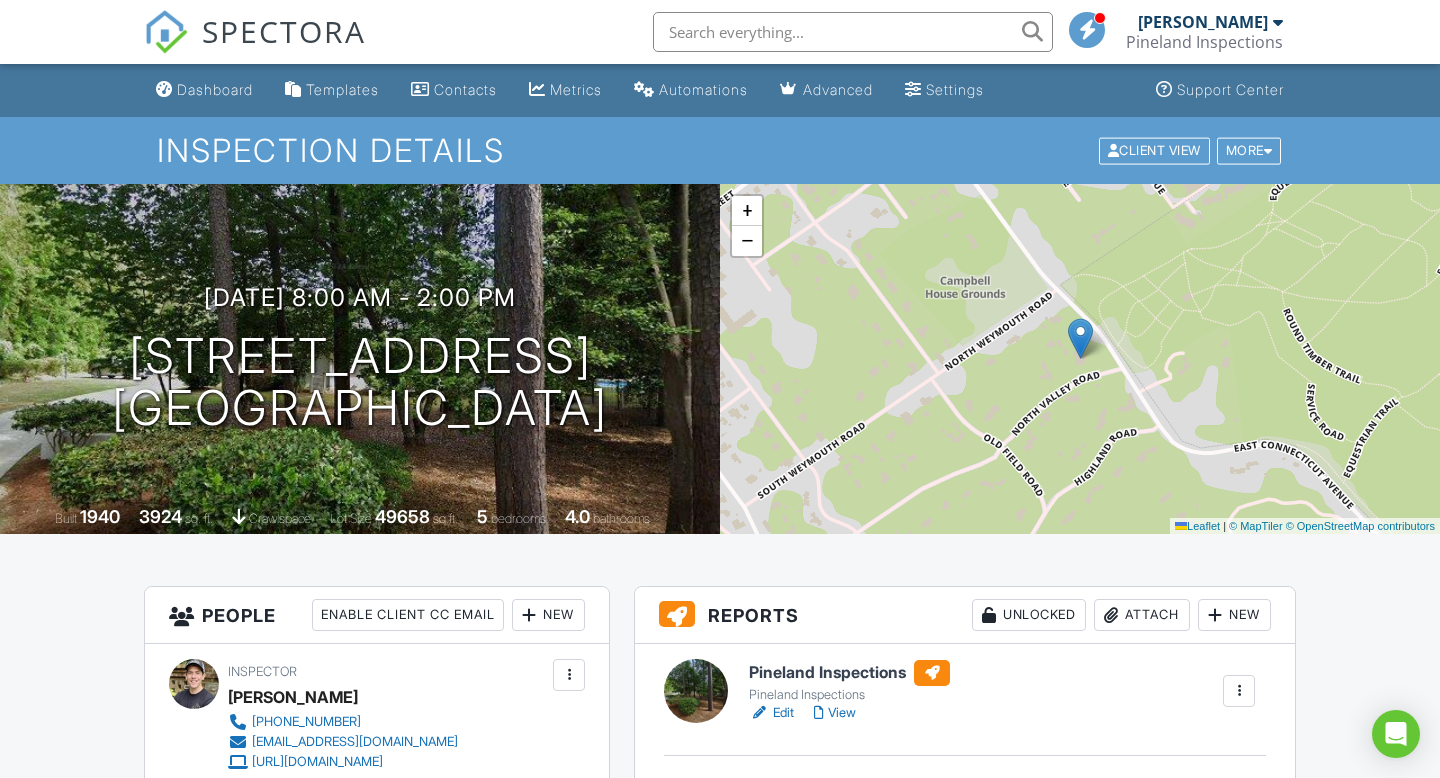 click on "Dashboard" at bounding box center (215, 89) 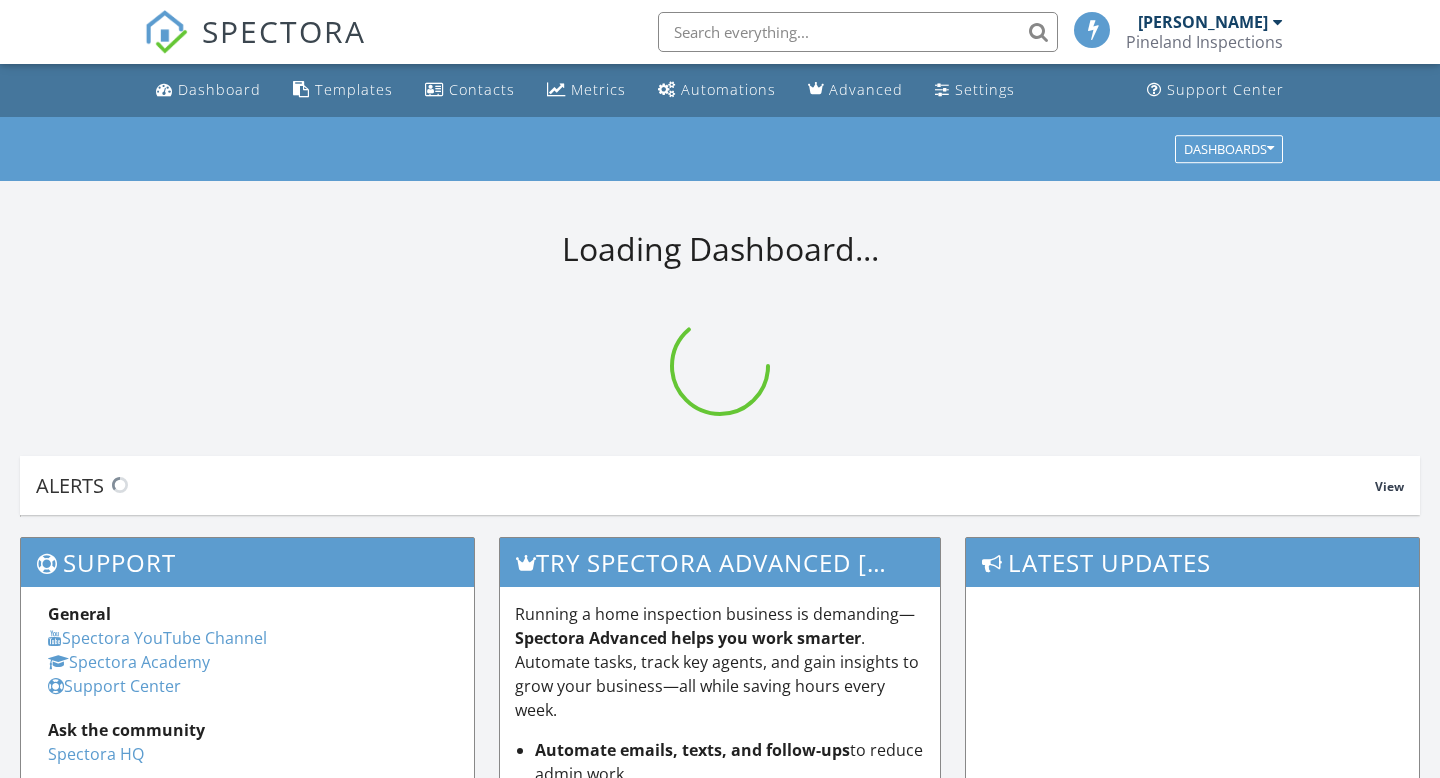 scroll, scrollTop: 0, scrollLeft: 0, axis: both 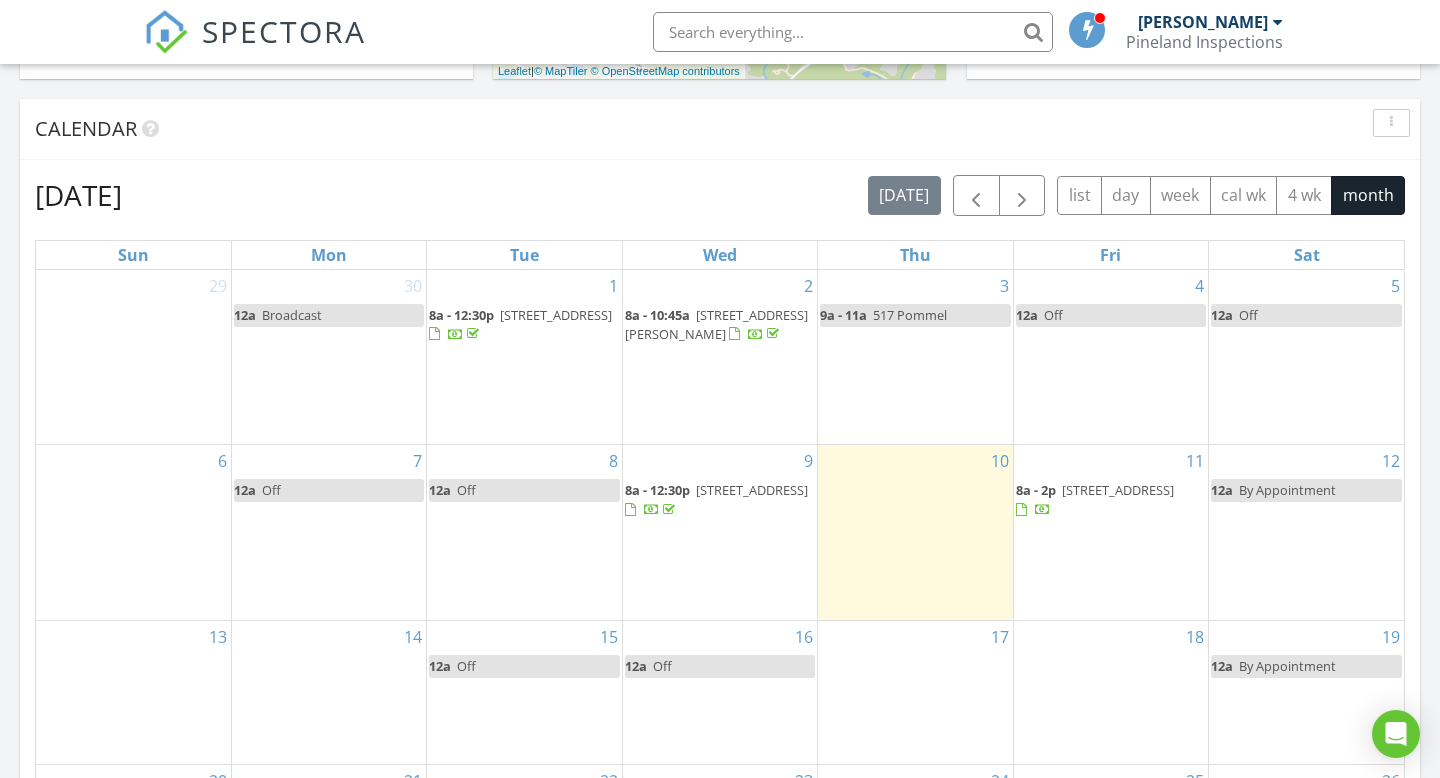 click on "6228 Cool Shade Dr, Fayetteville 28303" at bounding box center [752, 490] 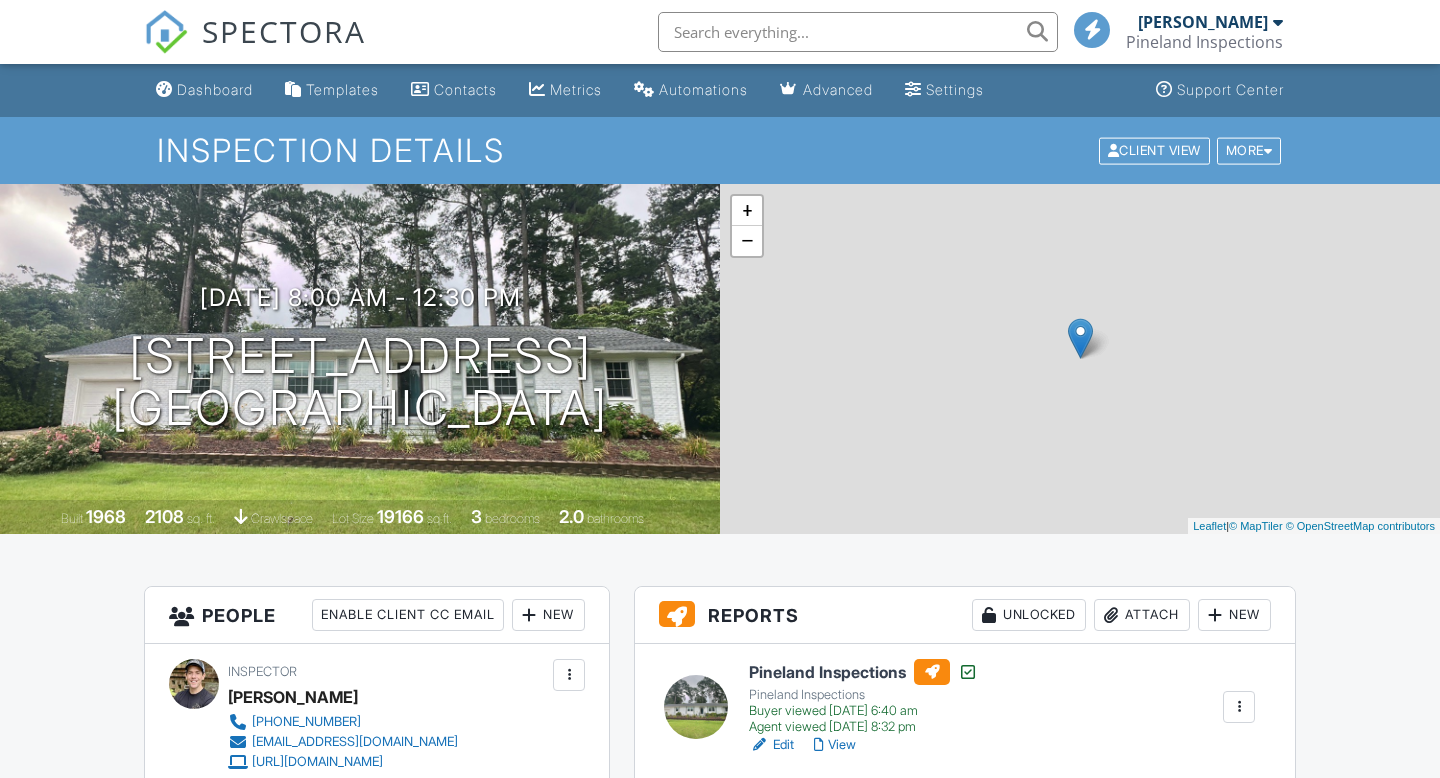 scroll, scrollTop: 264, scrollLeft: 0, axis: vertical 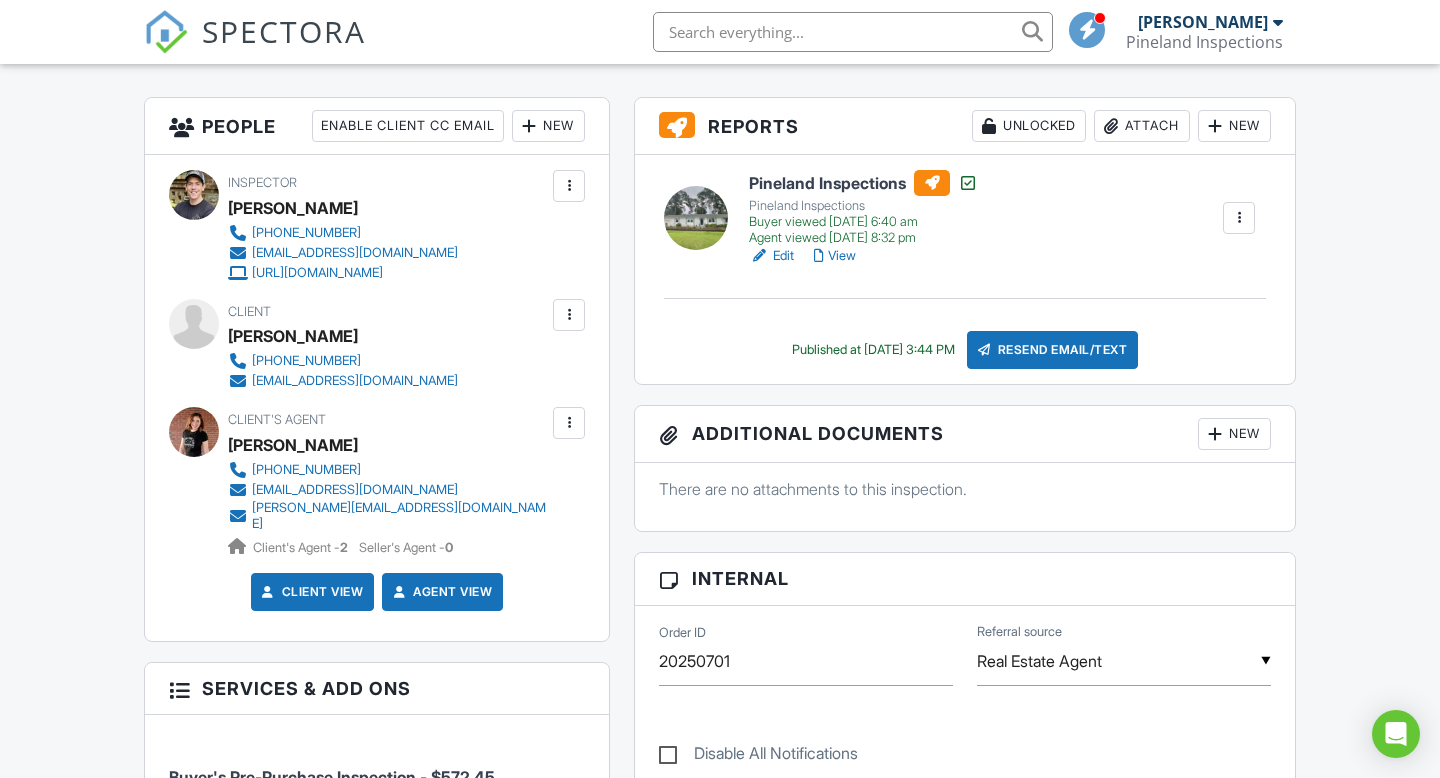 click on "View" at bounding box center [835, 256] 